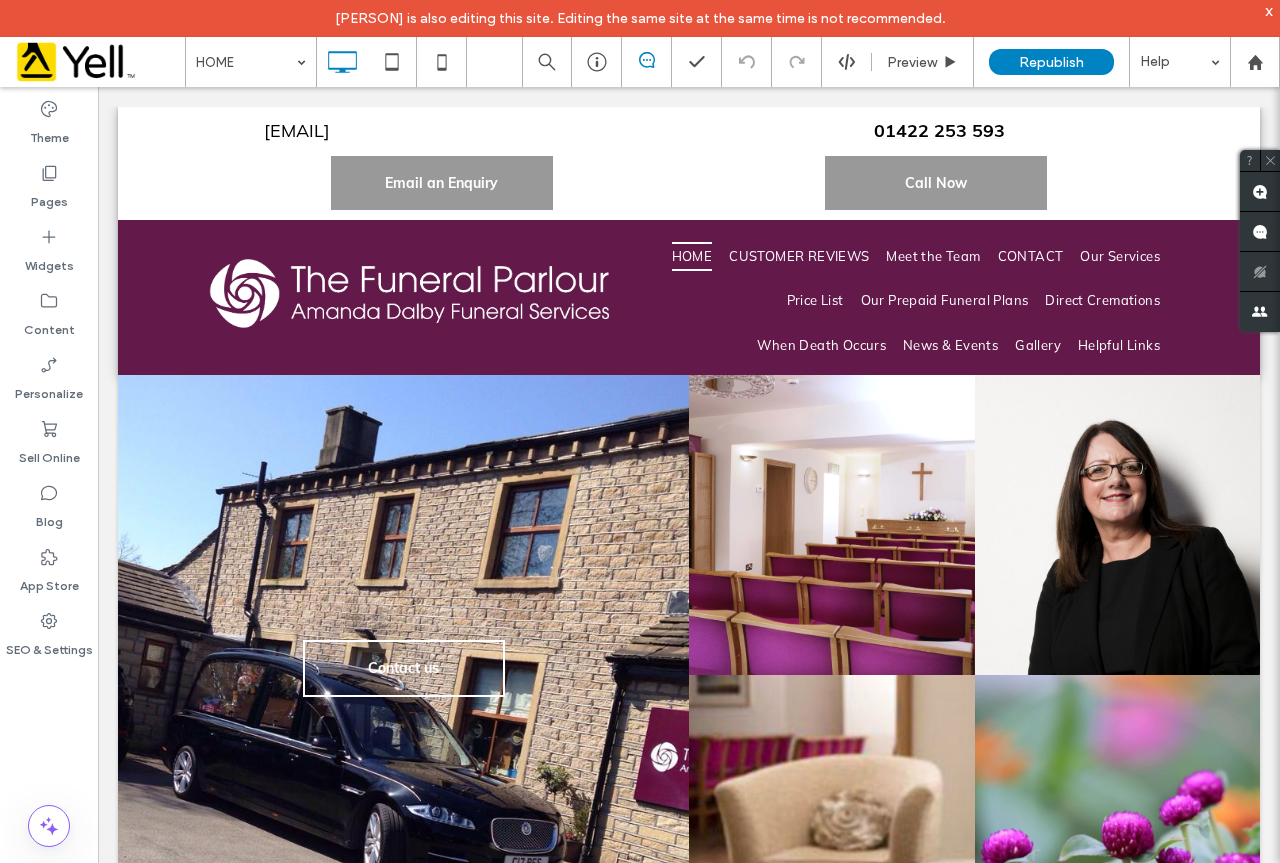 scroll, scrollTop: 0, scrollLeft: 0, axis: both 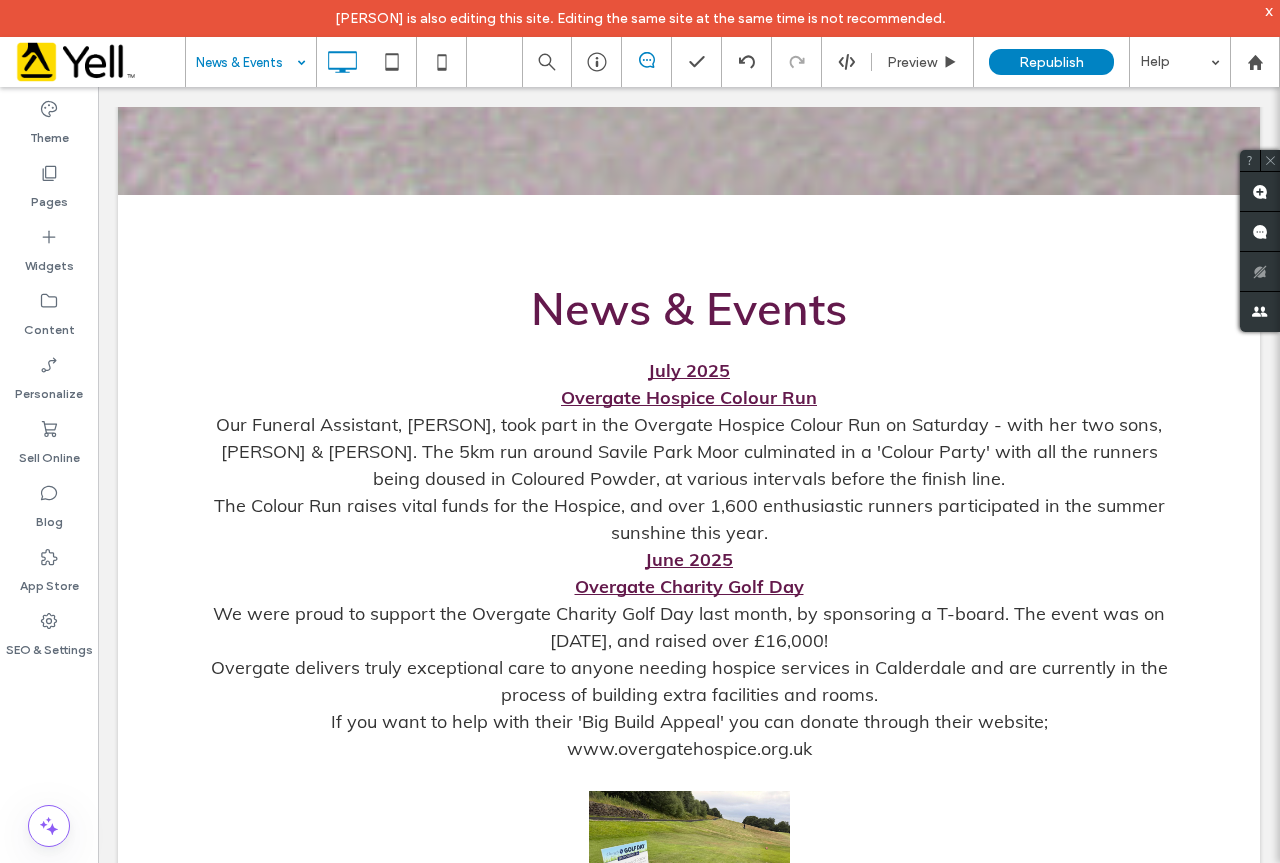 click at bounding box center [246, 62] 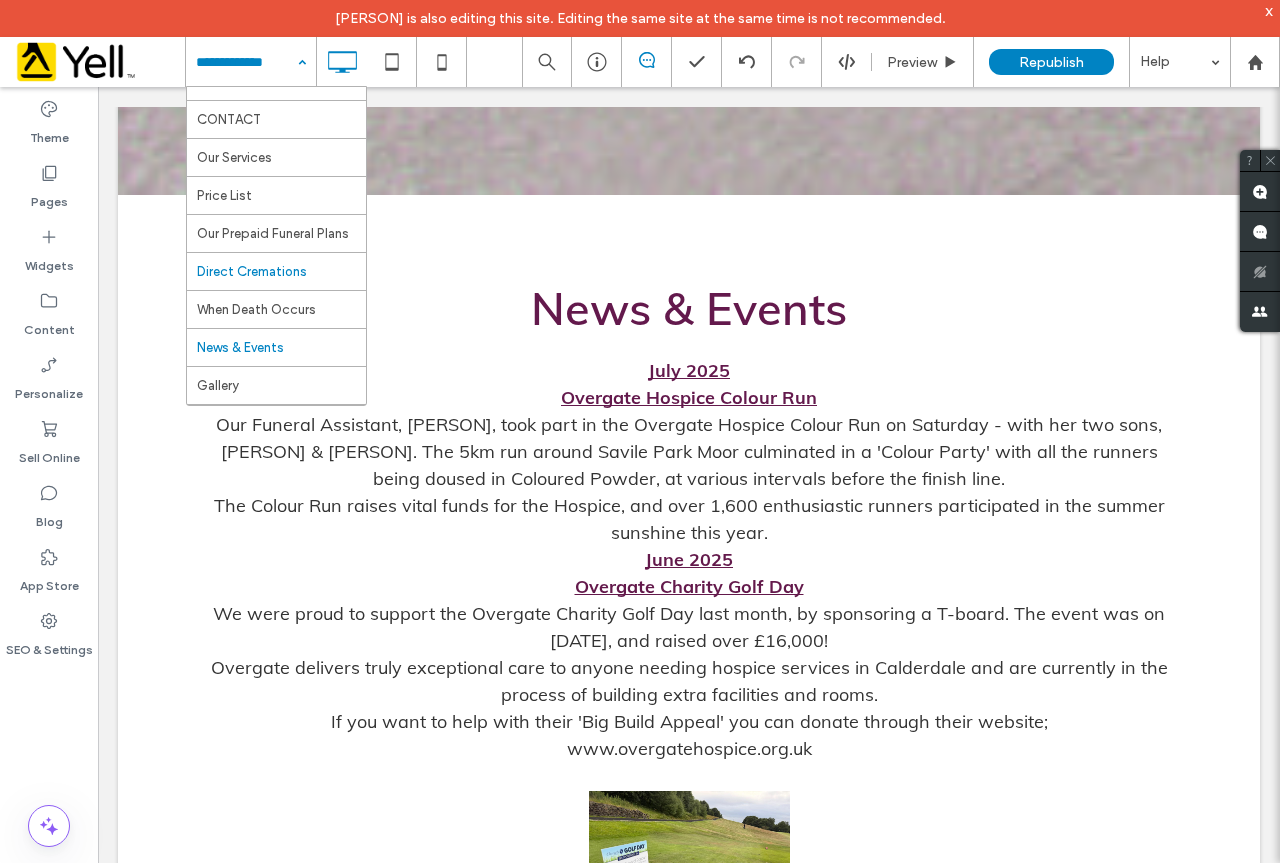 scroll, scrollTop: 135, scrollLeft: 0, axis: vertical 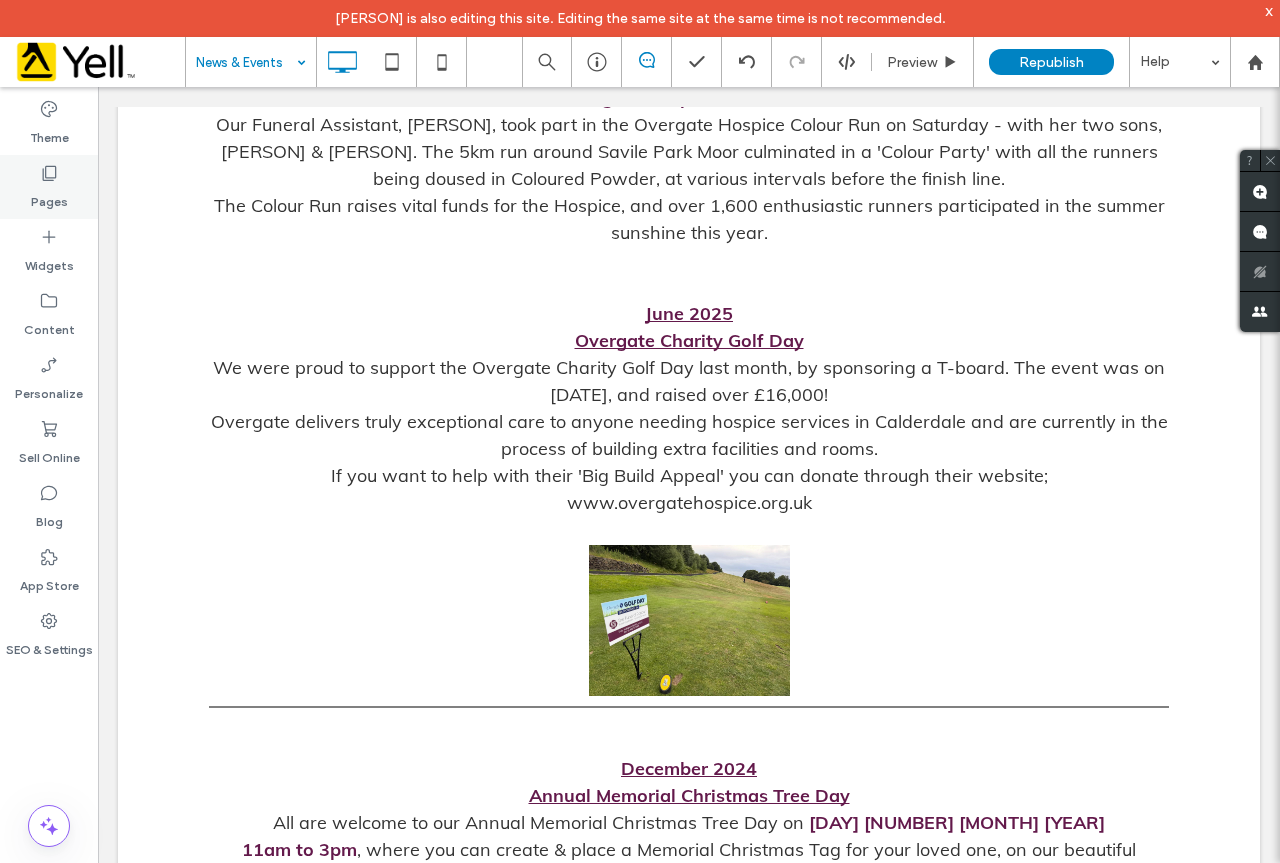 click on "Pages" at bounding box center [49, 197] 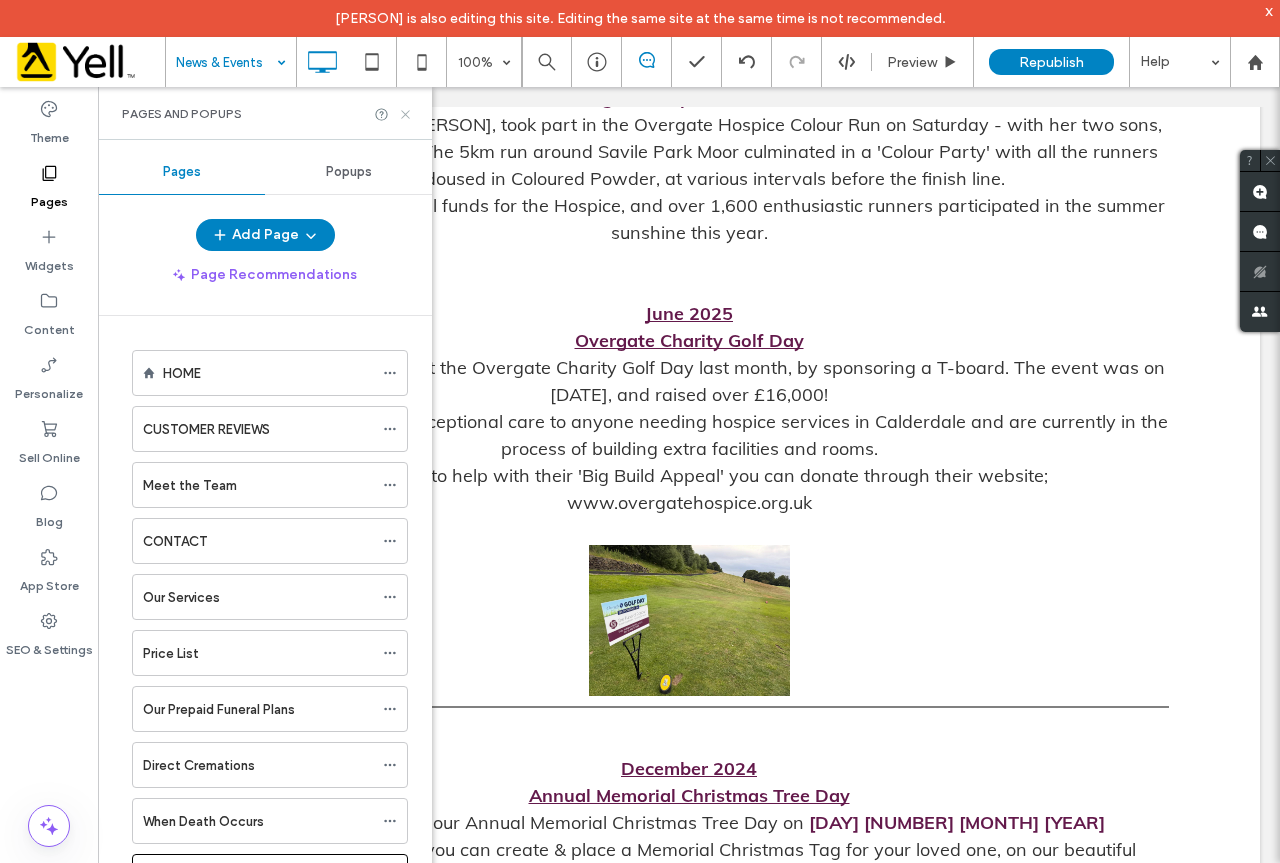click 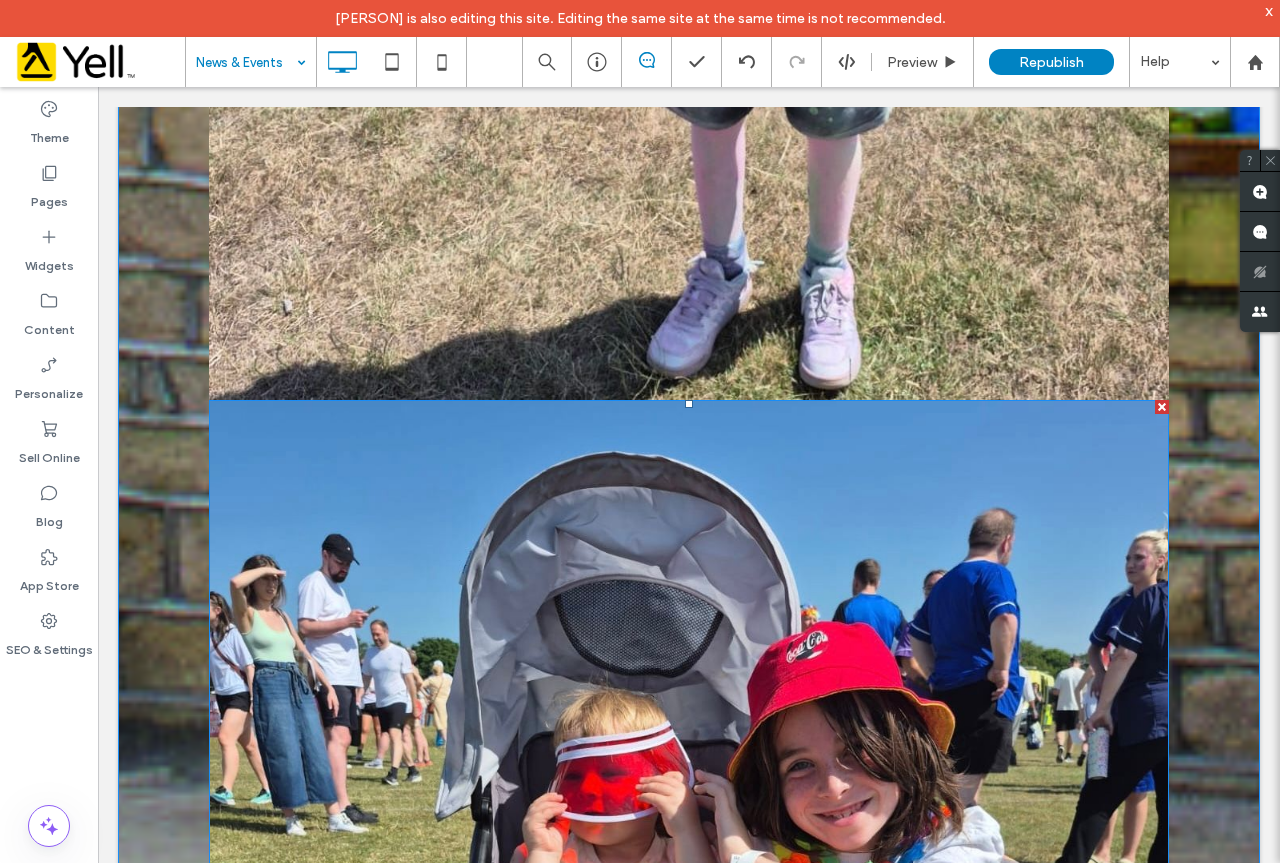 scroll, scrollTop: 4800, scrollLeft: 0, axis: vertical 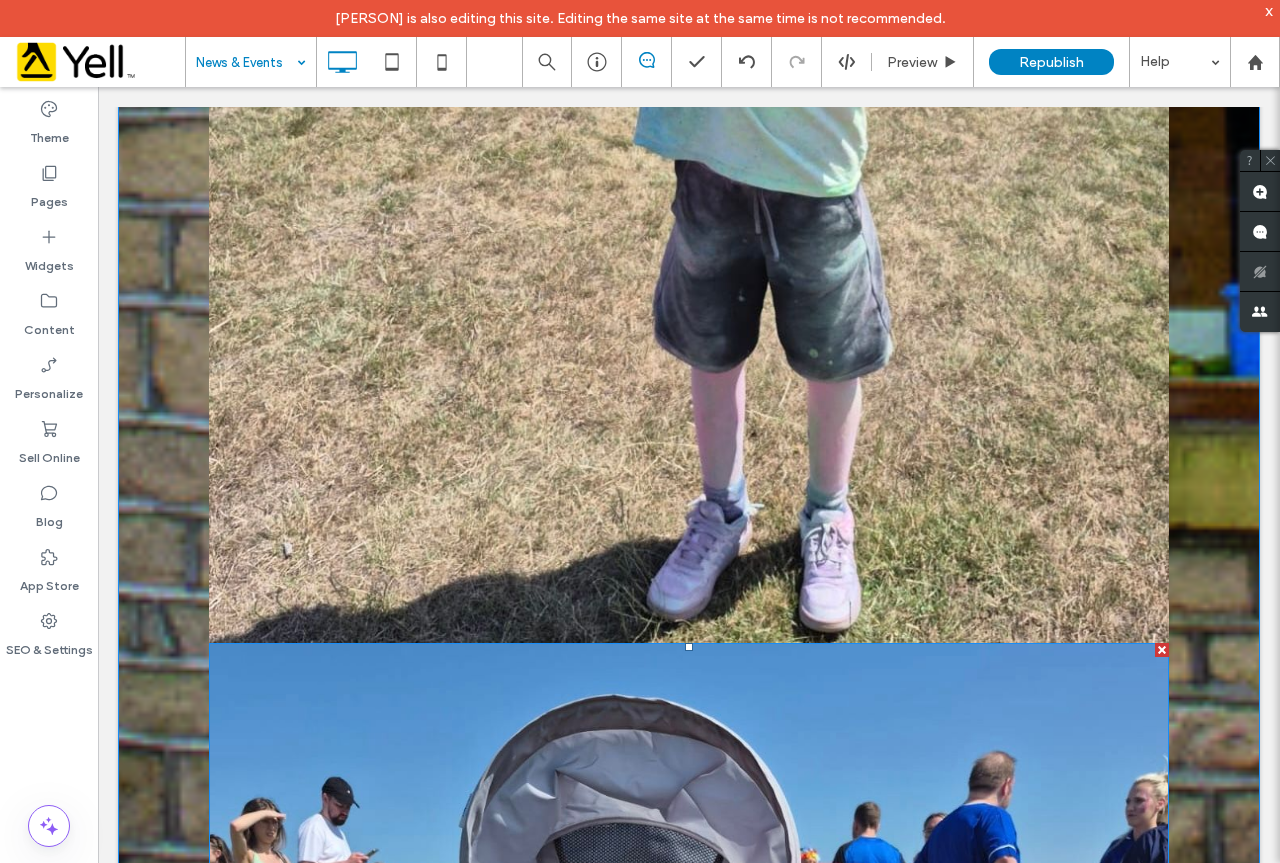 click at bounding box center [689, 1226] 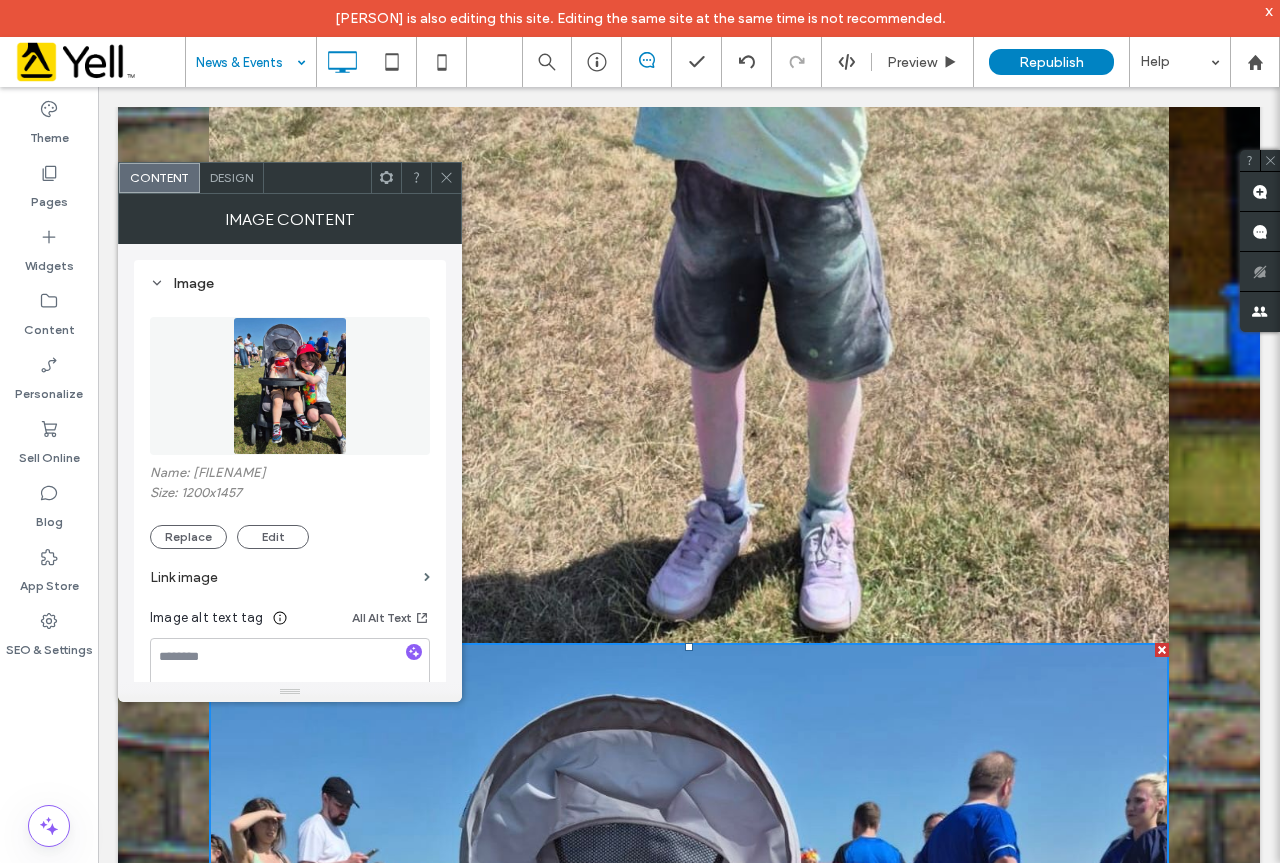 click 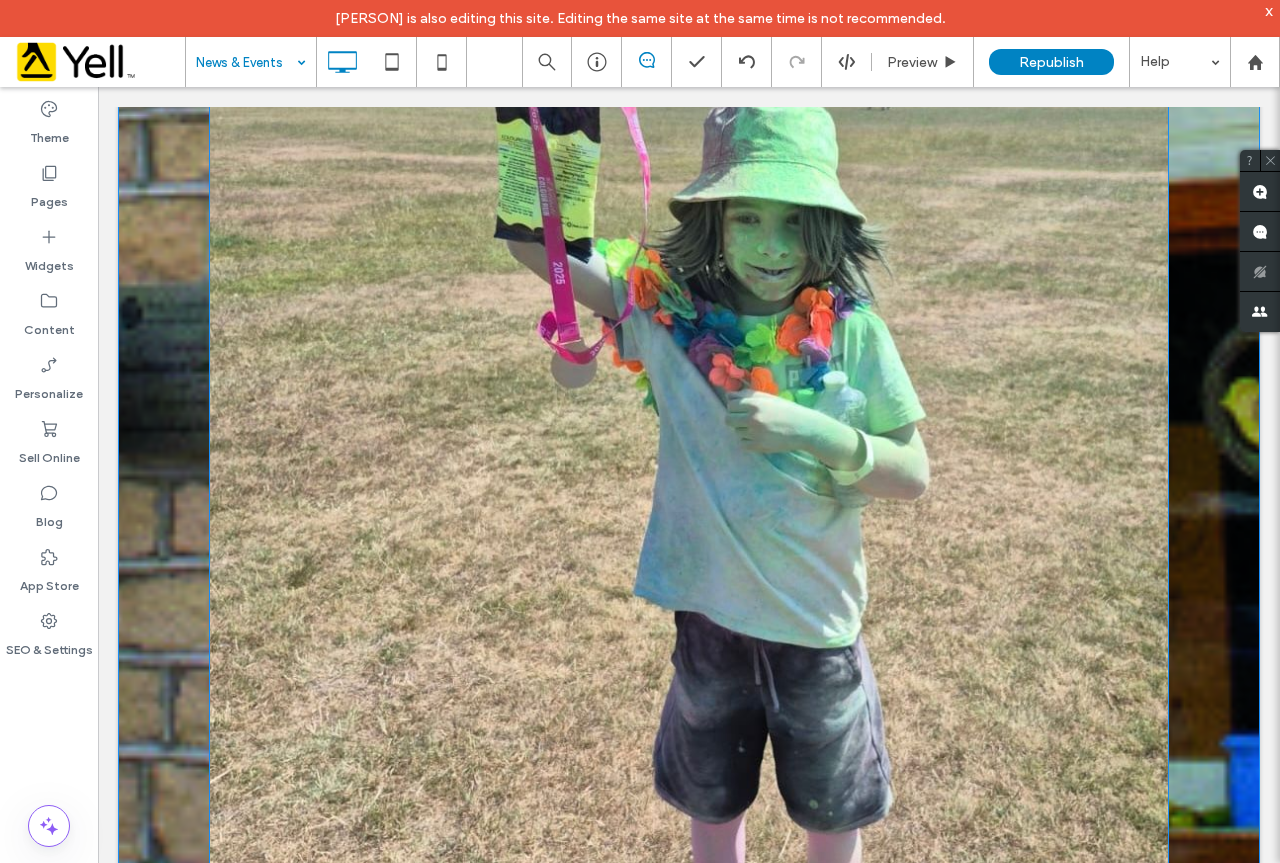 scroll, scrollTop: 4200, scrollLeft: 0, axis: vertical 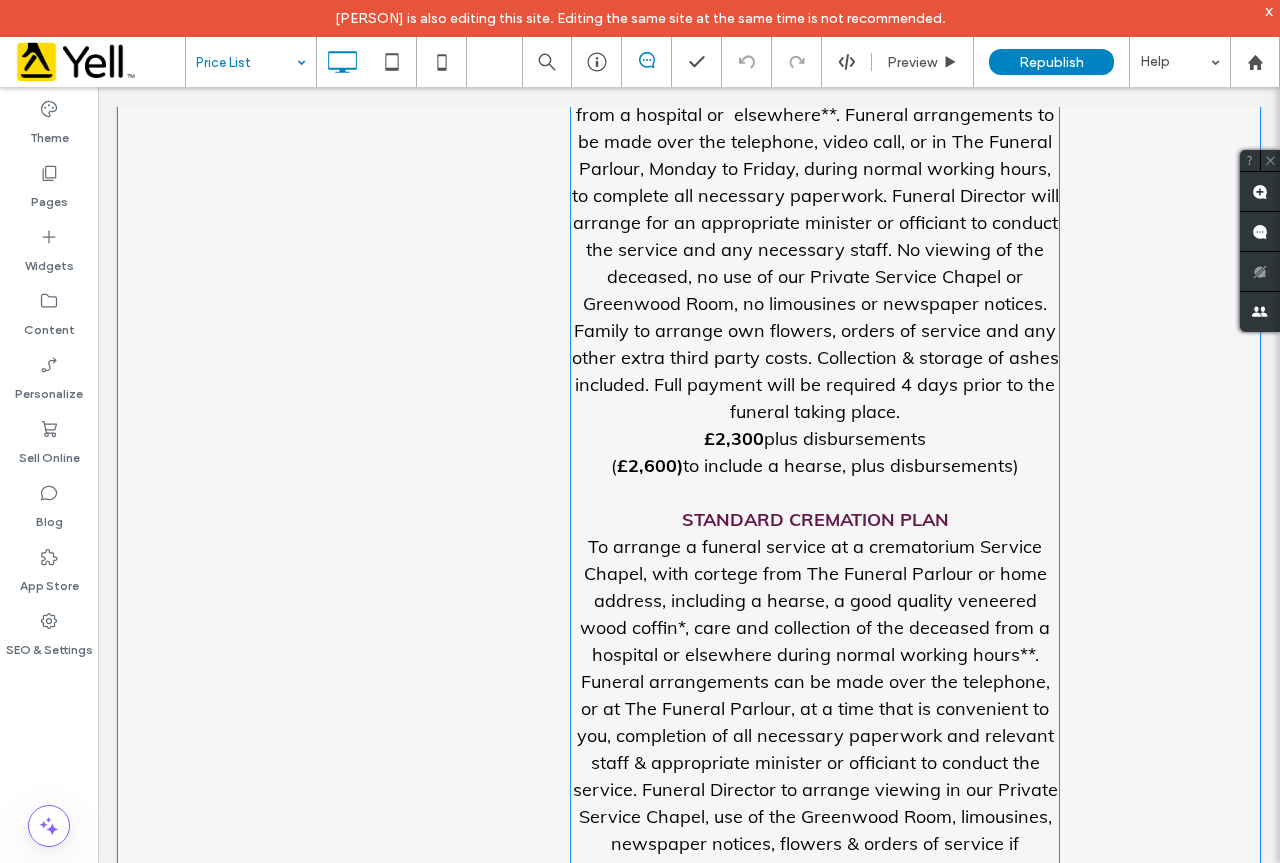 click on "( £2,600)  to include a hearse, plus disbursements)" at bounding box center (815, 465) 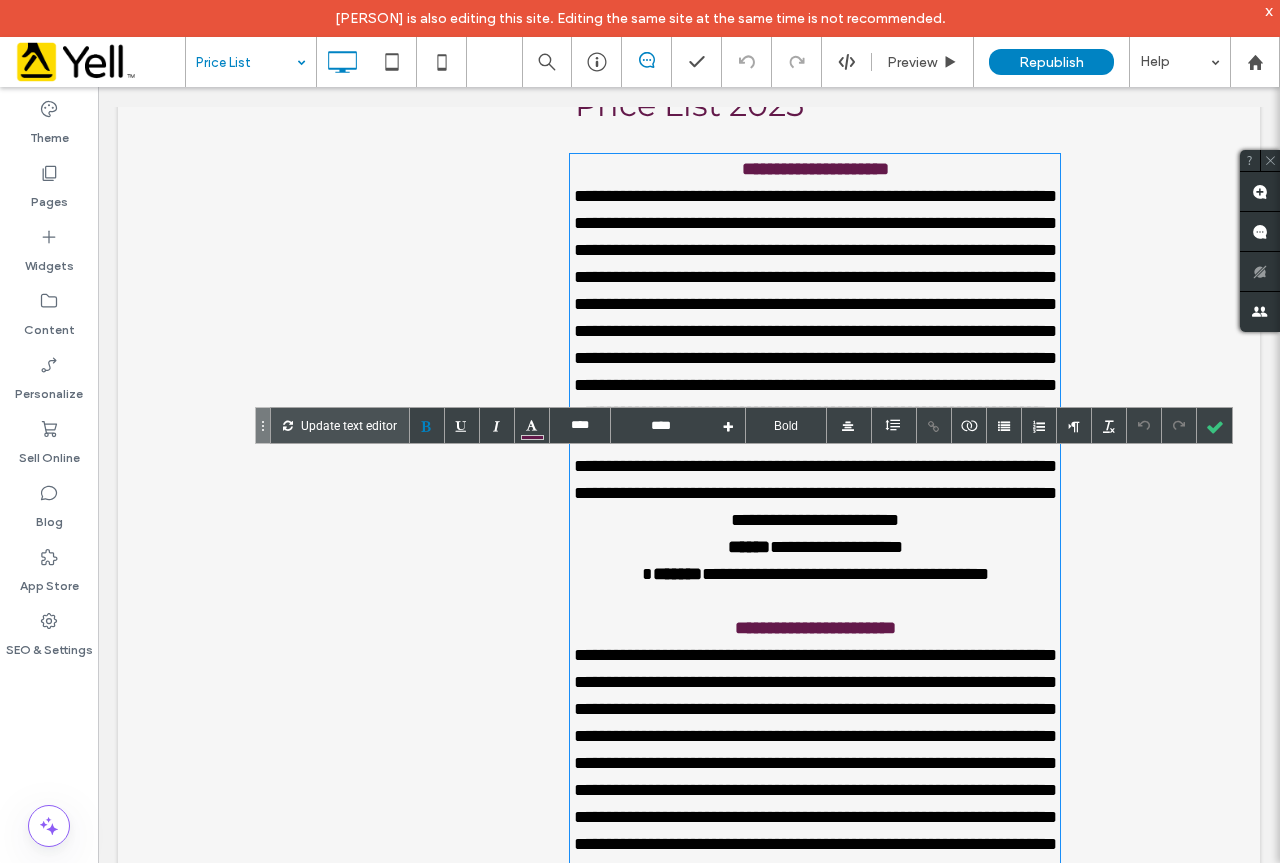 scroll, scrollTop: 1087, scrollLeft: 0, axis: vertical 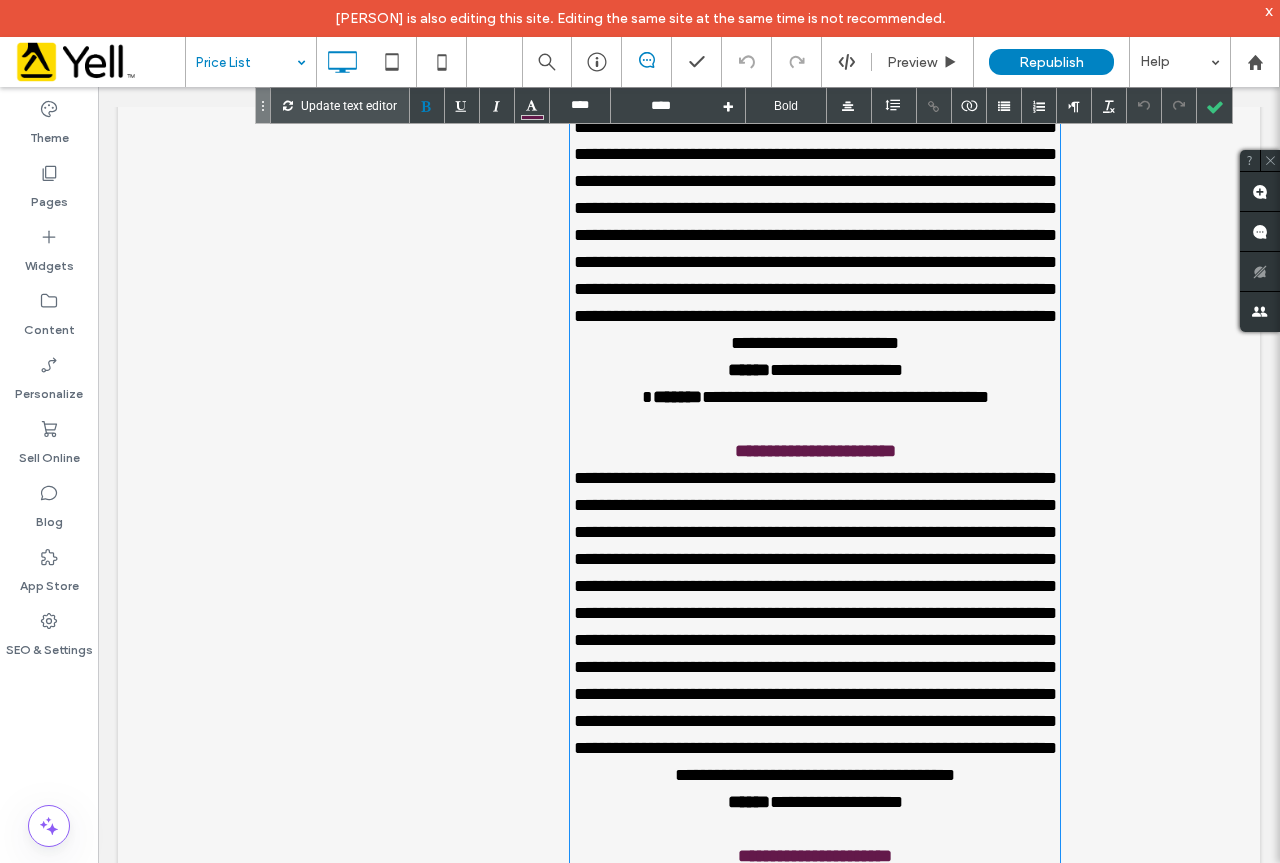 click on "*******" at bounding box center (677, 397) 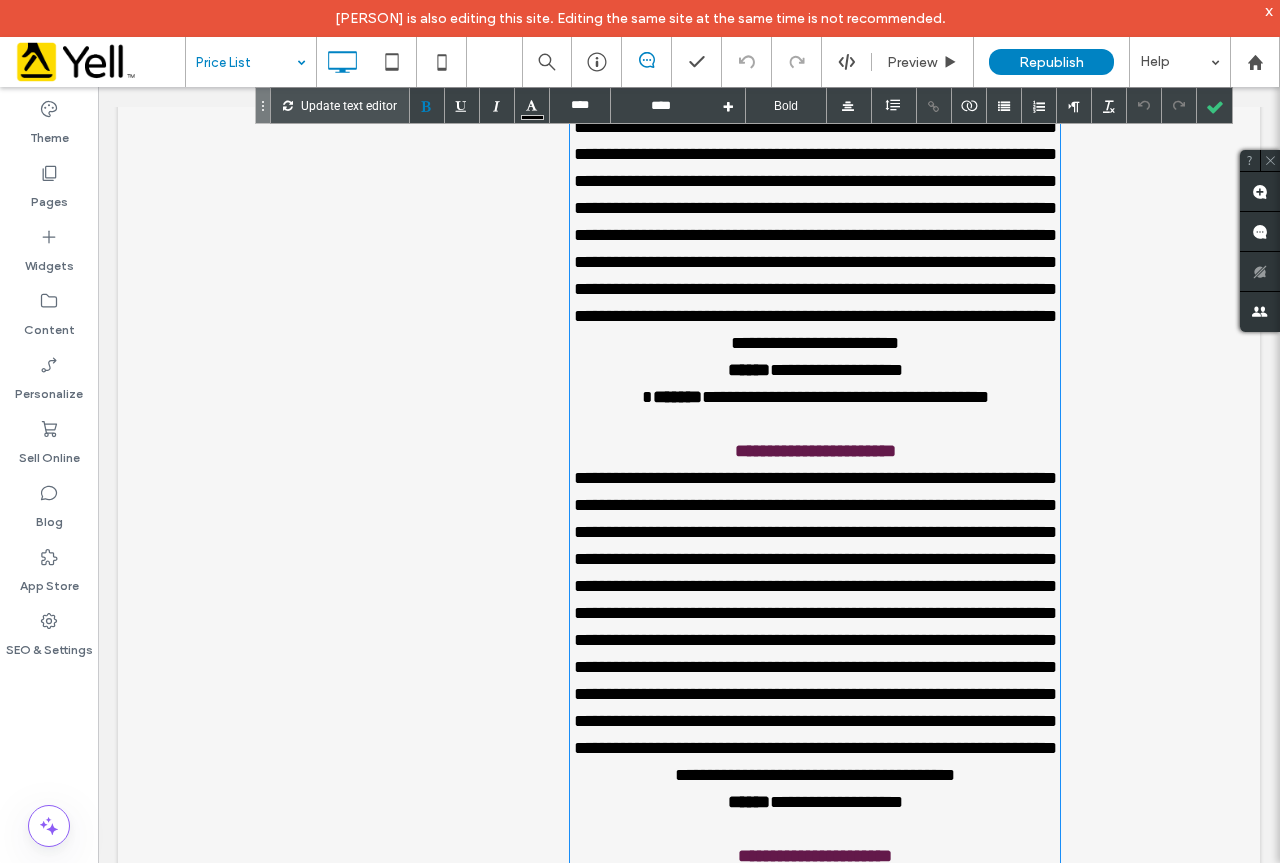 type 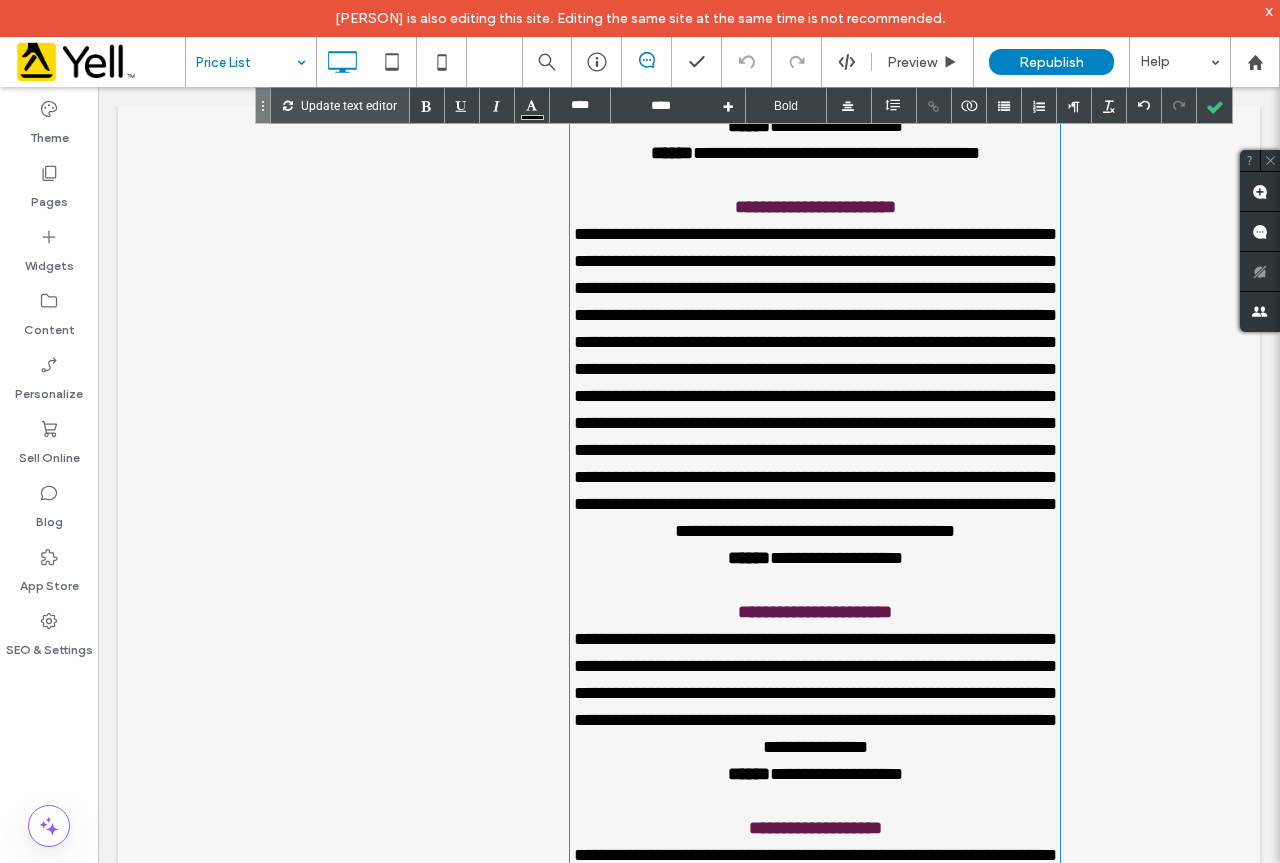 scroll, scrollTop: 987, scrollLeft: 0, axis: vertical 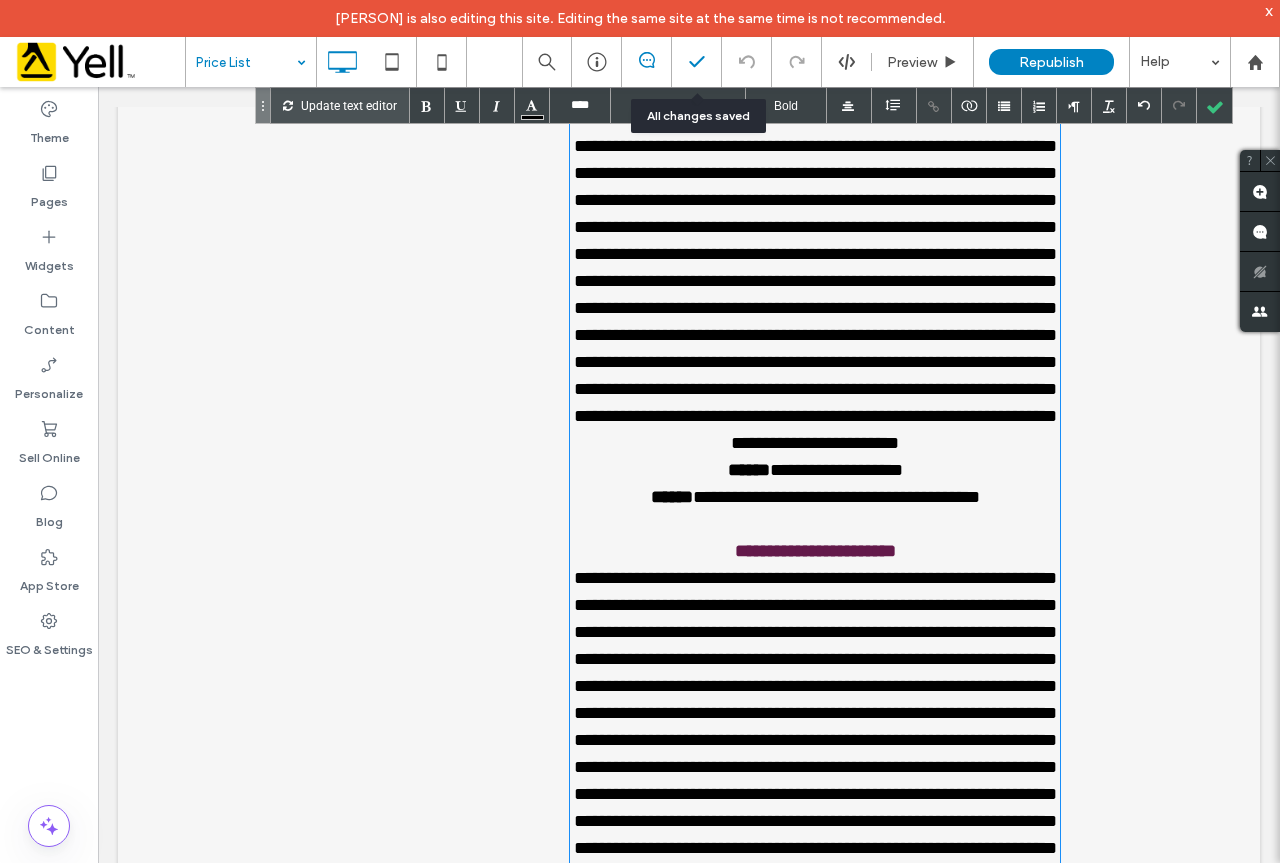 click 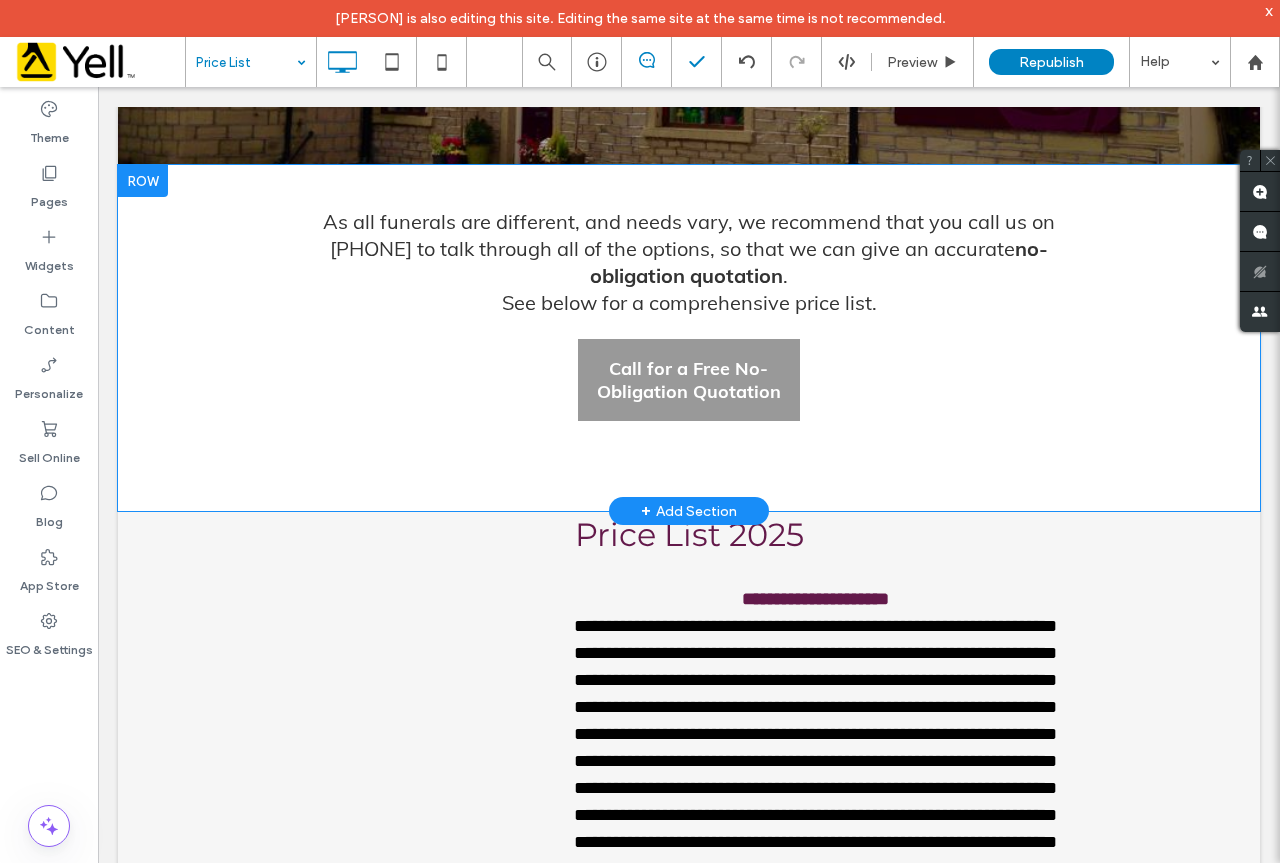 scroll, scrollTop: 600, scrollLeft: 0, axis: vertical 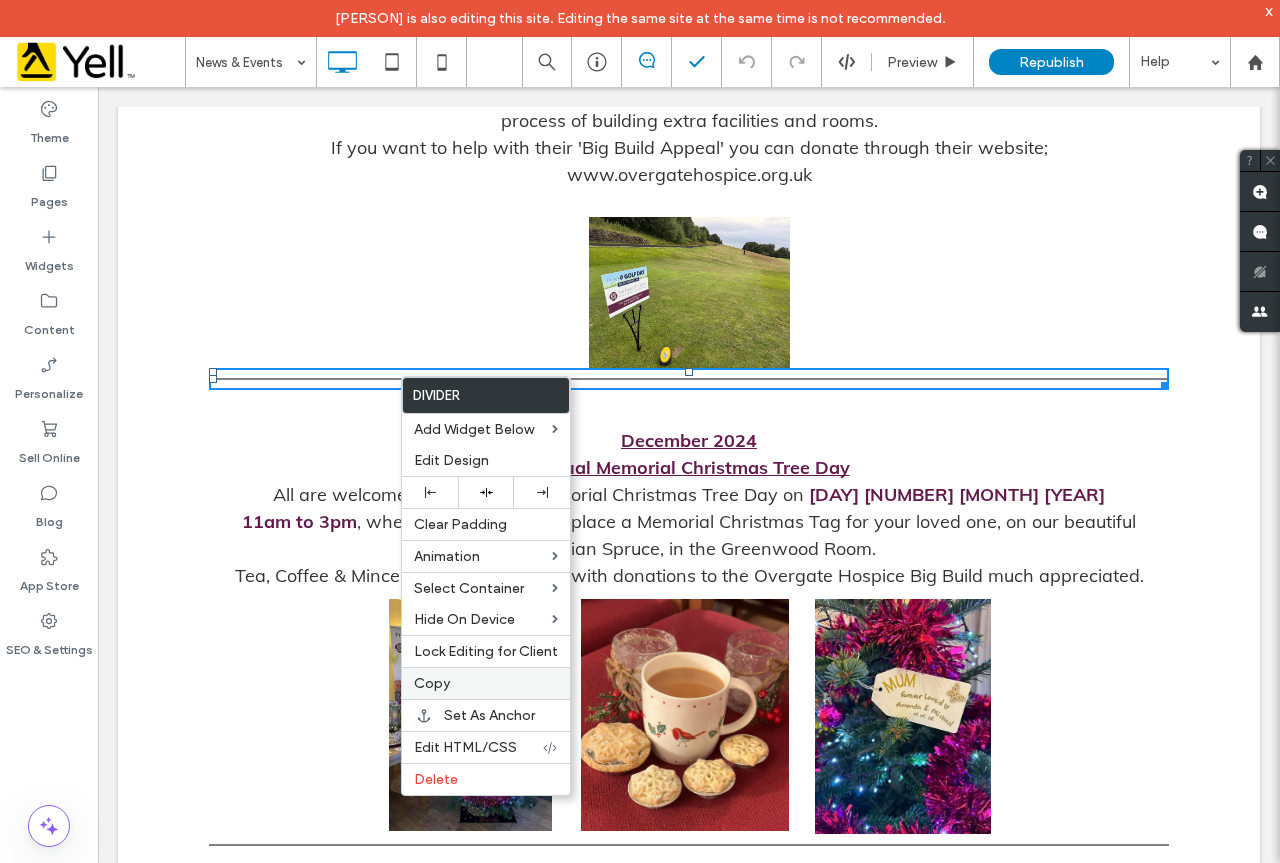 click on "Copy" at bounding box center (486, 683) 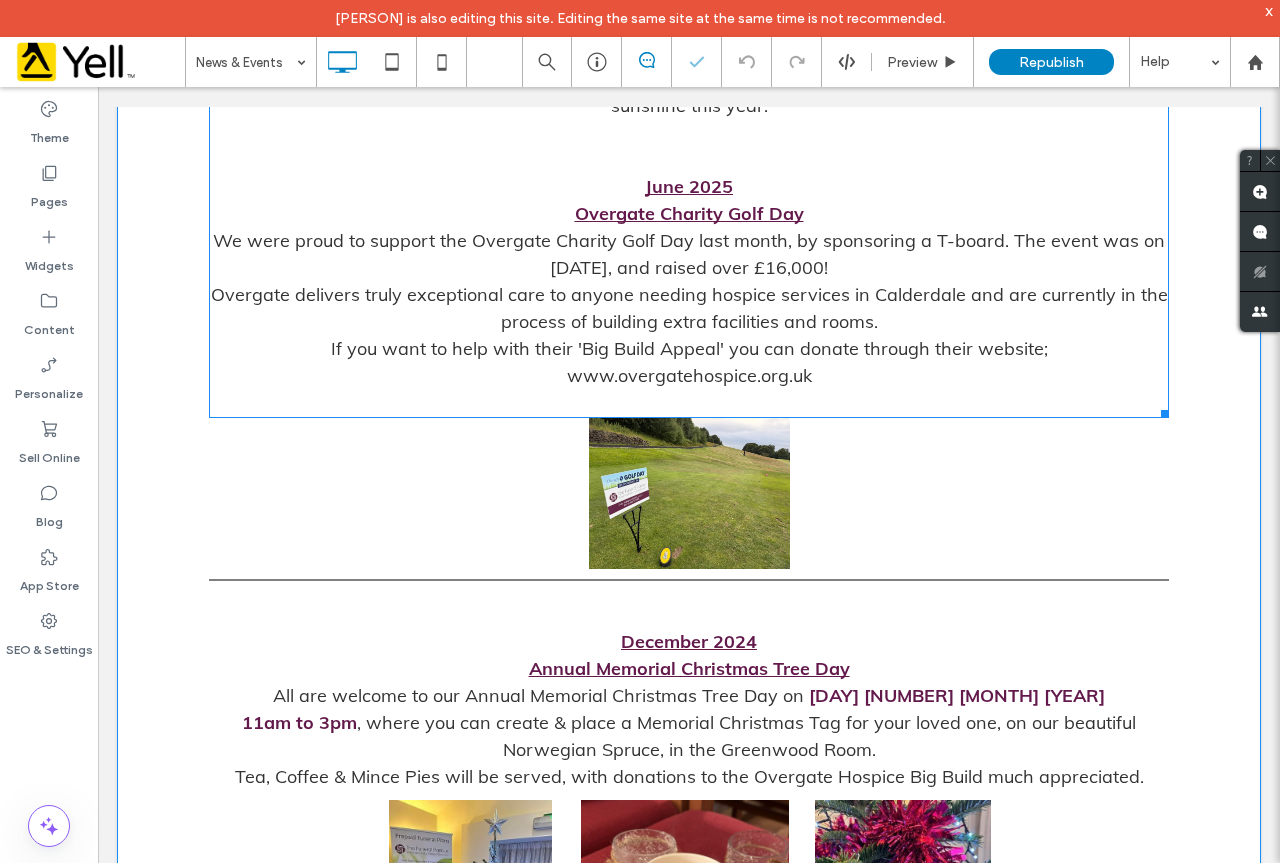 scroll, scrollTop: 7200, scrollLeft: 0, axis: vertical 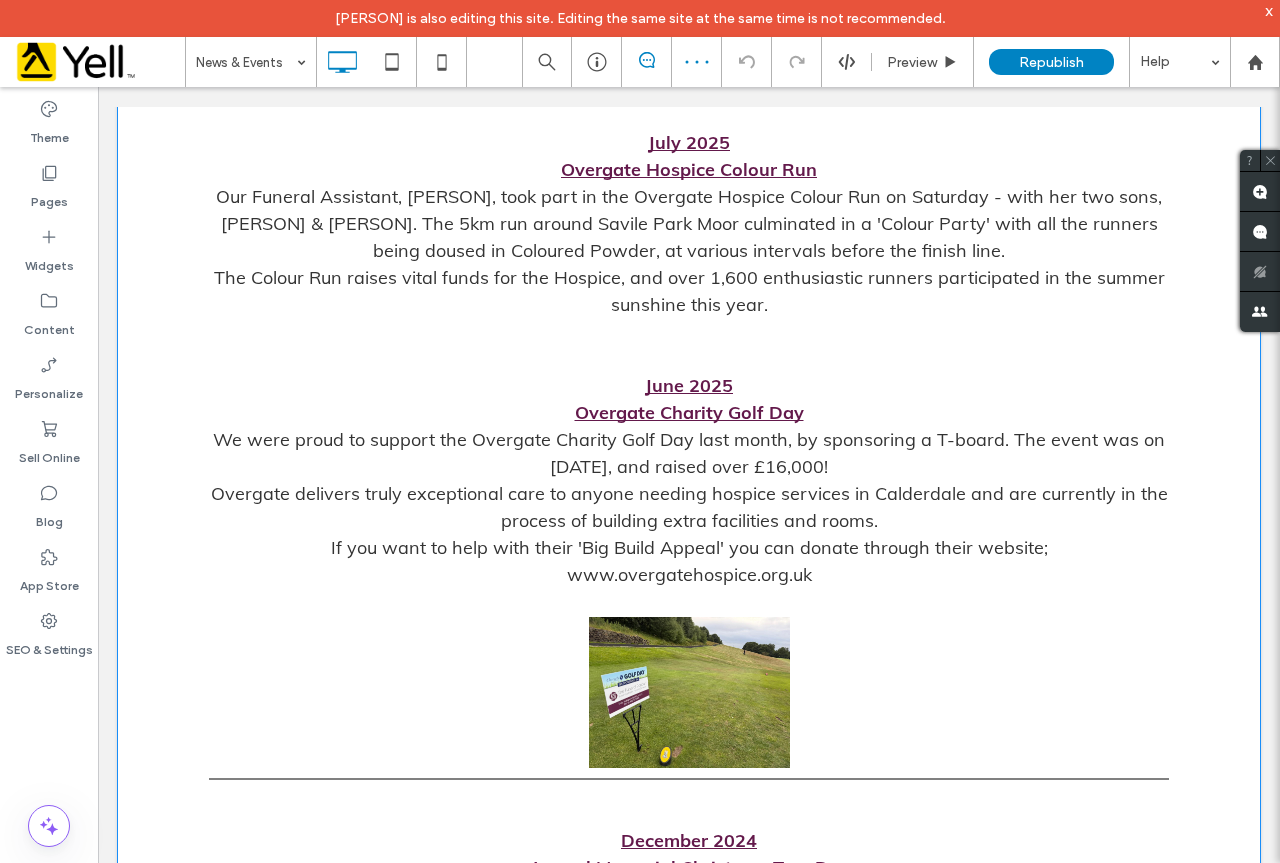 click on "News & Events [MONTH] [YEAR] Overgate Hospice Colour Run Our Funeral Assistant, [NAME], took part in the Overgate Hospice Colour Run on [DAY] - with her [RELATIONSHIP], [NAME] & [NAME]. The [DISTANCE] run around [LOCATION] culminated in a 'Colour Party' with all the runners being doused in Coloured Powder, at various intervals before the finish line.
The Colour Run raises vital funds for the Hospice, and over [NUMBER] enthusiastic runners participated in the summer sunshine this year. ﻿ [MONTH] [YEAR] Overgate Charity Golf Day We were proud to support the Overgate Charity Golf Day last month, by sponsoring a T-board. The event was on [DATE] [MONTH] [YEAR], and raised over [CURRENCY][AMOUNT]! Overgate delivers truly exceptional care to anyone needing hospice services in [LOCATION] and are currently in the process of building extra facilities and rooms. If you want to help with their 'Big Build Appeal' you can donate through their website; [URL]
[MONTH] [YEAR] Annual Memorial Christmas Tree Day" at bounding box center (689, 15917) 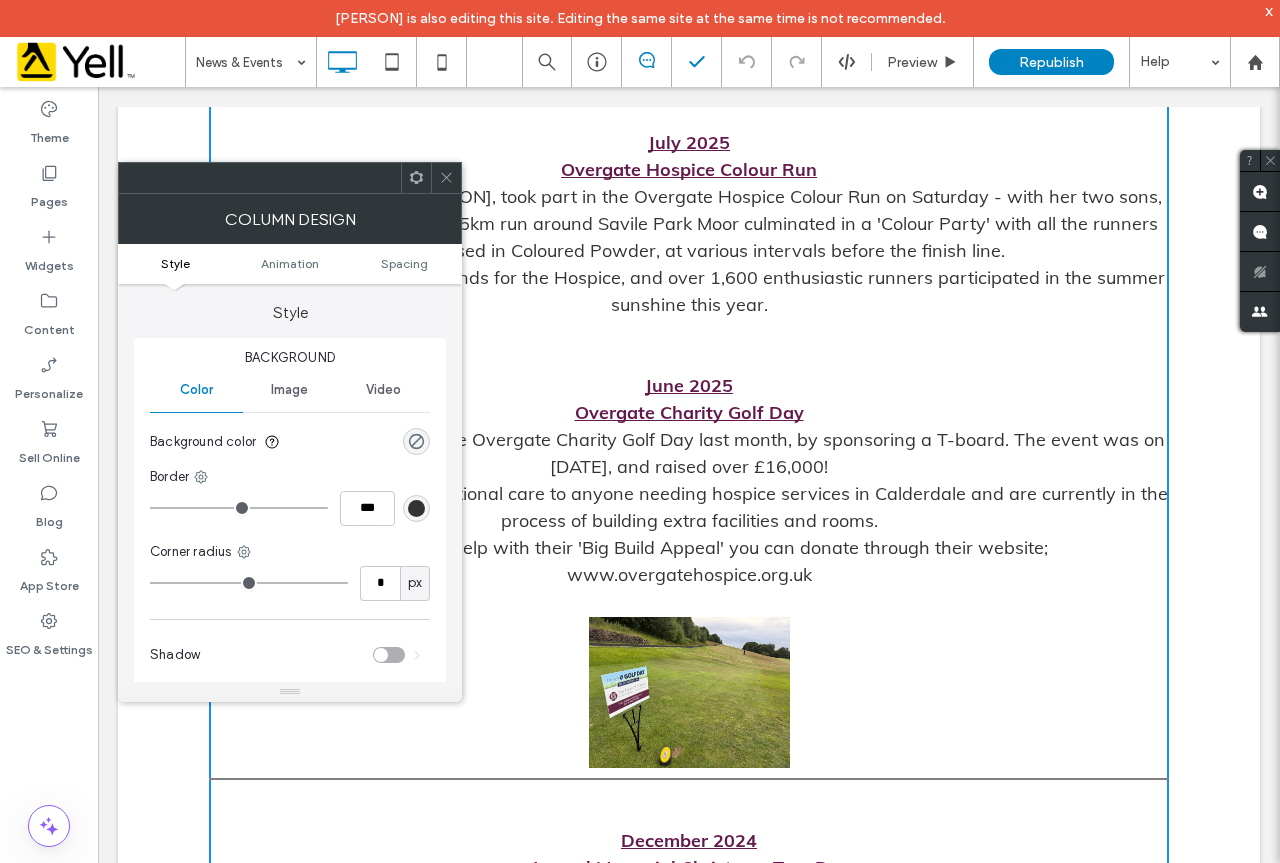 click 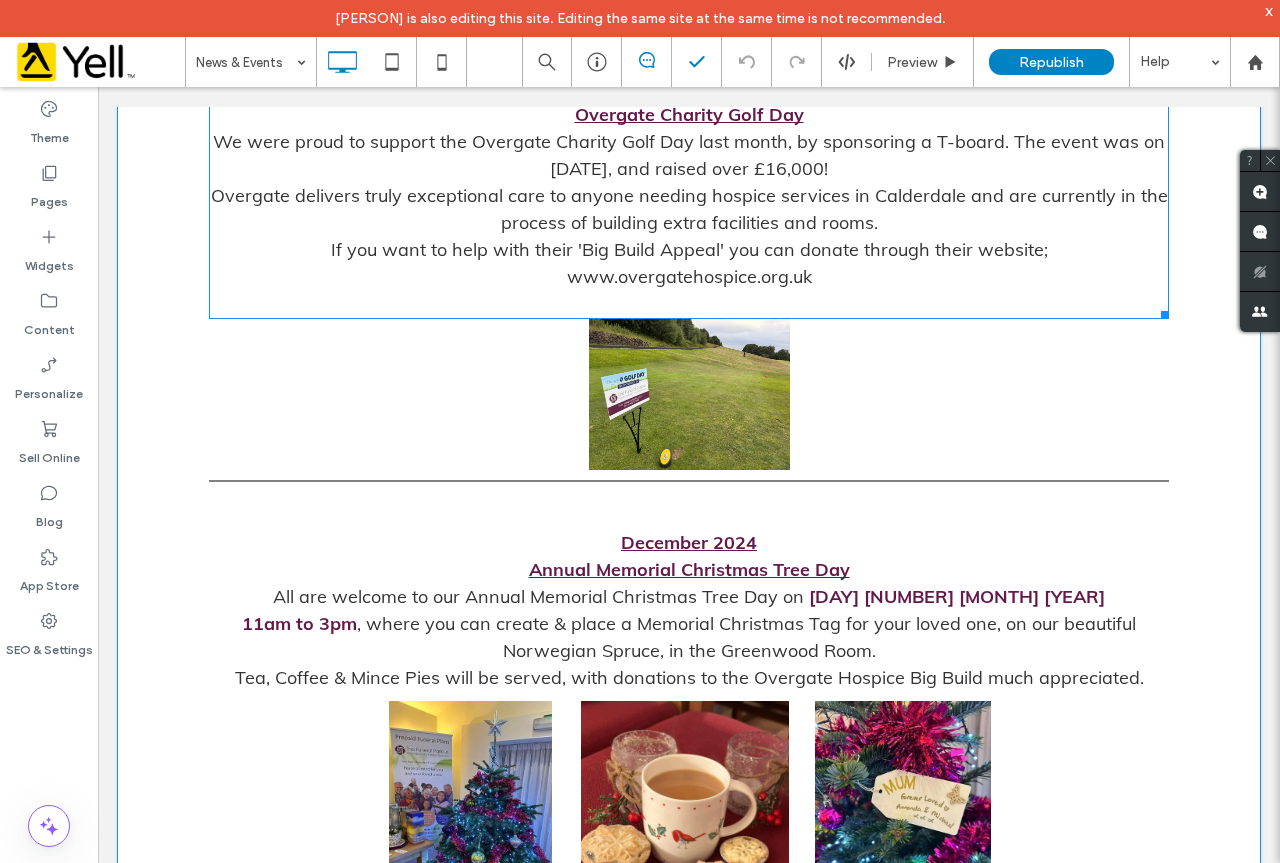 scroll, scrollTop: 7500, scrollLeft: 0, axis: vertical 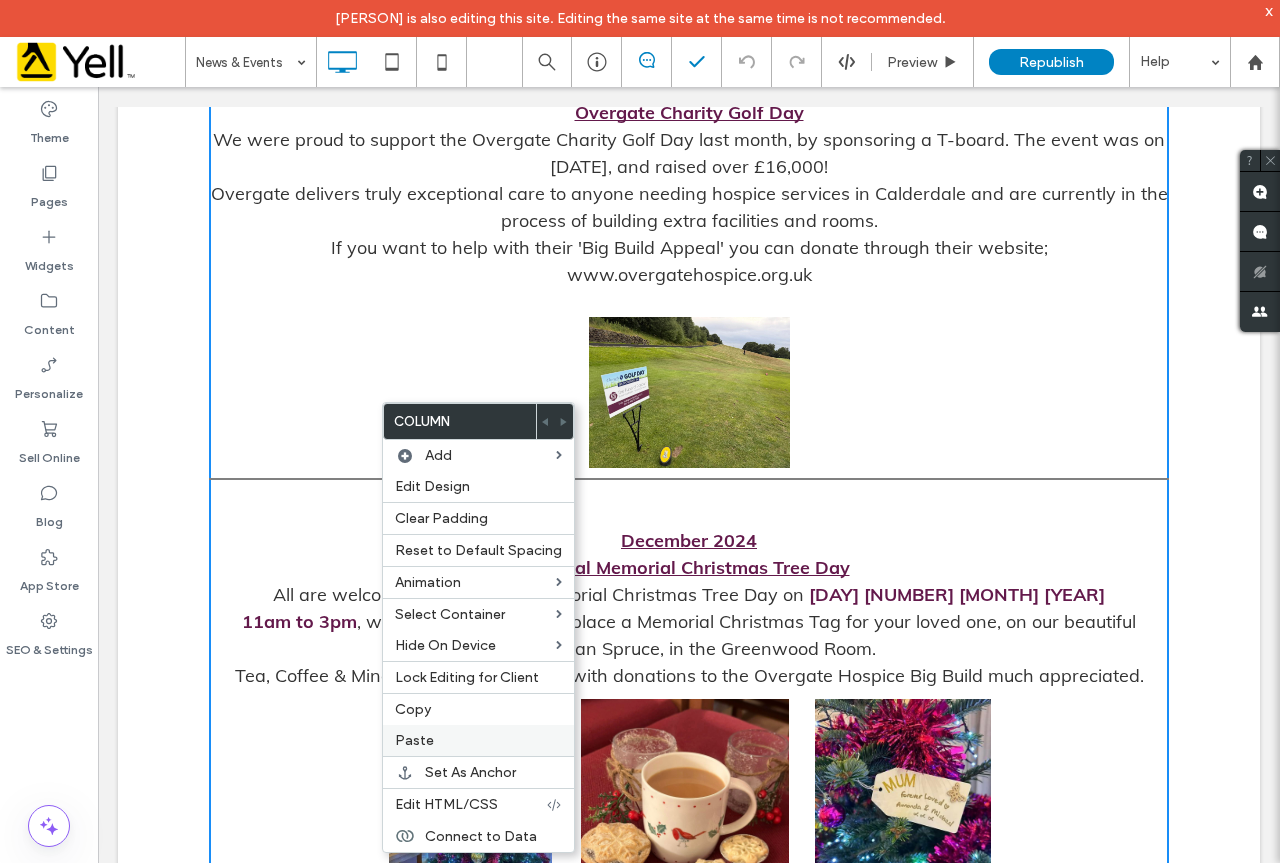 click on "Paste" at bounding box center (478, 740) 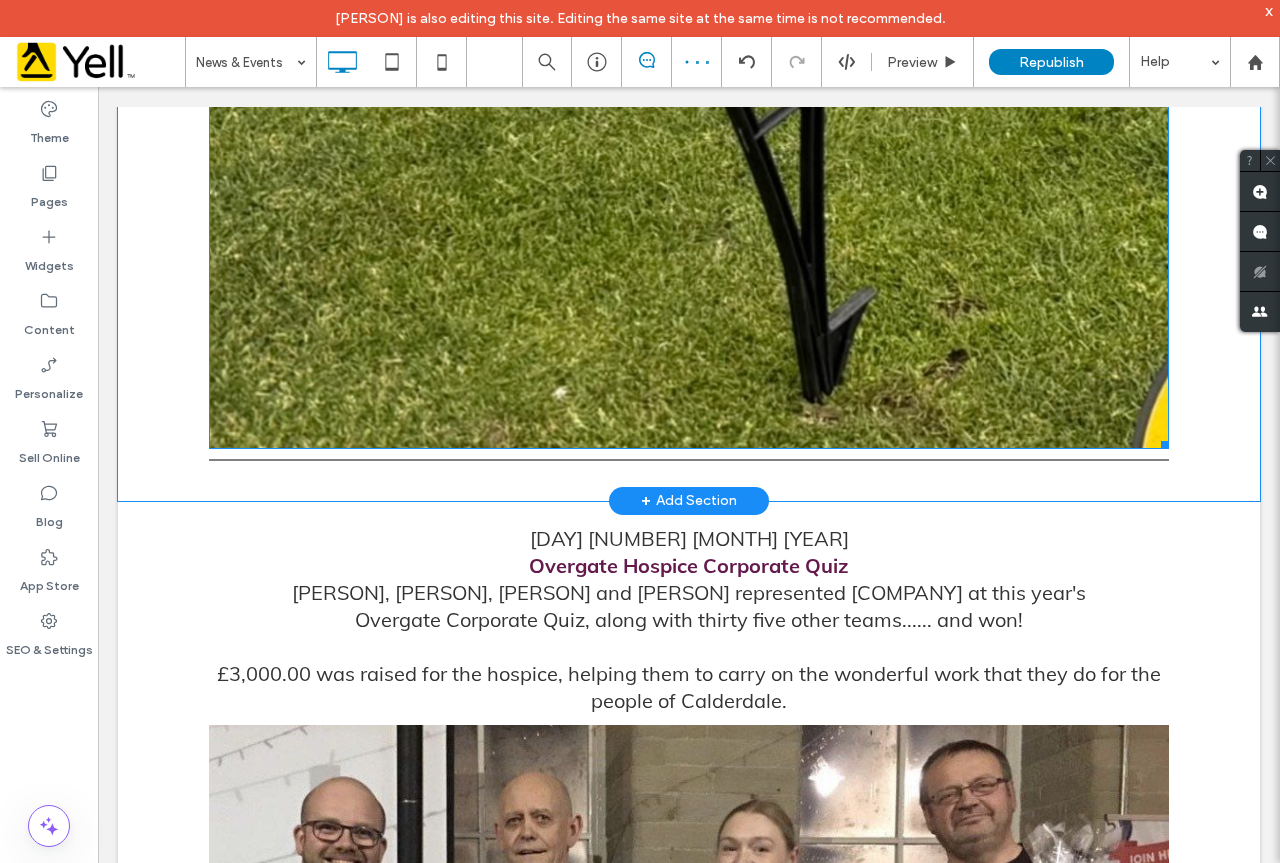 scroll, scrollTop: 38403, scrollLeft: 0, axis: vertical 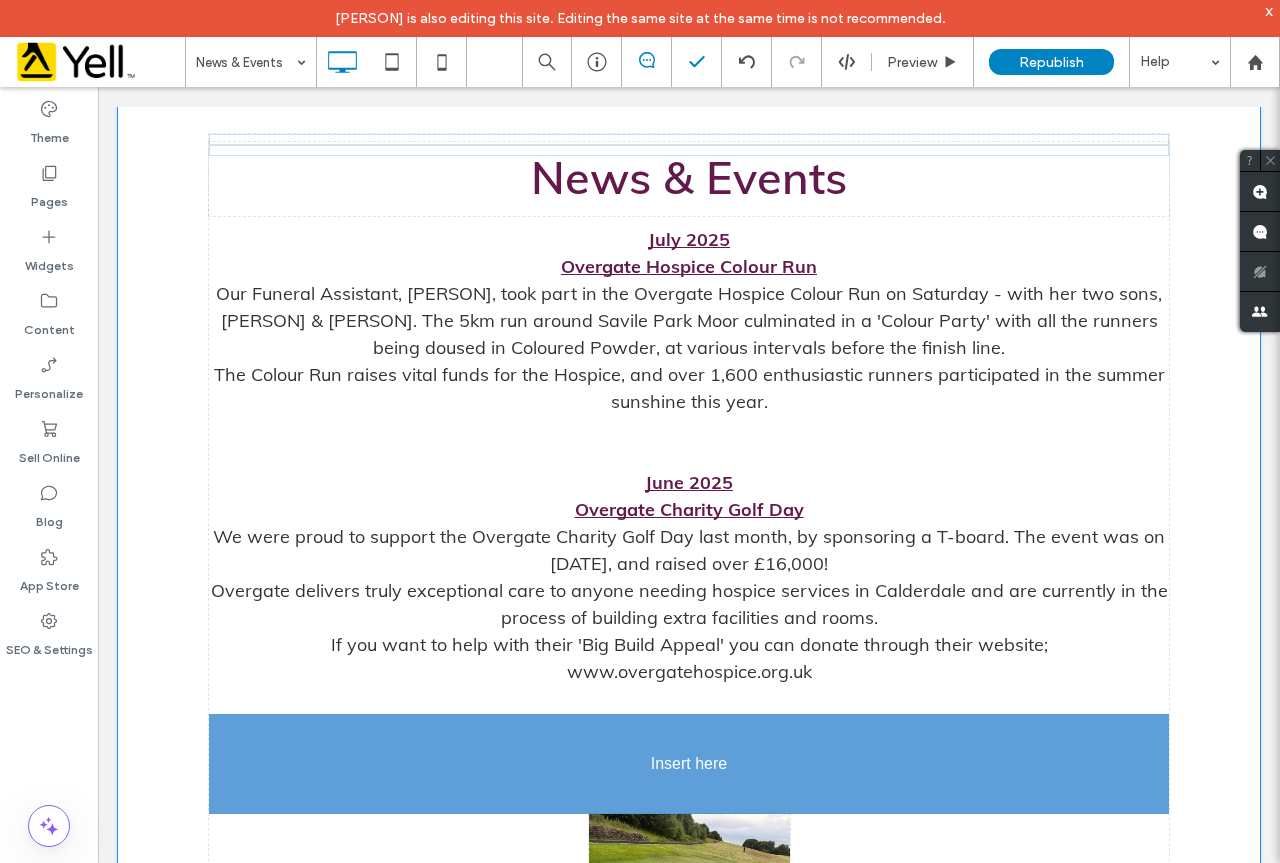 drag, startPoint x: 440, startPoint y: 462, endPoint x: 424, endPoint y: 592, distance: 130.98091 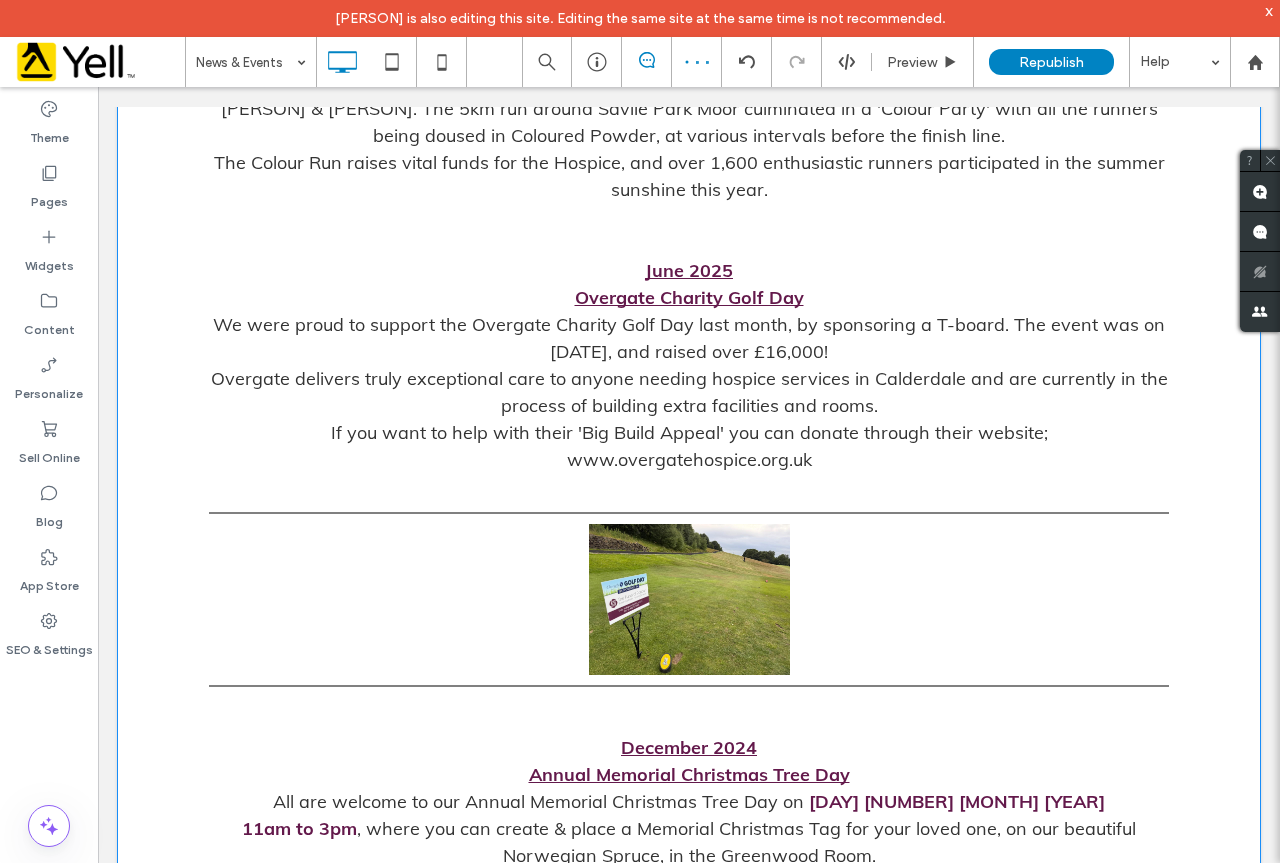 scroll, scrollTop: 7303, scrollLeft: 0, axis: vertical 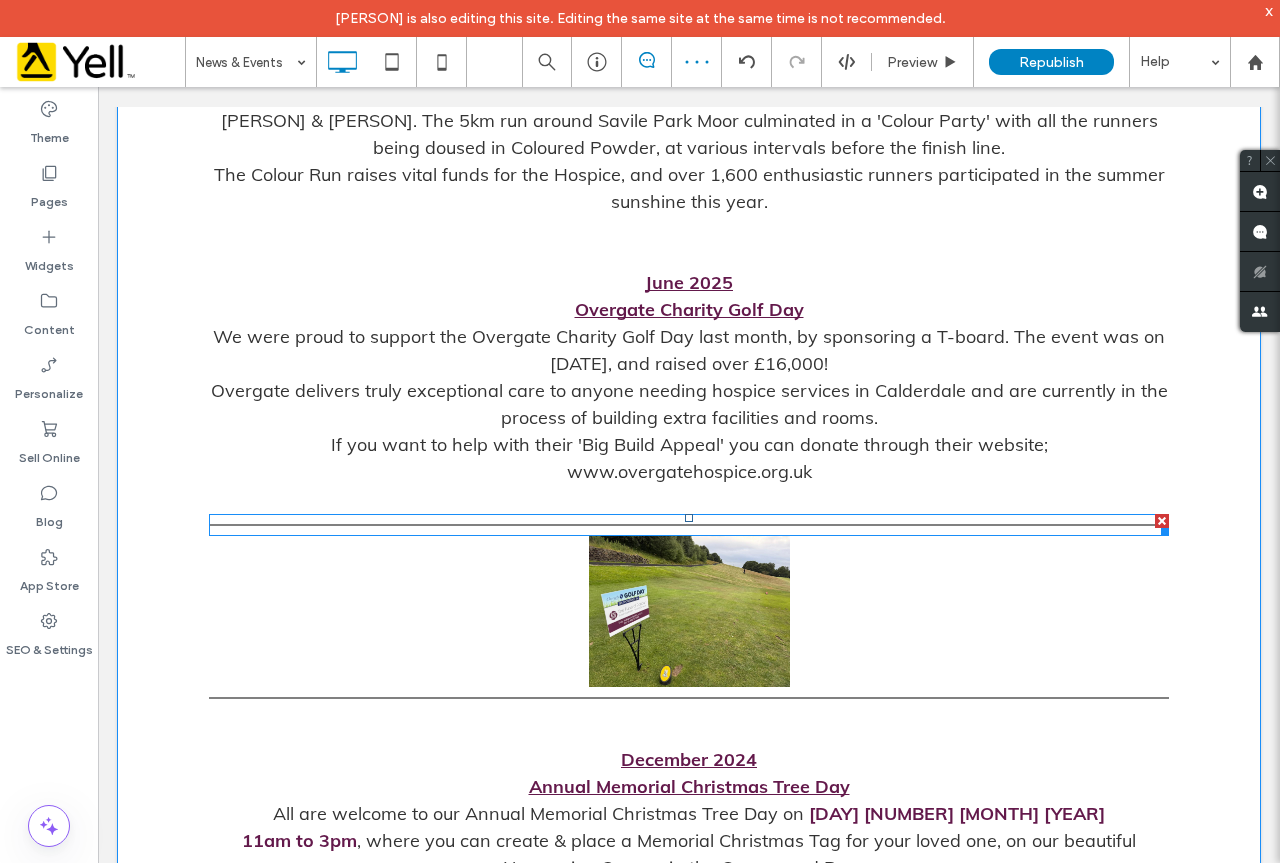 click at bounding box center (1162, 521) 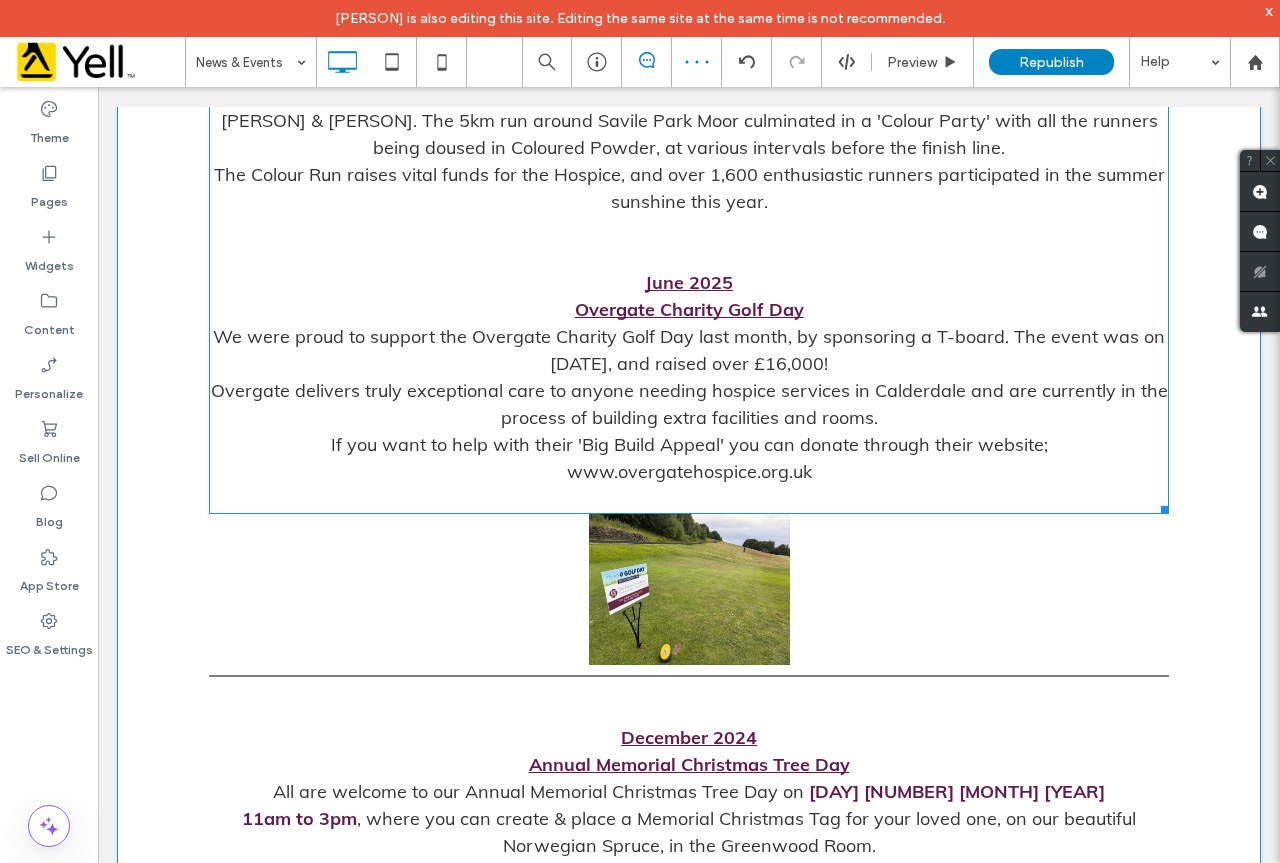 click on "Overgate delivers truly exceptional care to anyone needing hospice services in Calderdale and are currently in the process of building extra facilities and rooms." at bounding box center [689, 404] 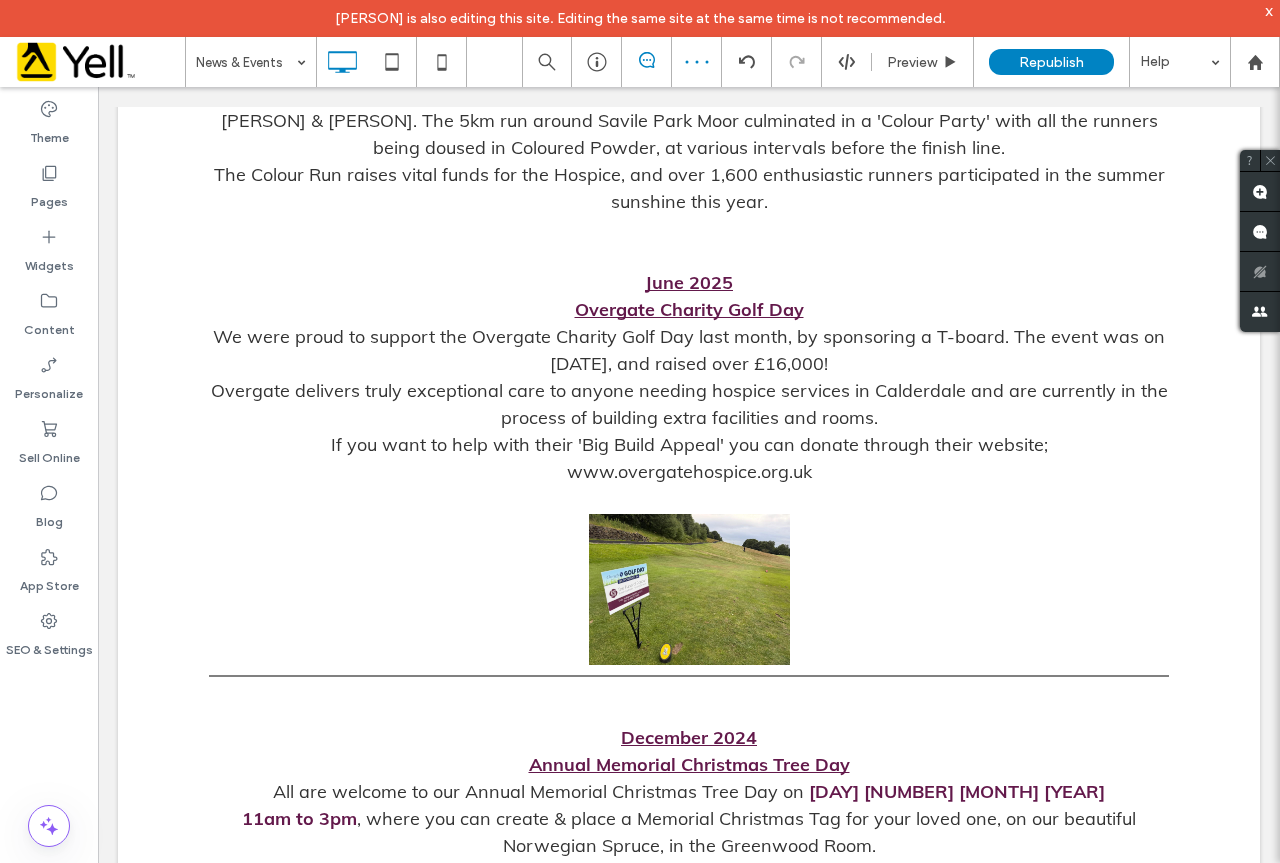 scroll, scrollTop: 7079, scrollLeft: 0, axis: vertical 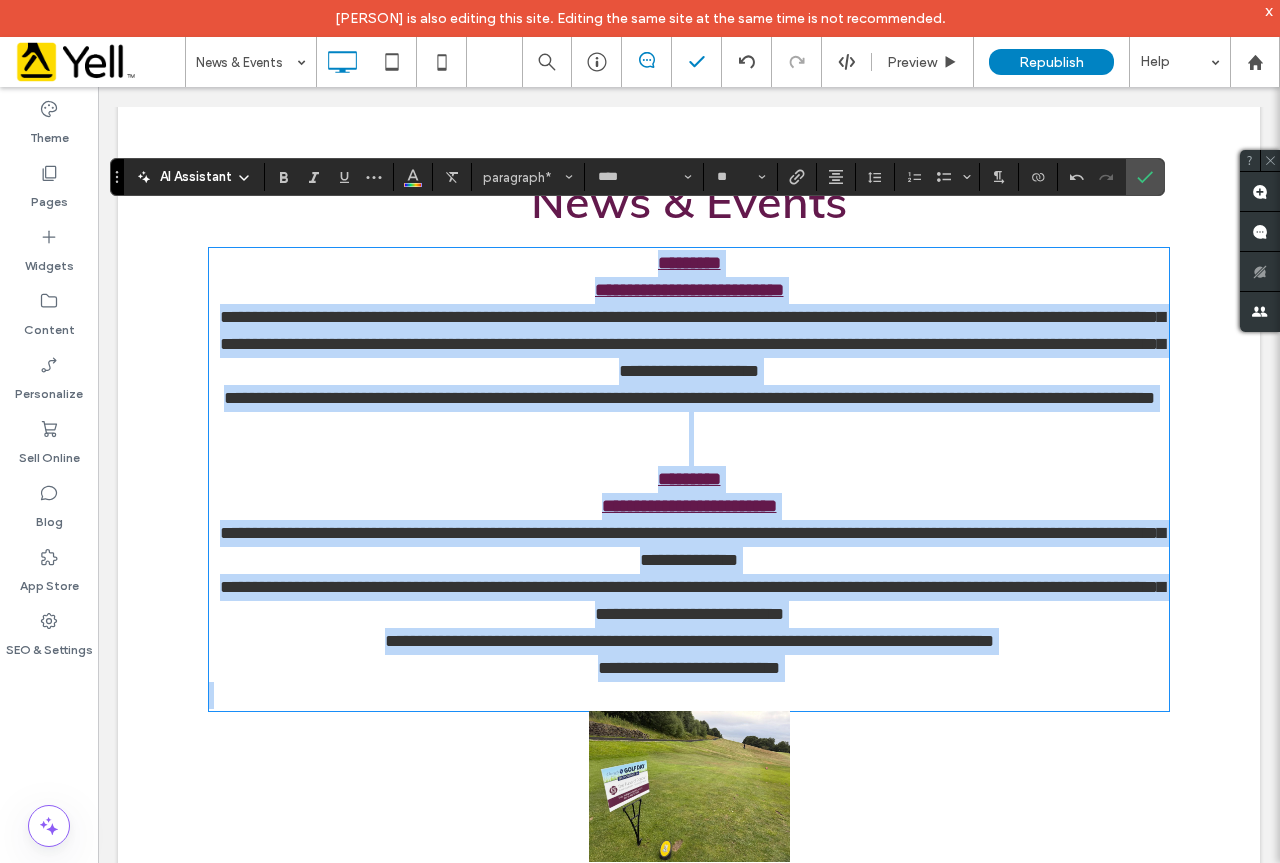 click at bounding box center (689, 425) 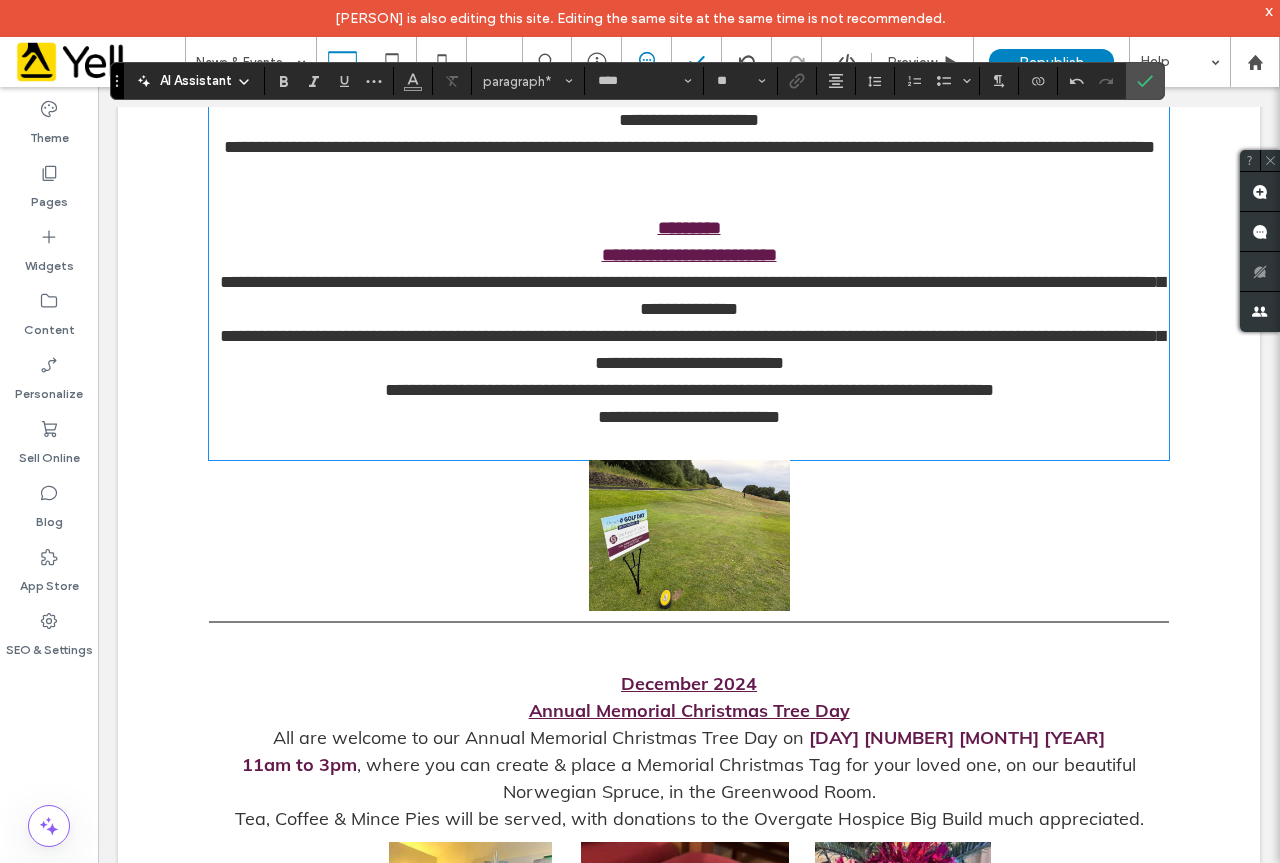 scroll, scrollTop: 7479, scrollLeft: 0, axis: vertical 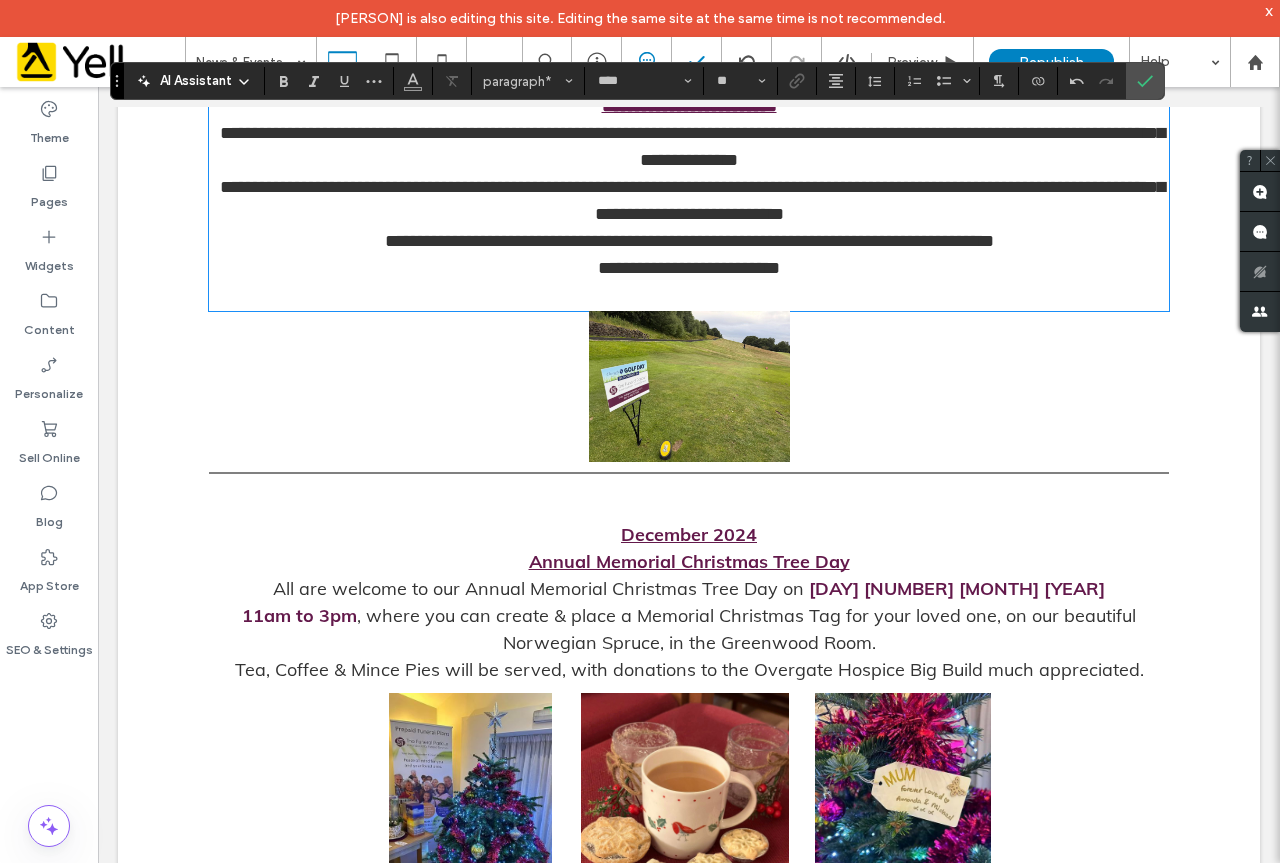 click on "**********" at bounding box center [689, 15625] 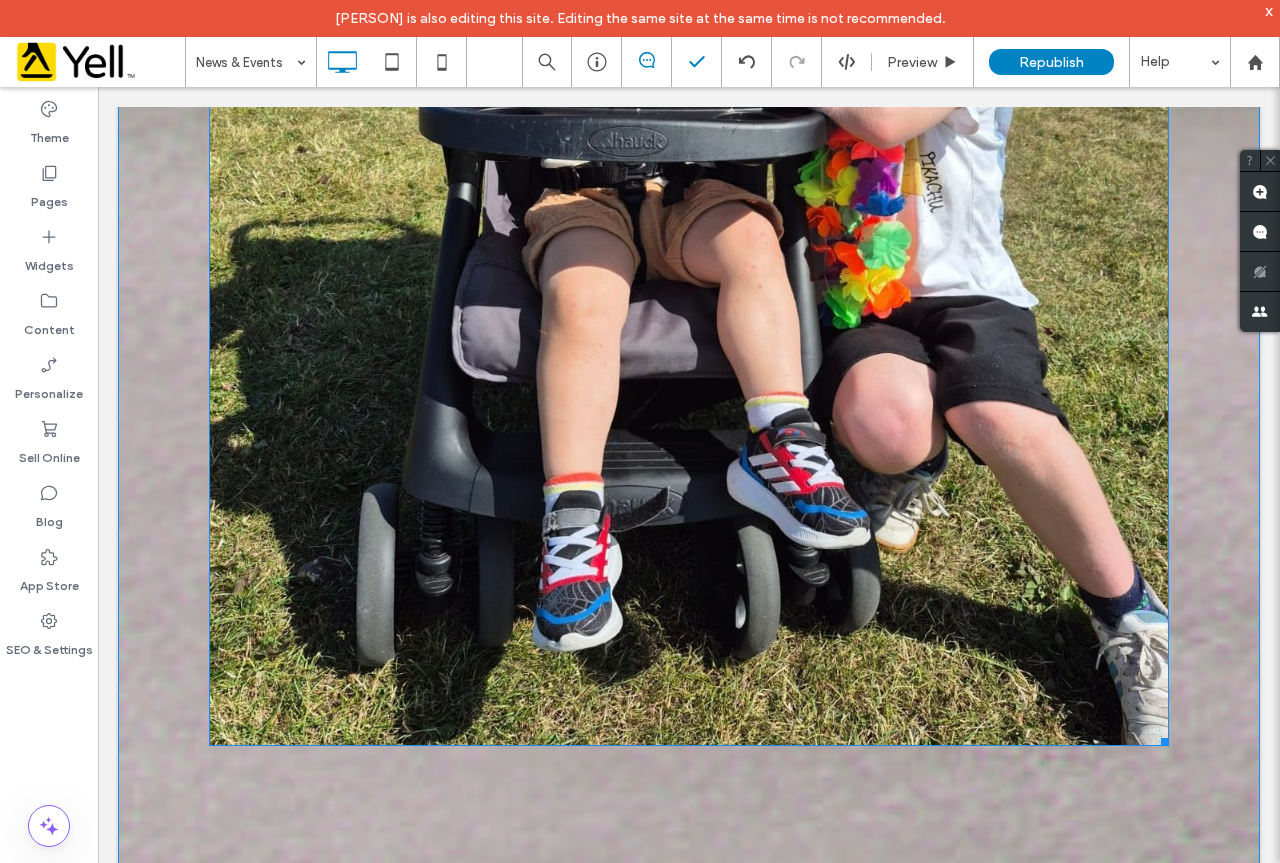 scroll, scrollTop: 5679, scrollLeft: 0, axis: vertical 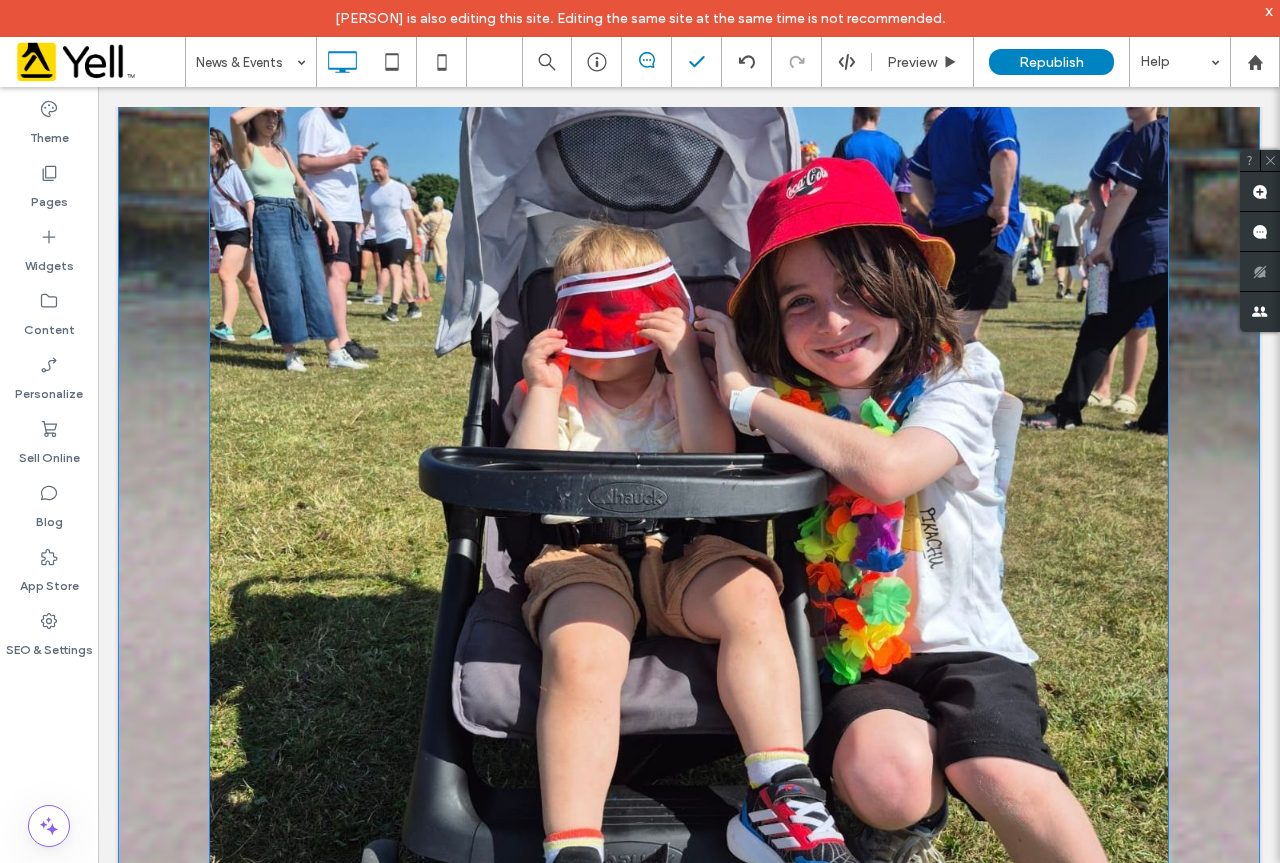 click at bounding box center [689, 519] 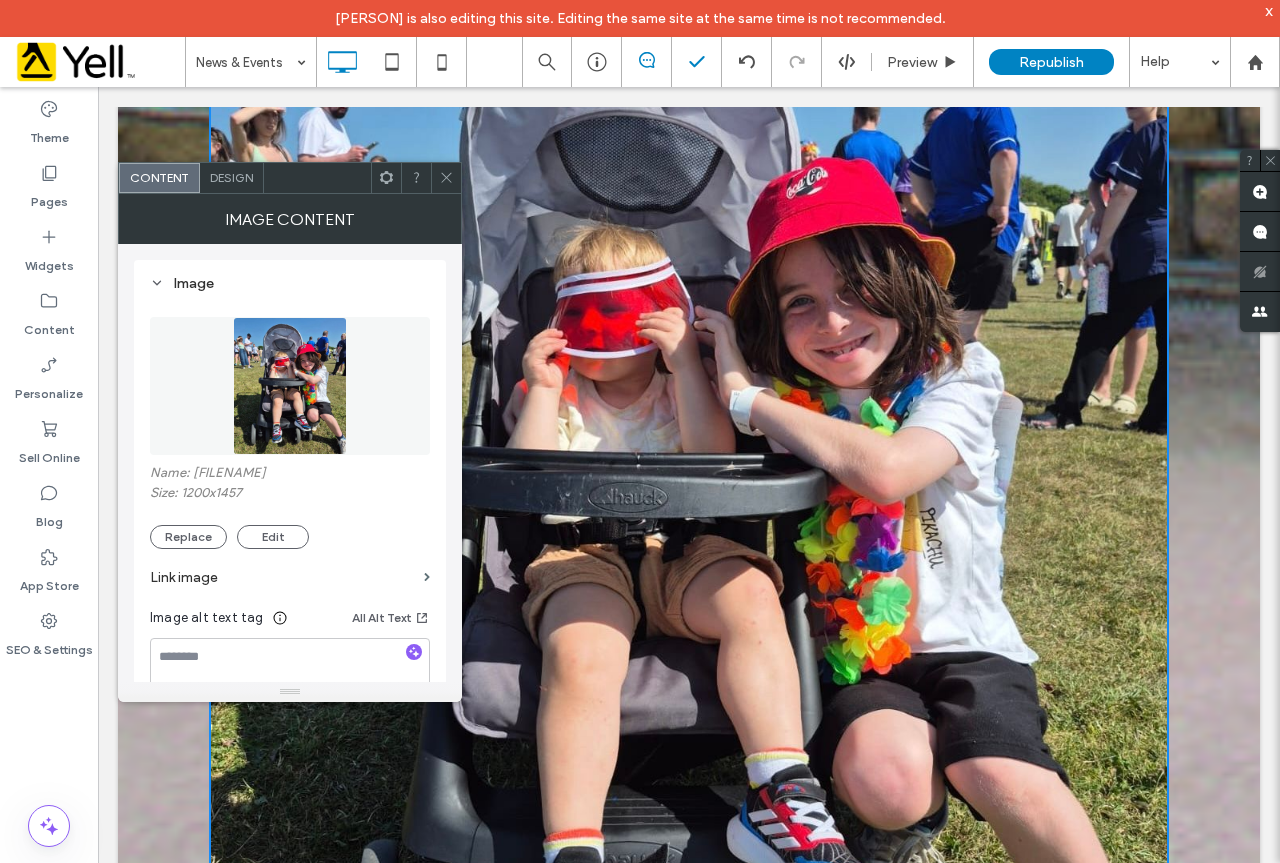 click 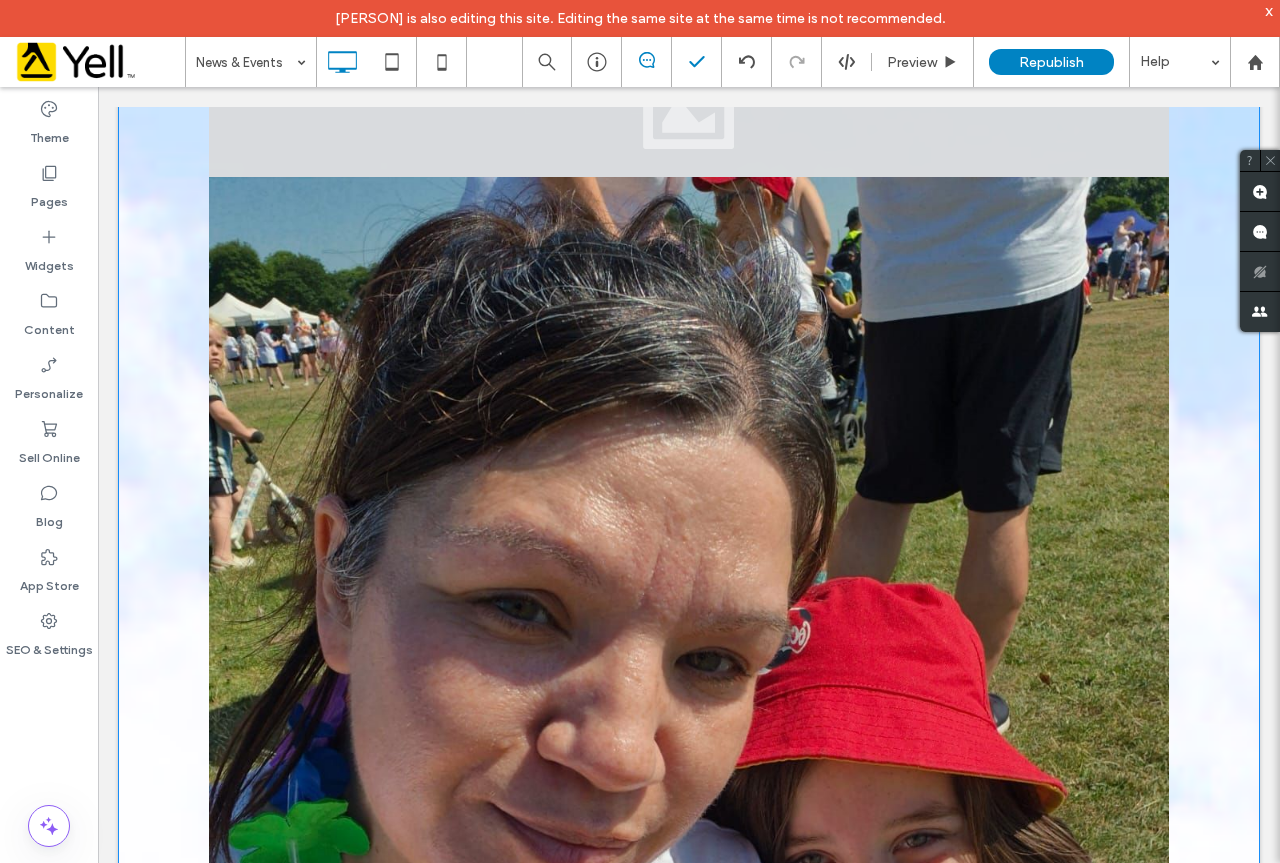 scroll, scrollTop: 0, scrollLeft: 0, axis: both 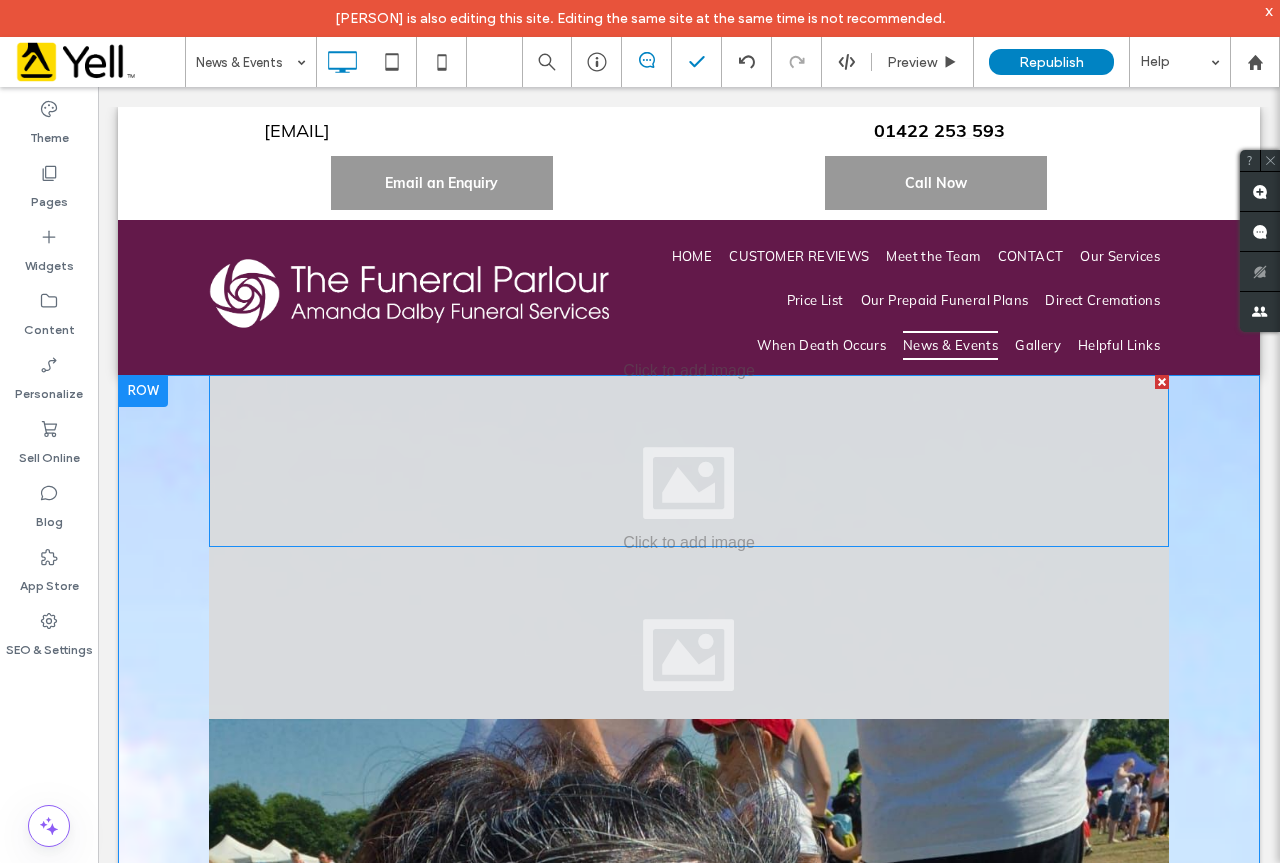 click at bounding box center [1162, 382] 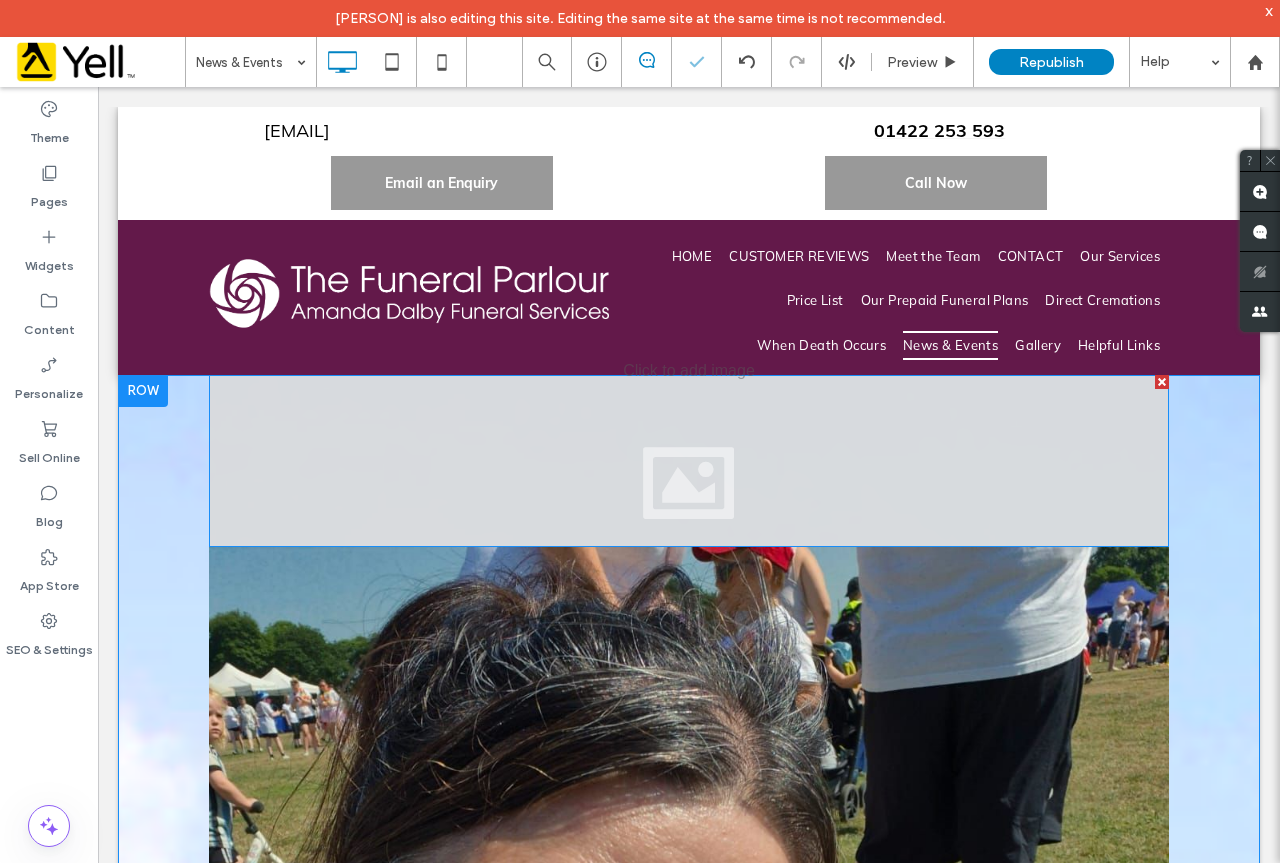 click at bounding box center (1162, 382) 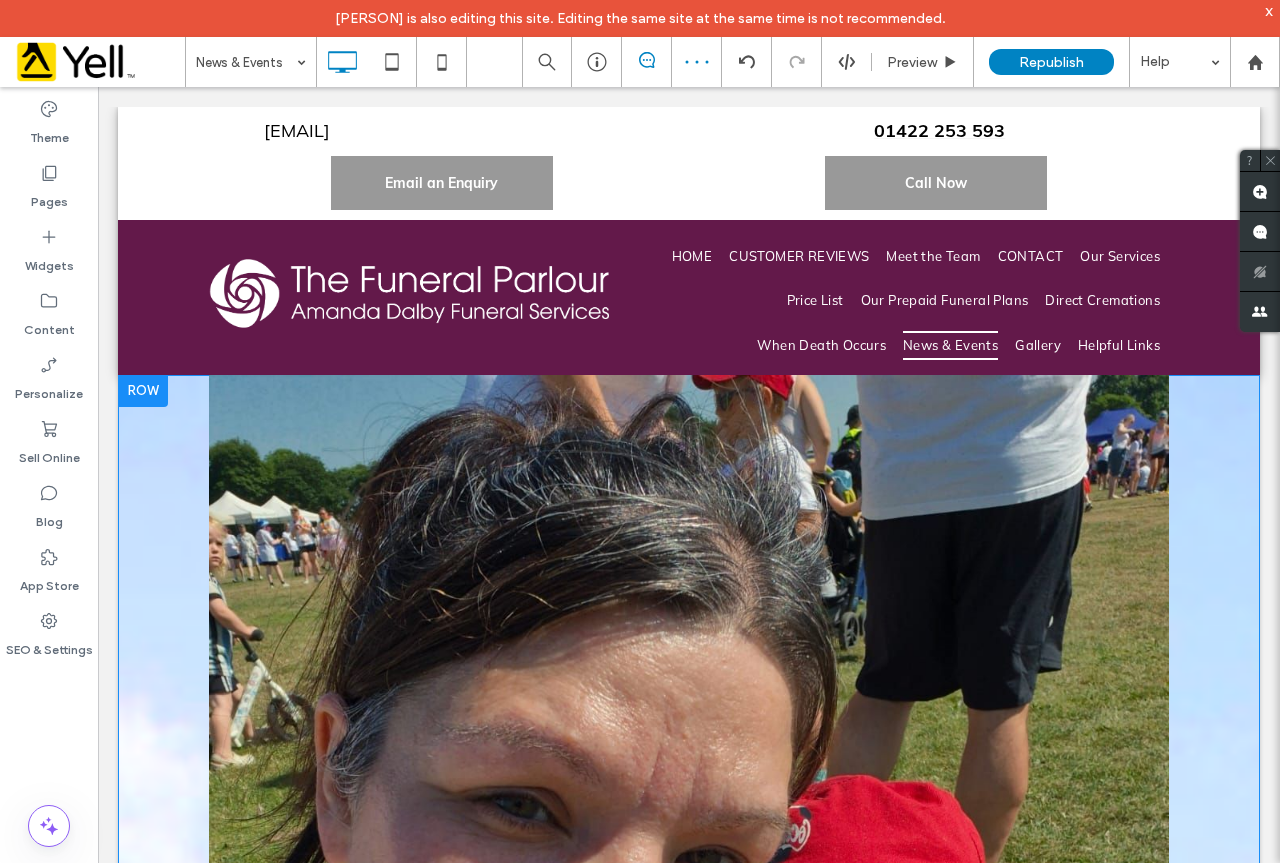 click at bounding box center [143, 391] 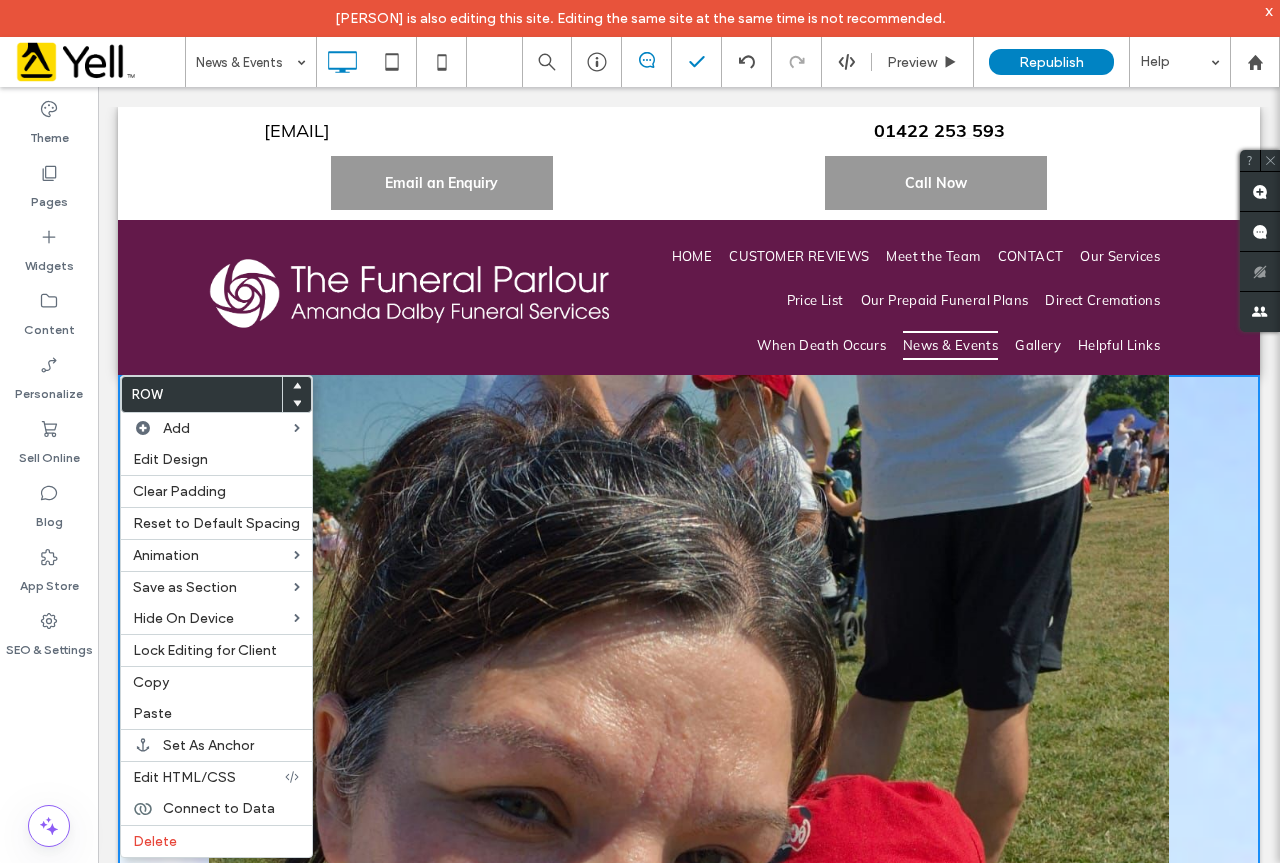 click at bounding box center (689, 1015) 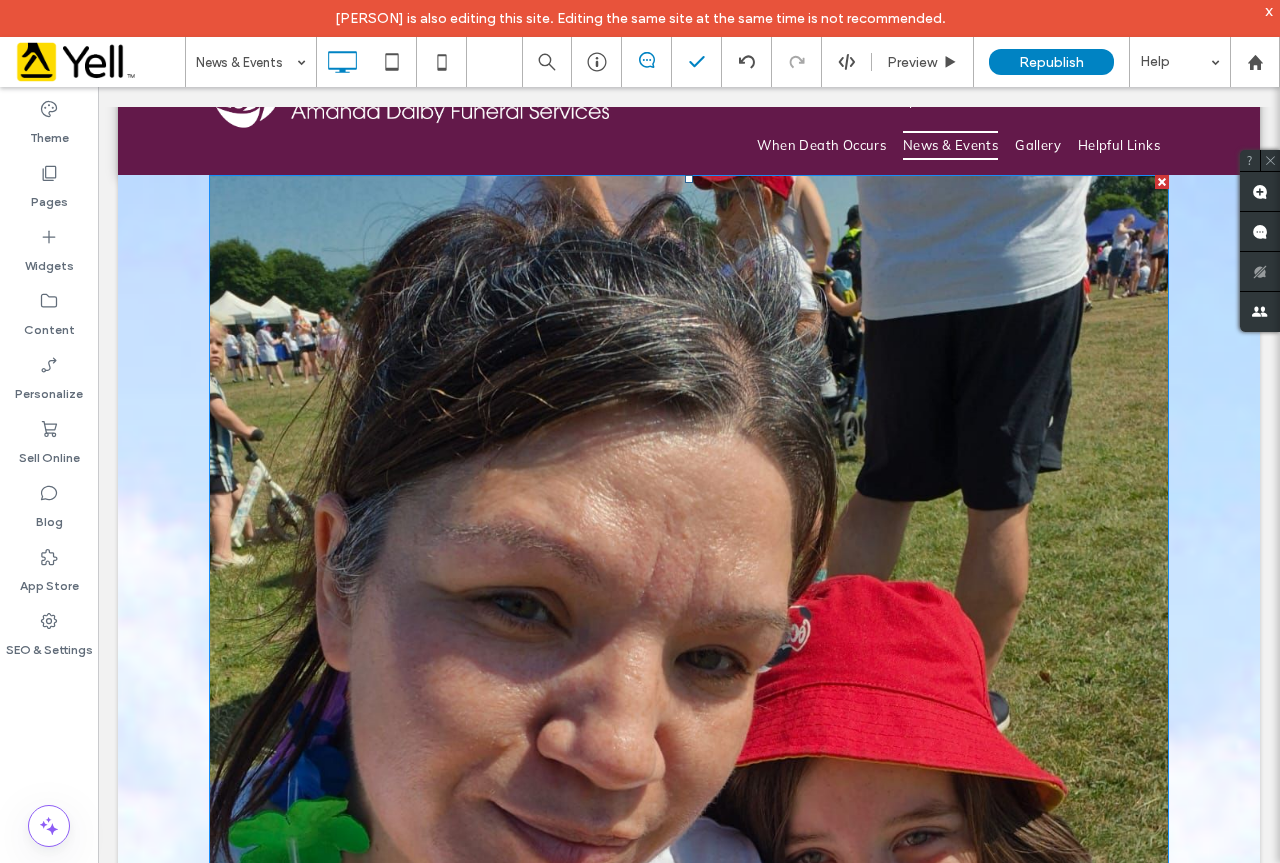 scroll, scrollTop: 100, scrollLeft: 0, axis: vertical 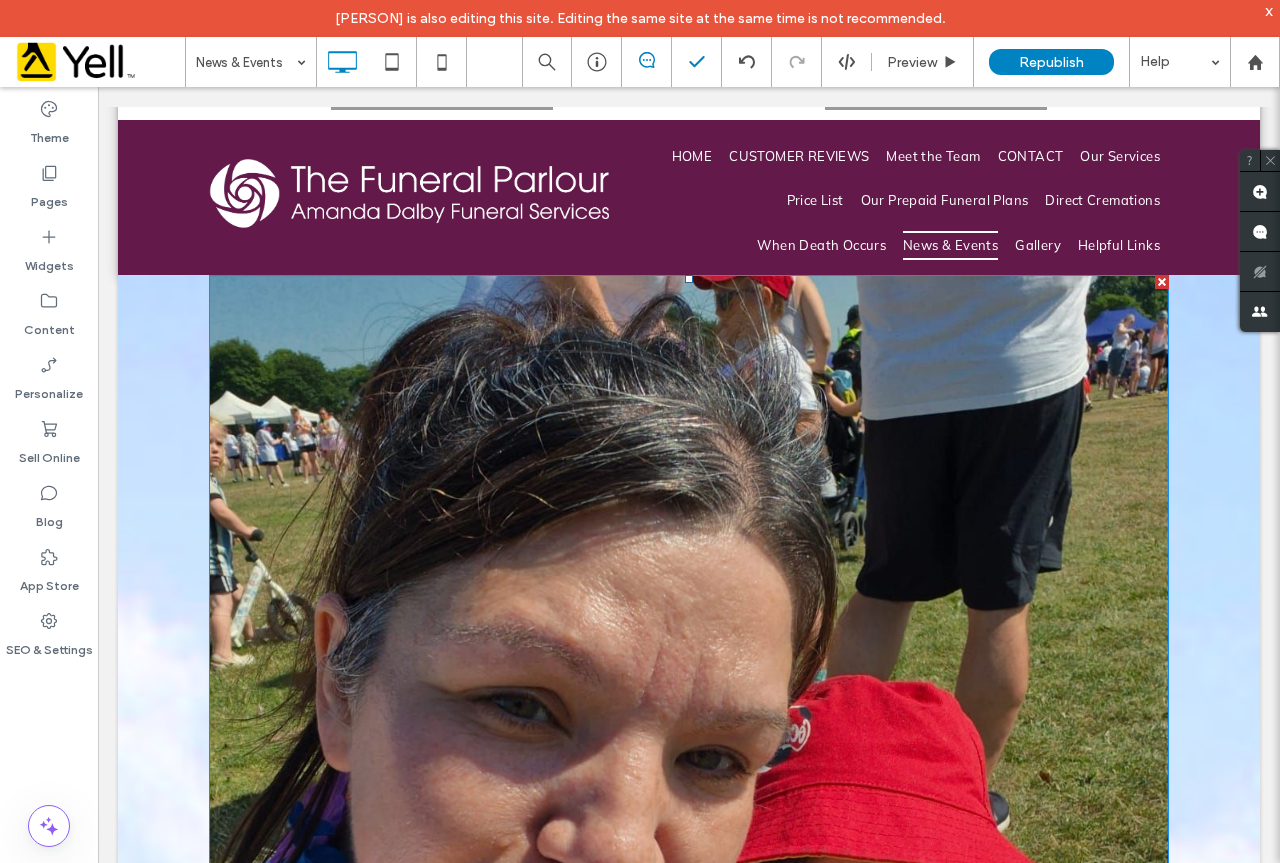 click at bounding box center (1162, 282) 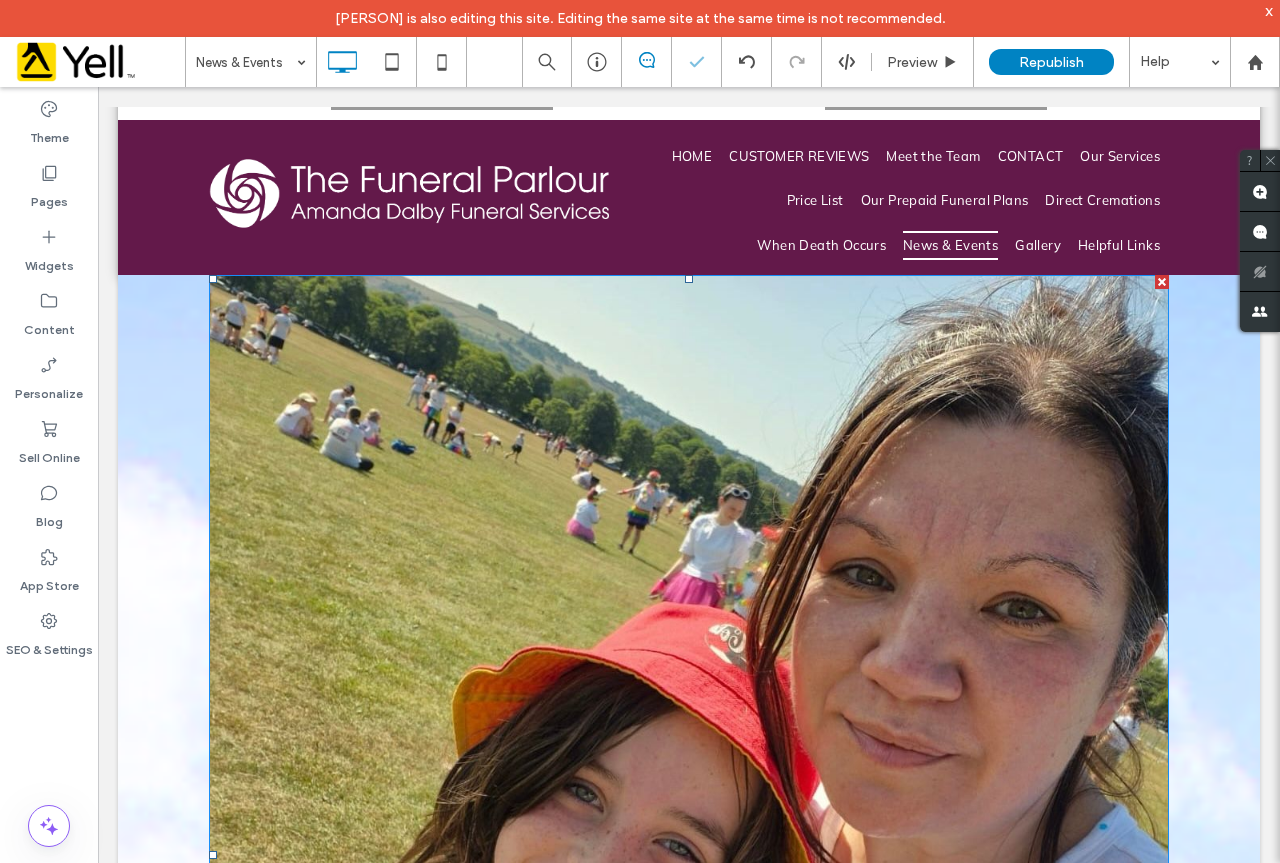 click at bounding box center (1162, 282) 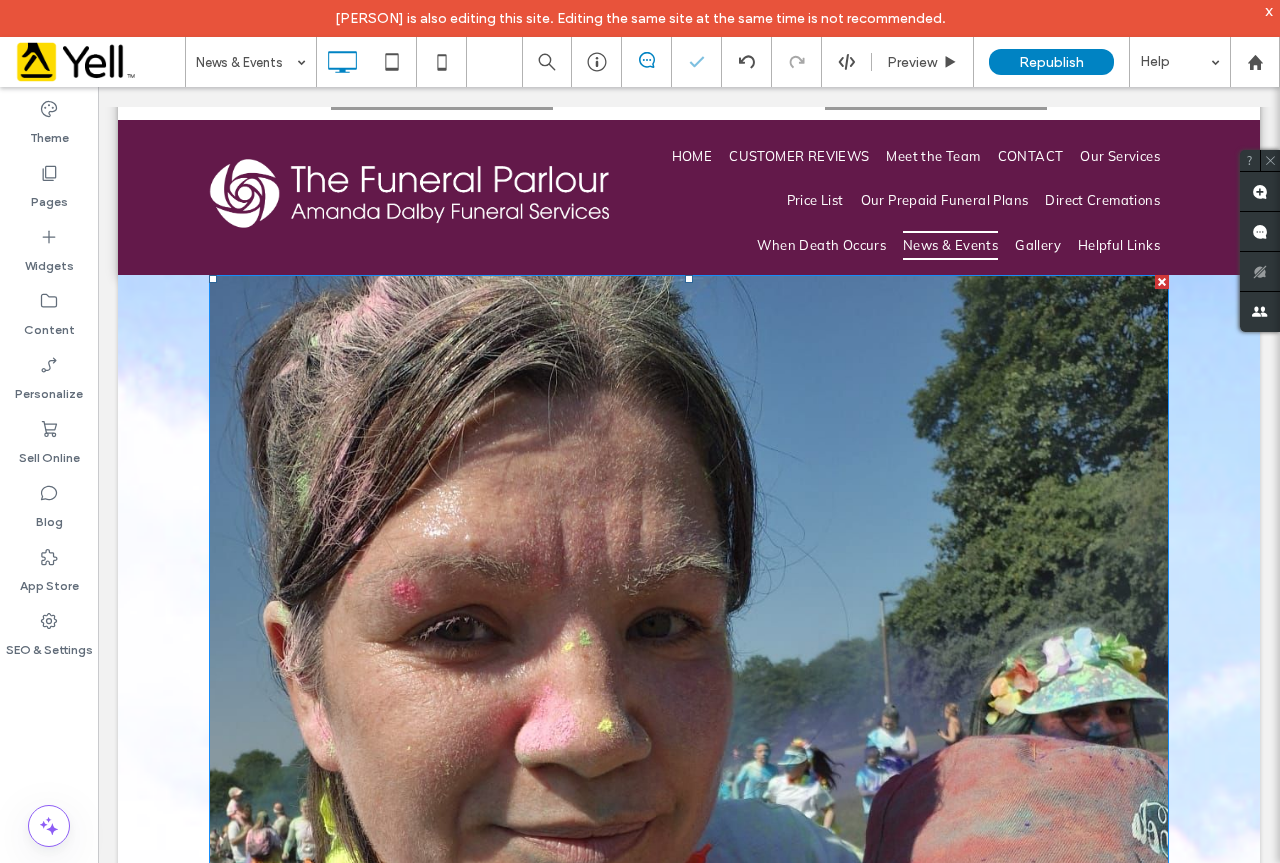 click at bounding box center [1162, 282] 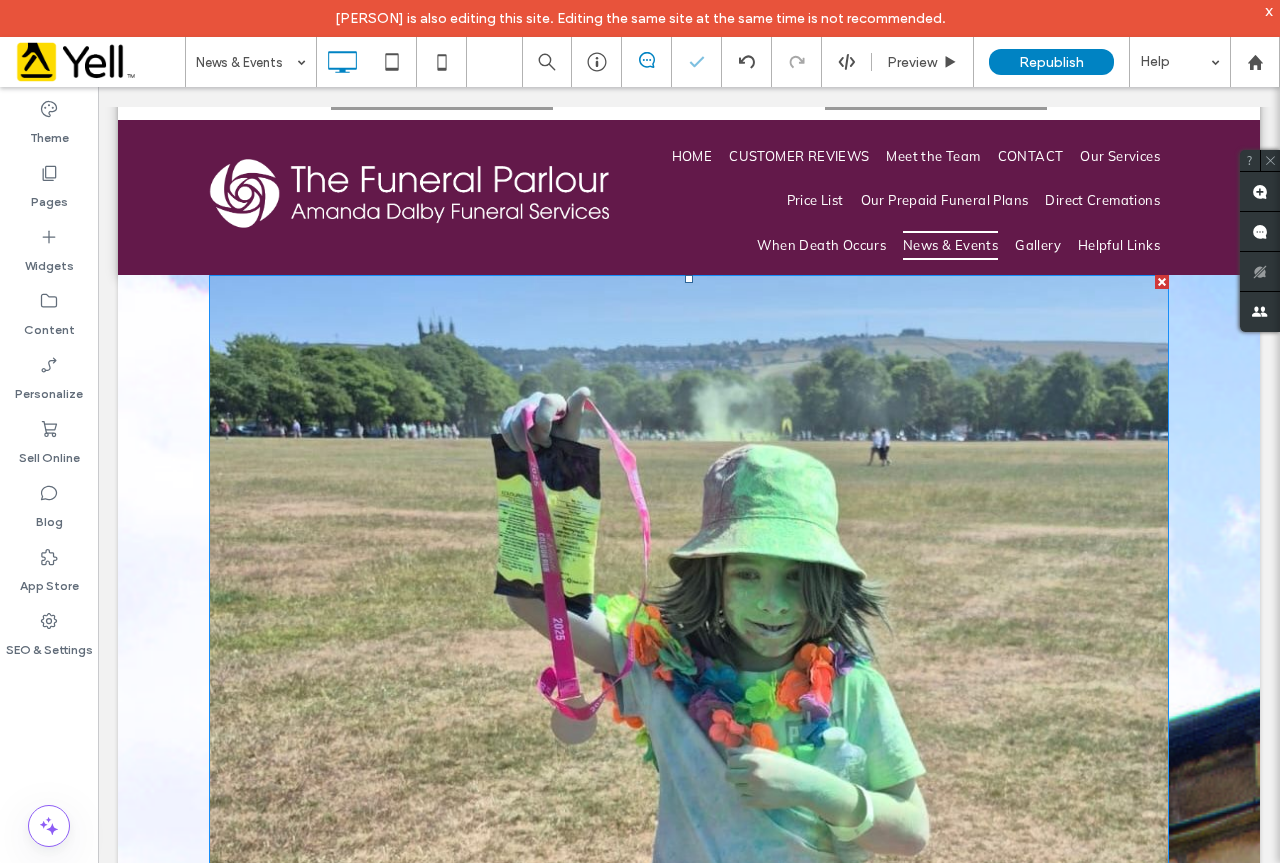 click at bounding box center [1162, 282] 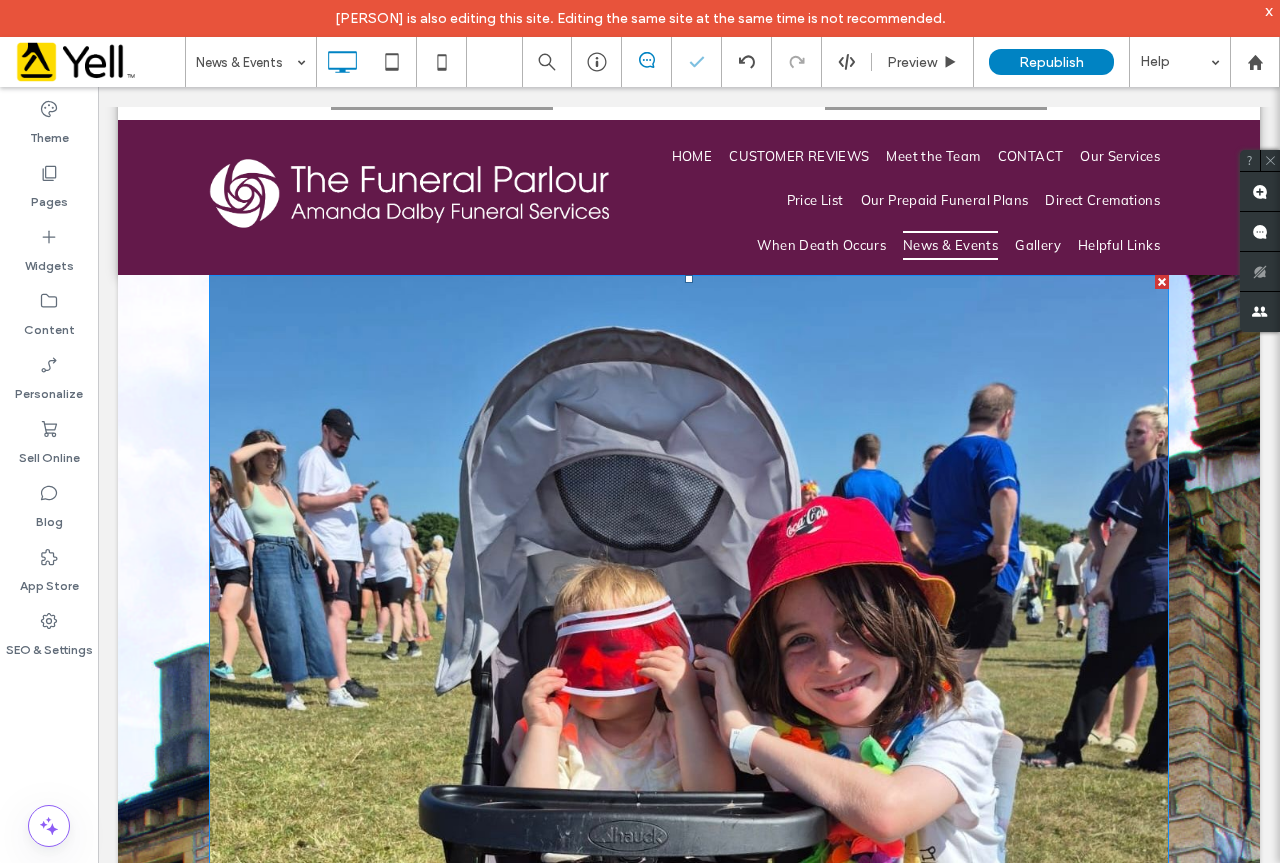 click at bounding box center [1162, 282] 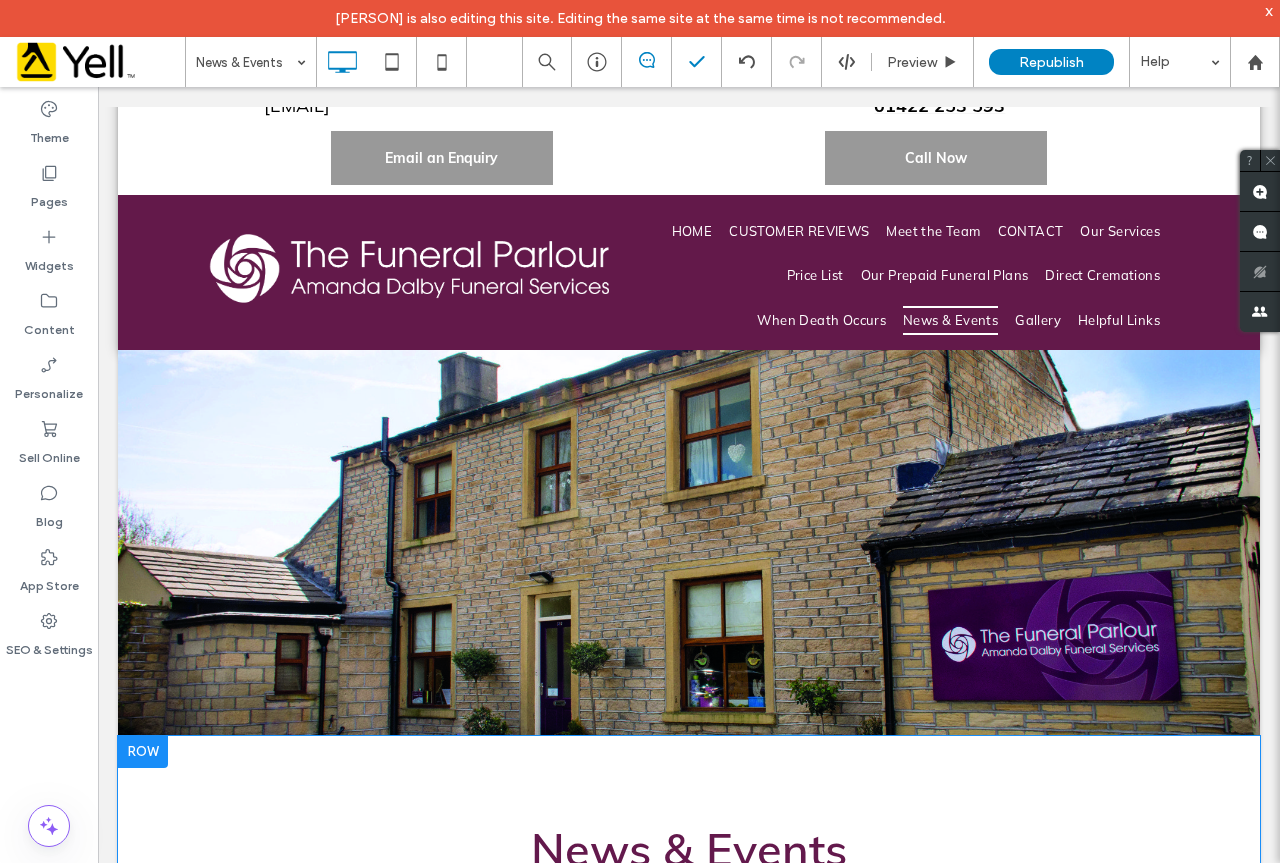 scroll, scrollTop: 0, scrollLeft: 0, axis: both 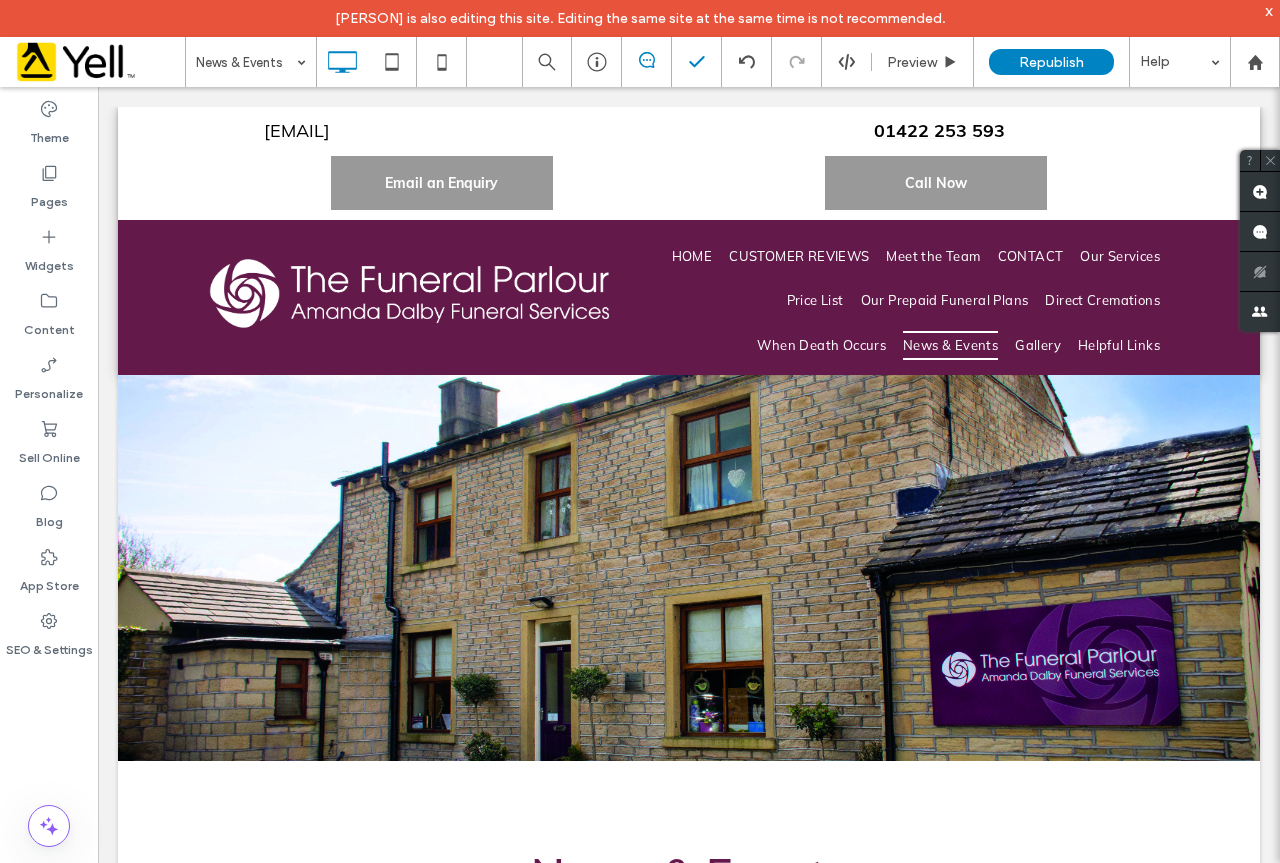 click on "Click To Paste" at bounding box center (689, 568) 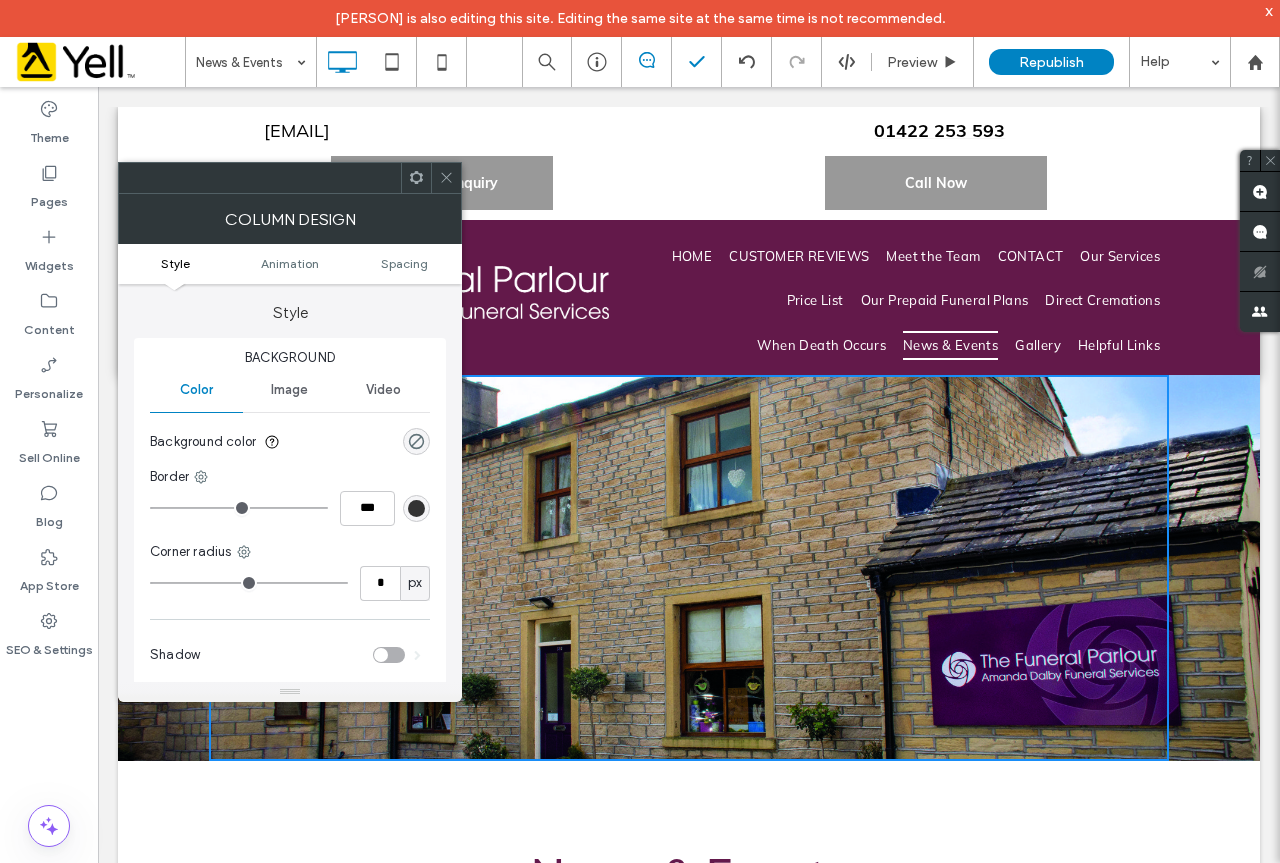 click at bounding box center (446, 178) 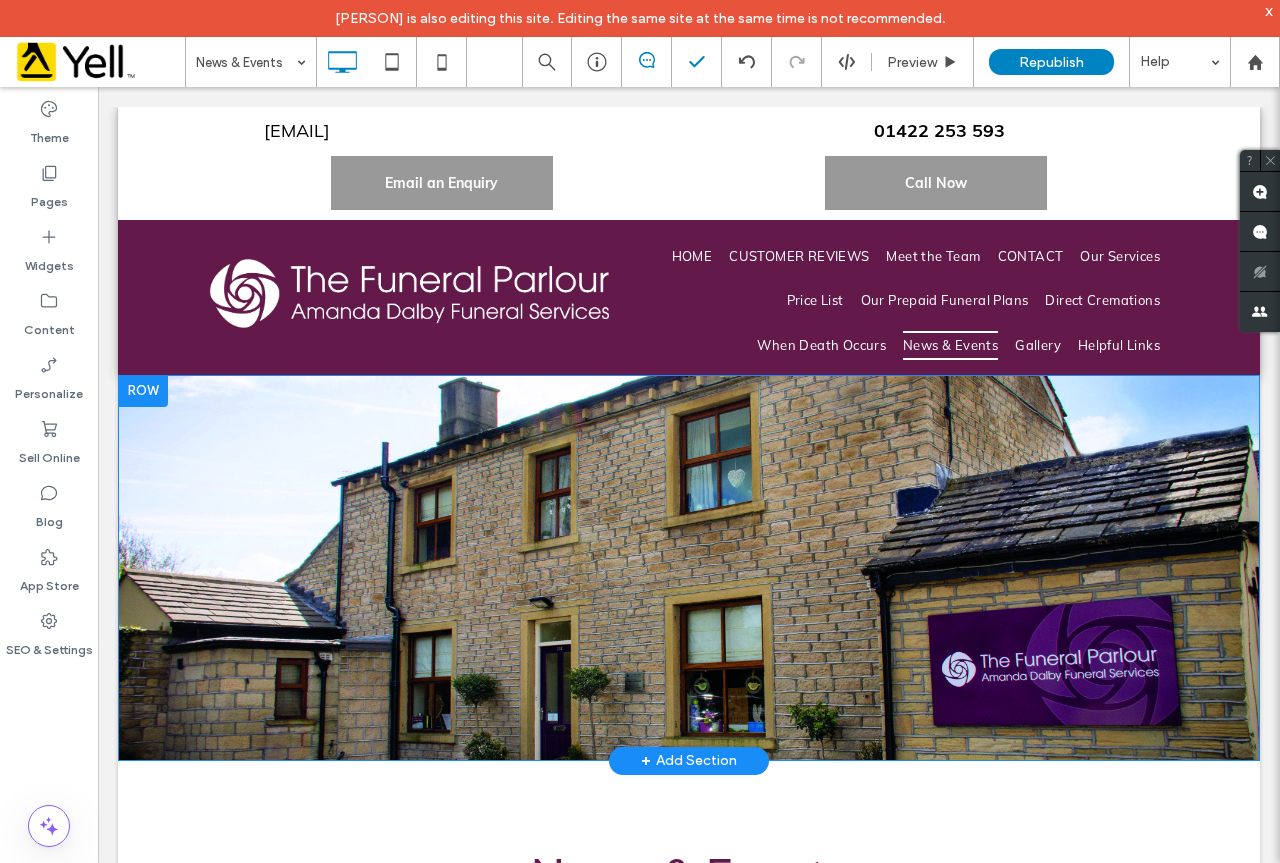 click at bounding box center (143, 391) 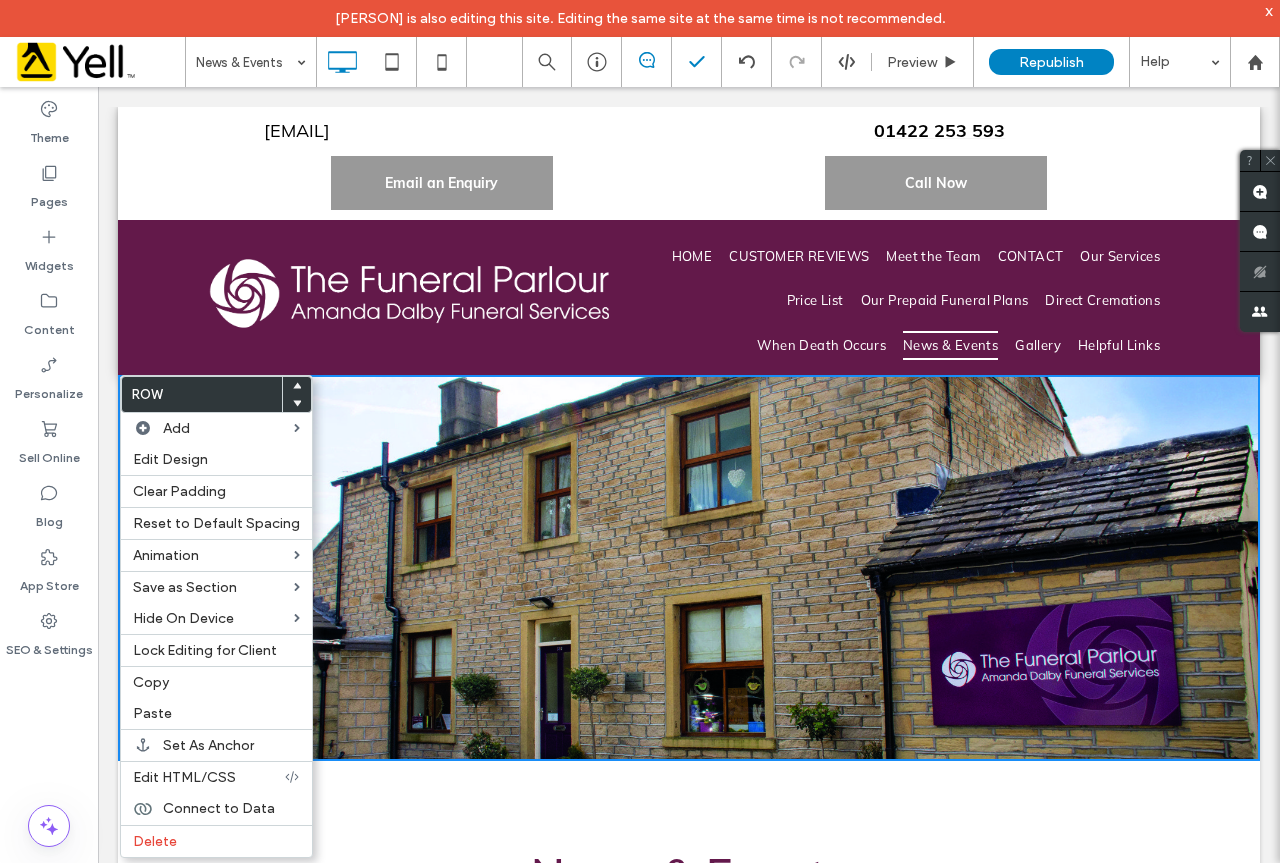 click at bounding box center [689, 568] 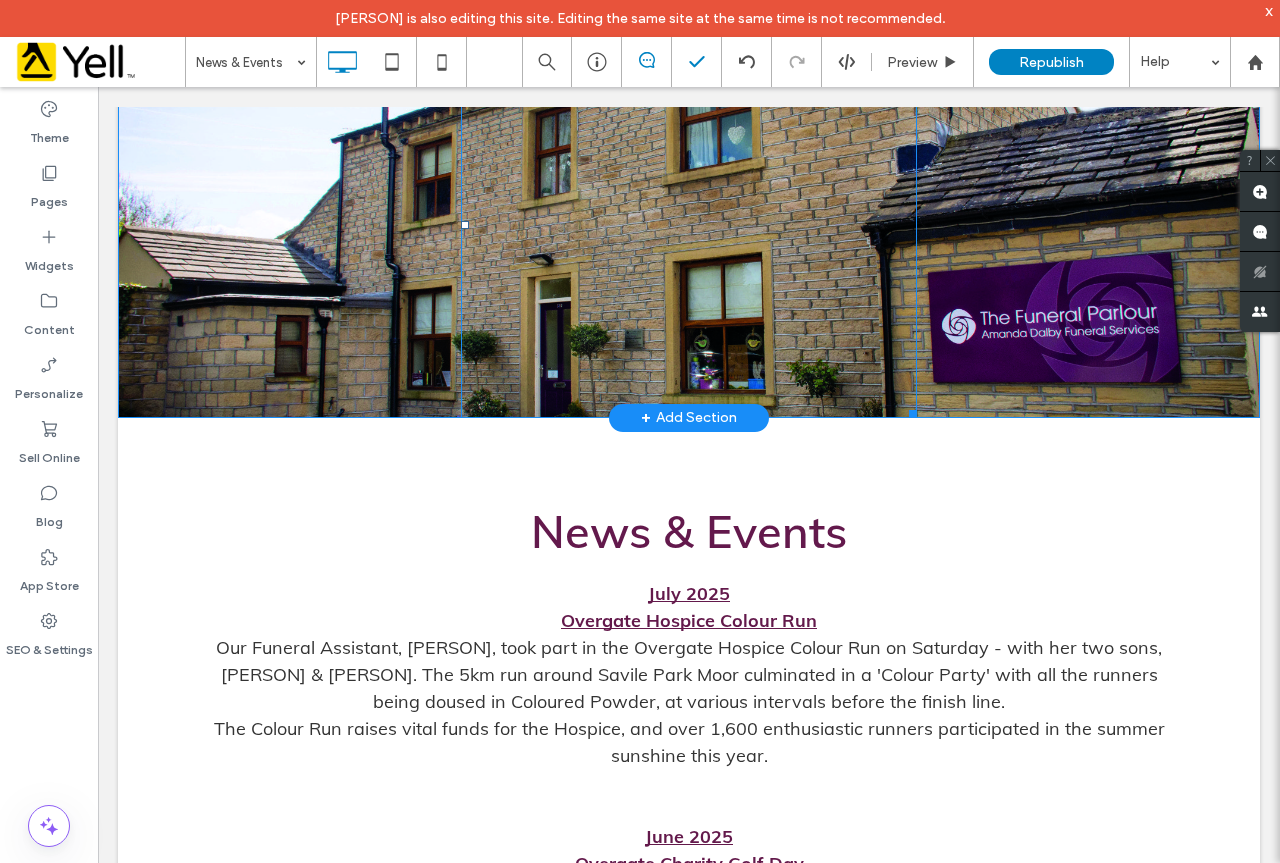 scroll, scrollTop: 400, scrollLeft: 0, axis: vertical 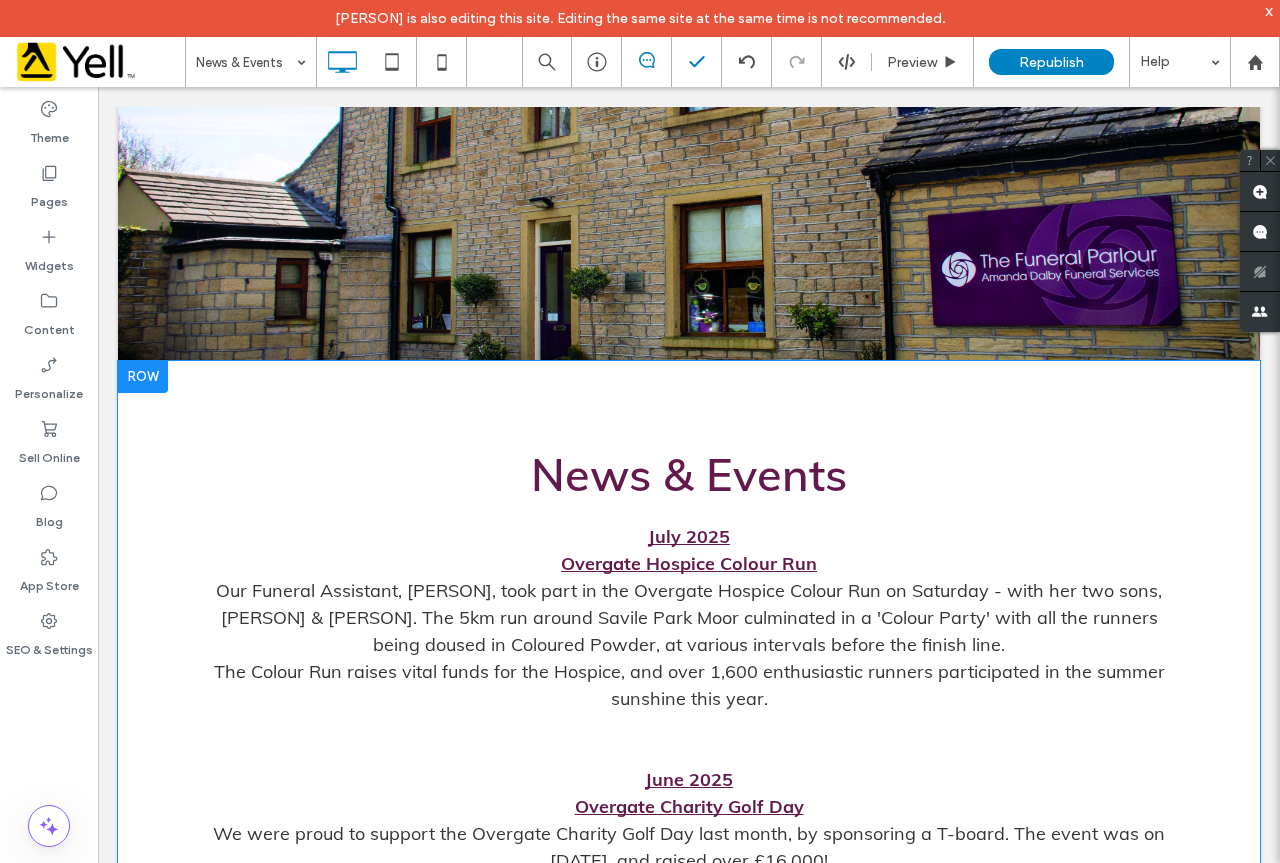 click at bounding box center [143, 377] 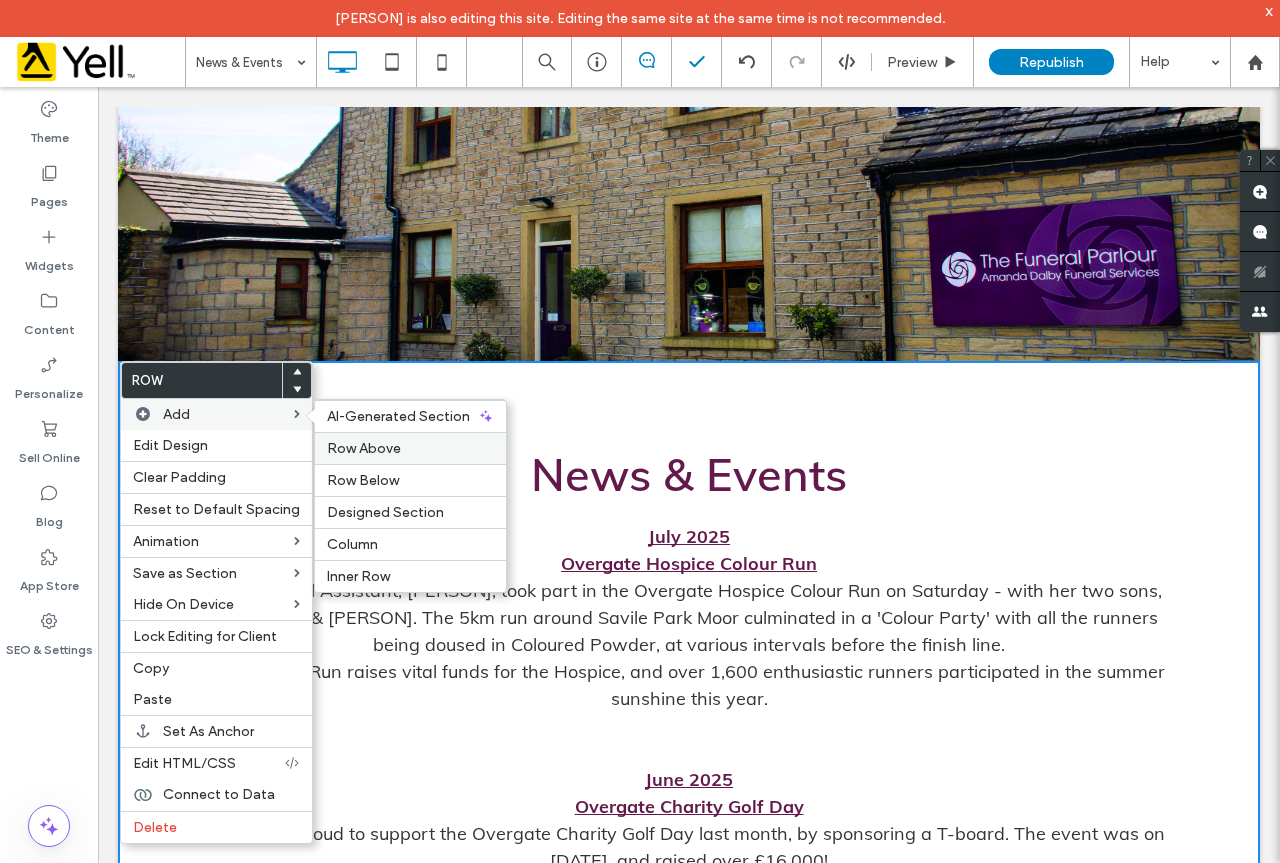 click on "Row Above" at bounding box center [364, 448] 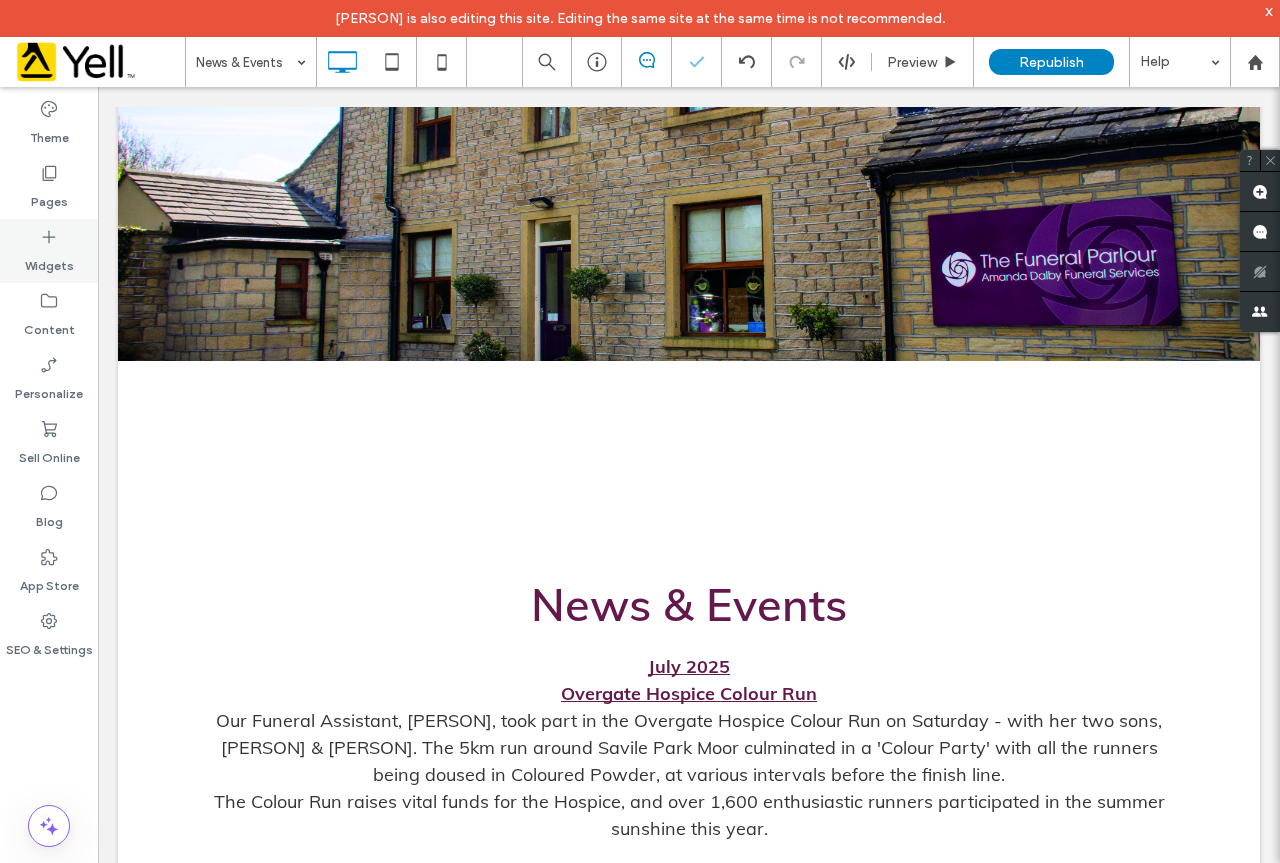 click on "Widgets" at bounding box center (49, 251) 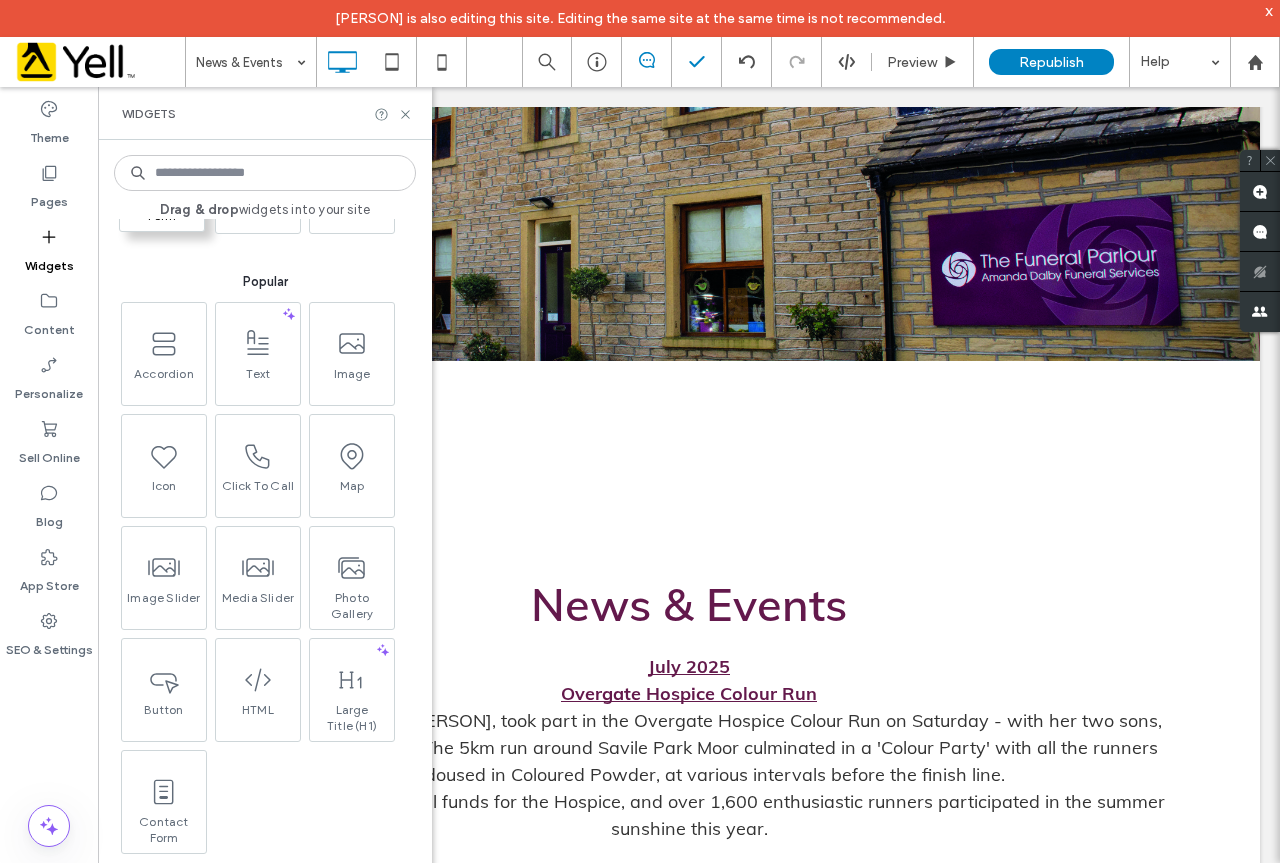 scroll, scrollTop: 300, scrollLeft: 0, axis: vertical 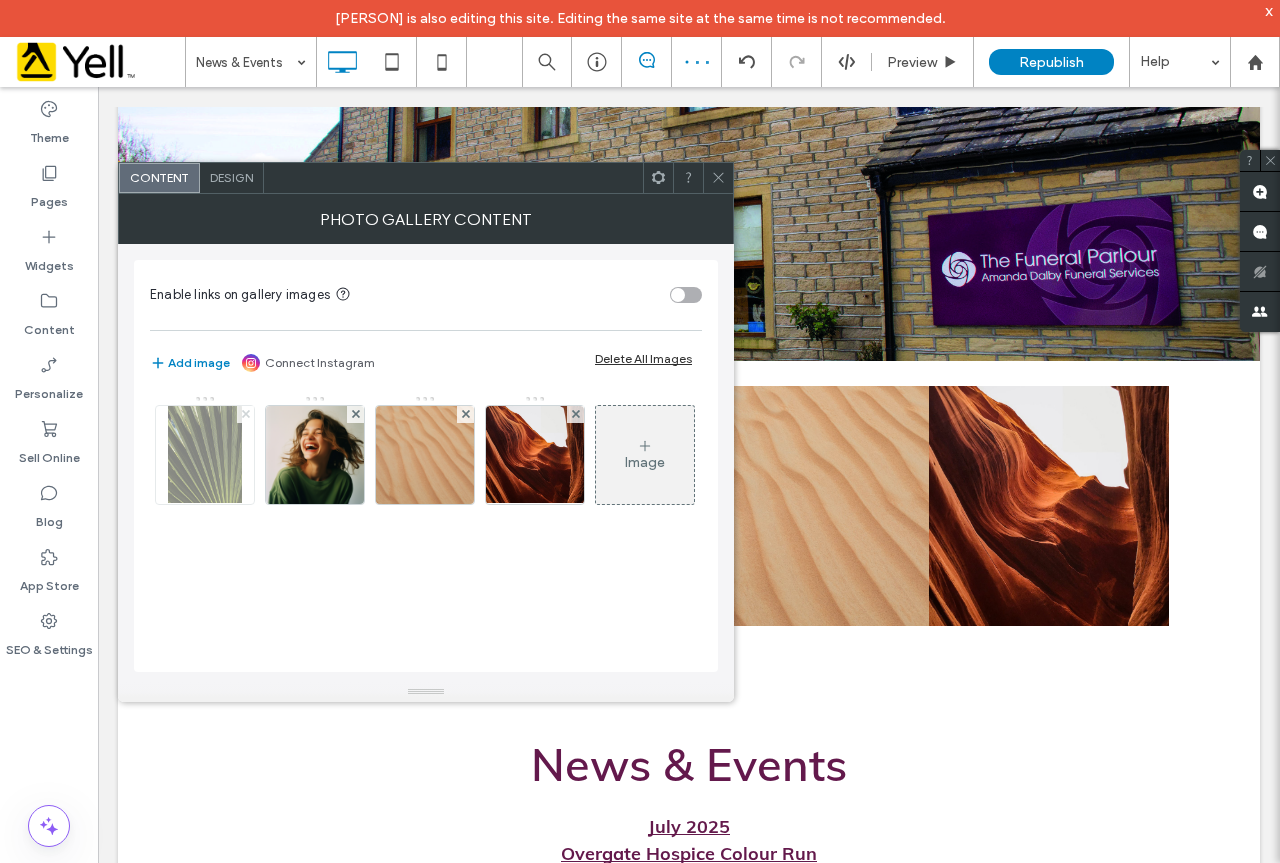 click at bounding box center (246, 414) 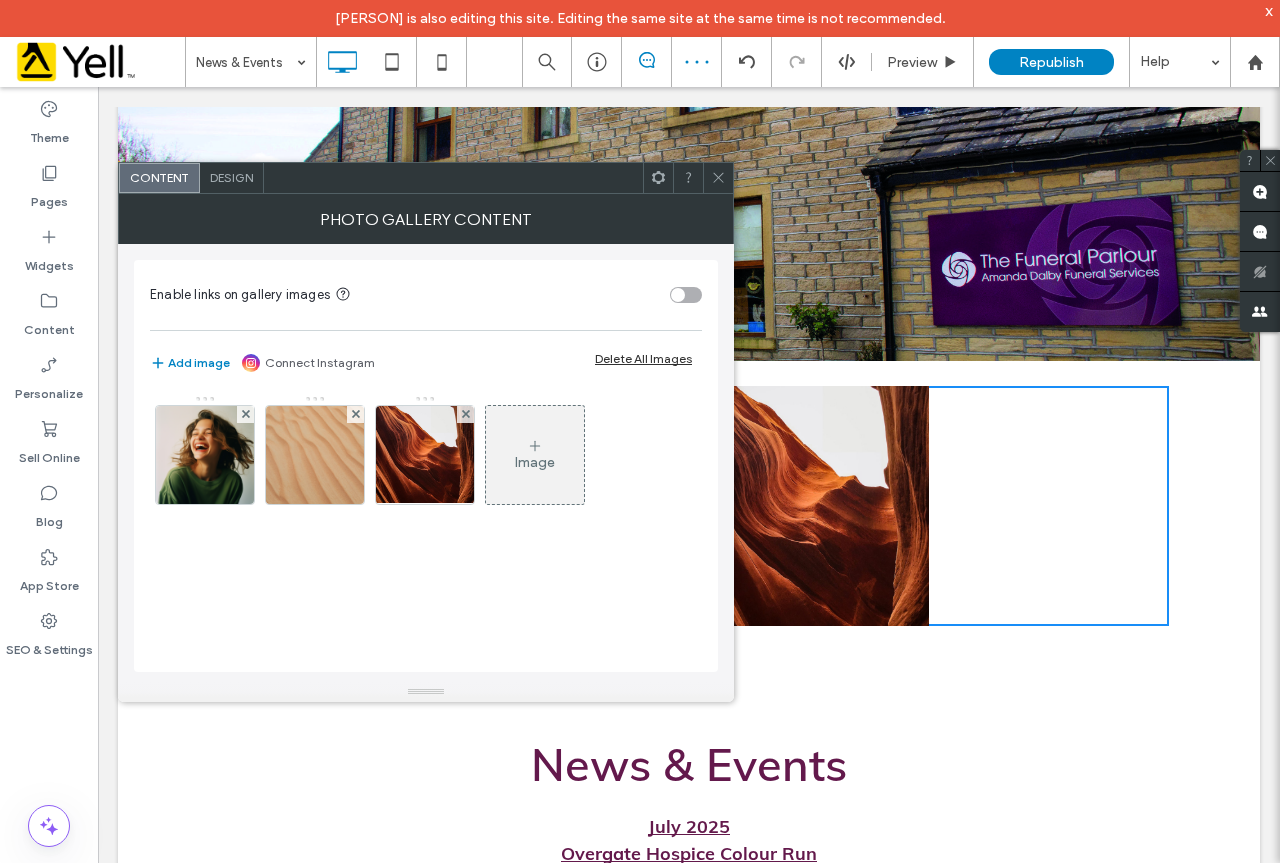 click at bounding box center [246, 414] 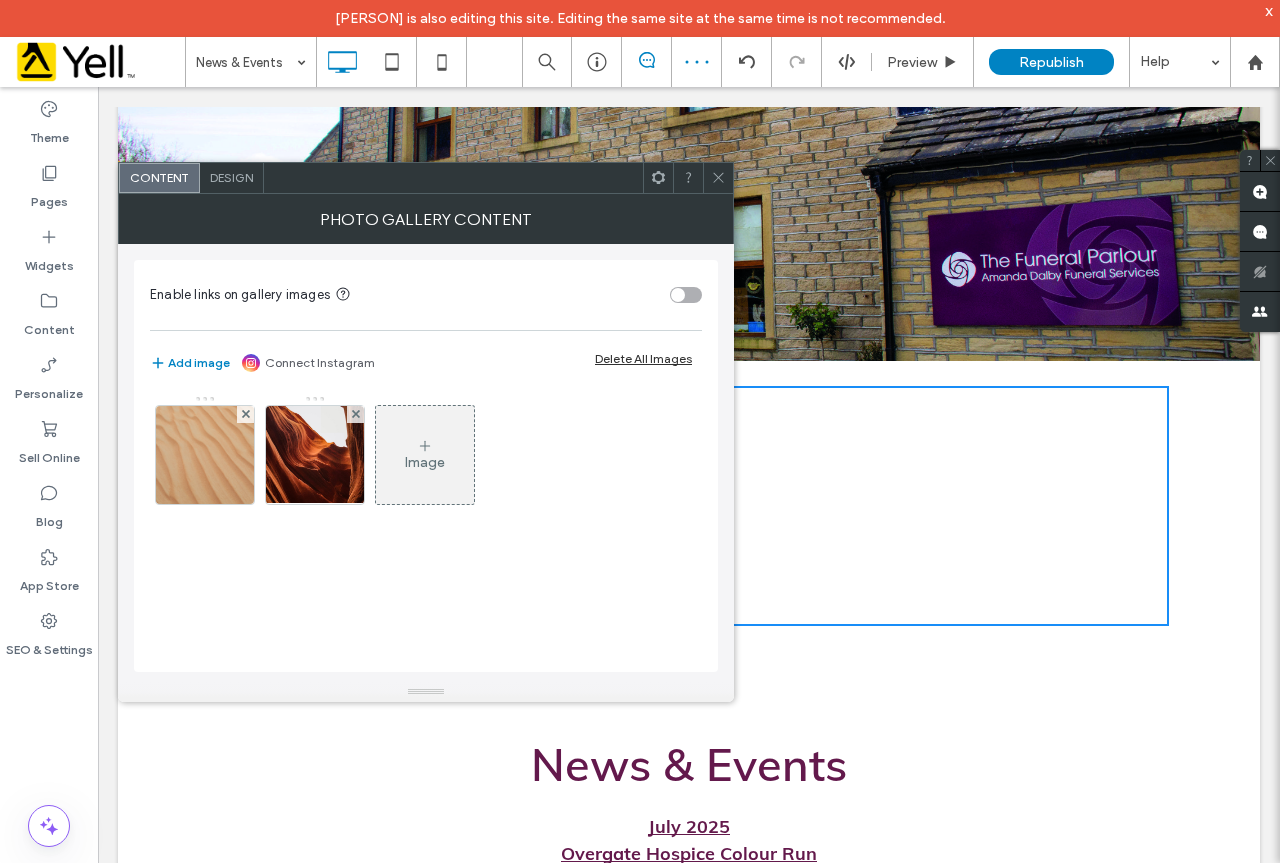 click at bounding box center (246, 414) 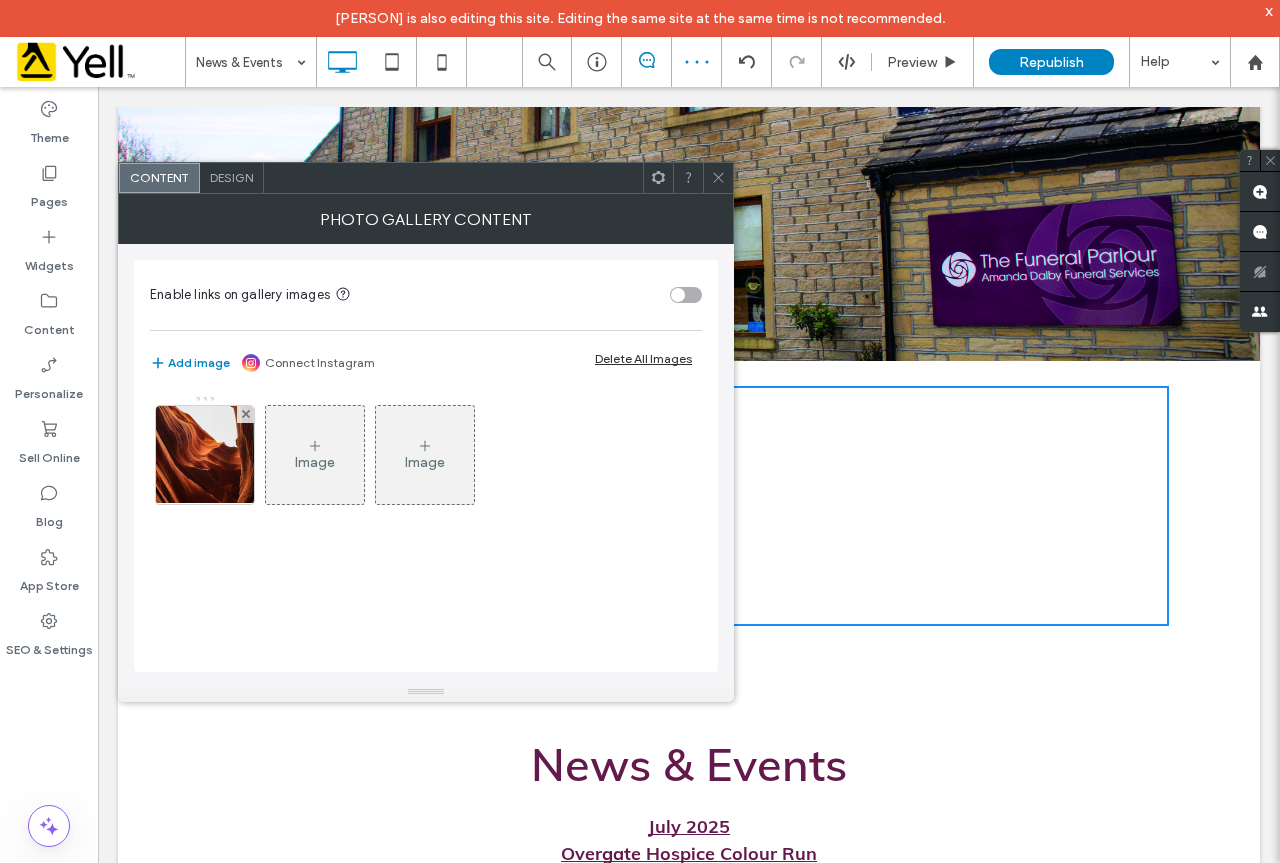 click at bounding box center [246, 414] 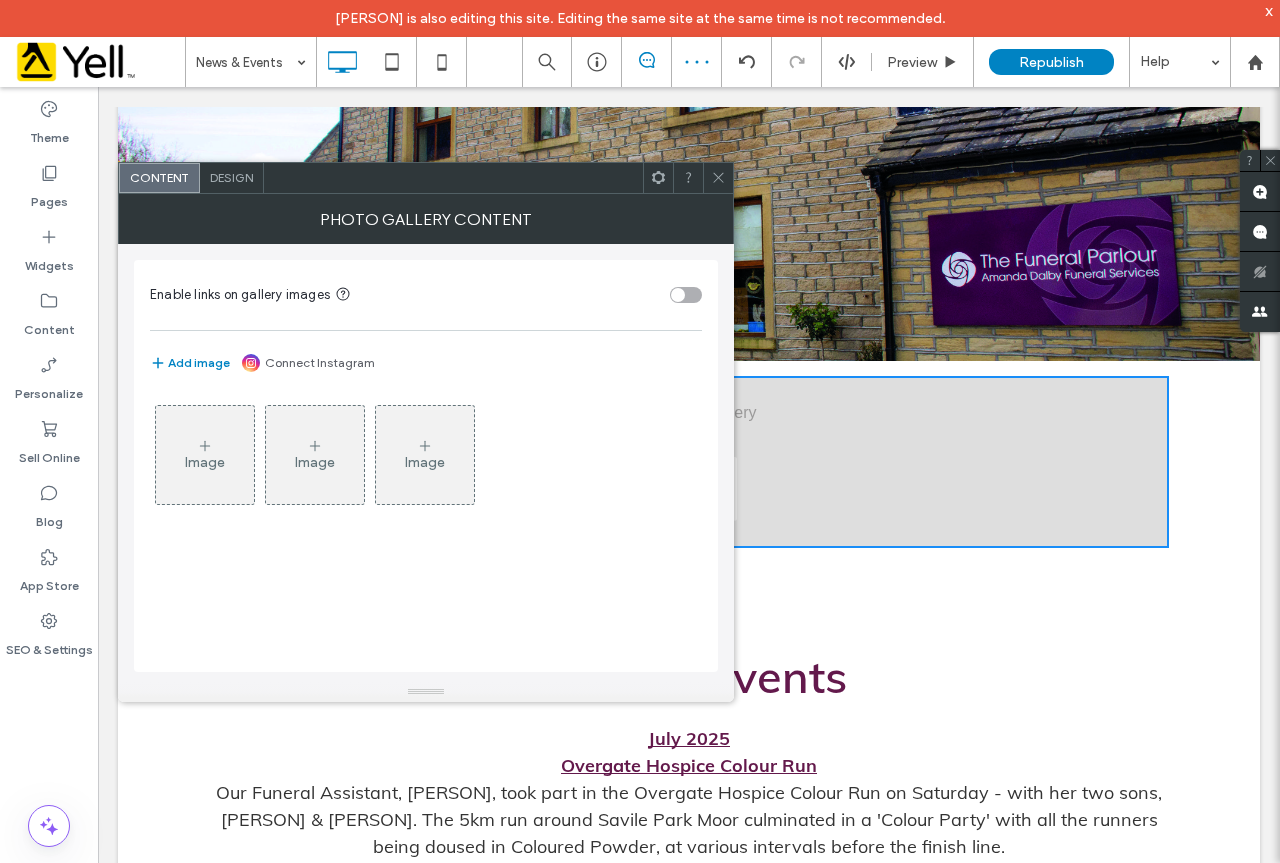 click on "Image" at bounding box center [205, 455] 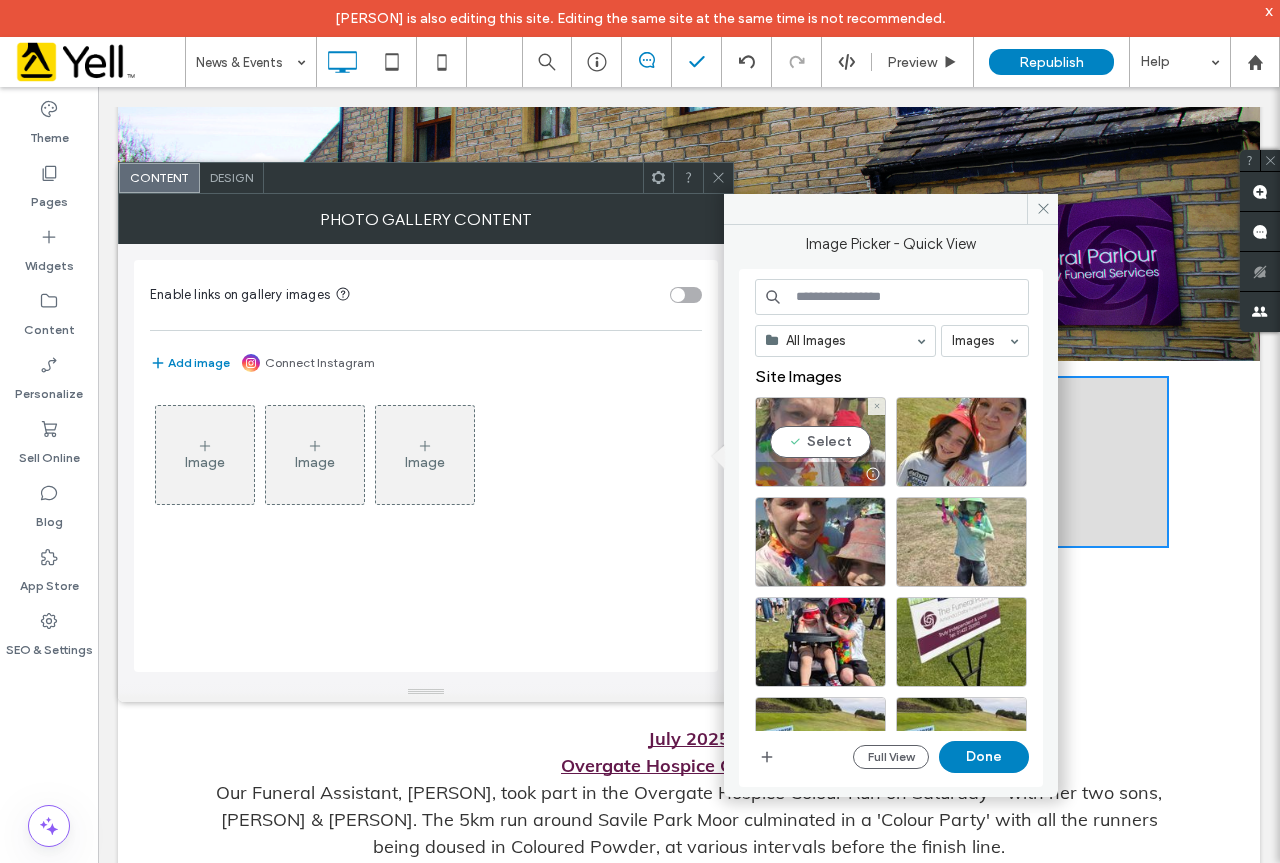 click on "Select" at bounding box center [820, 442] 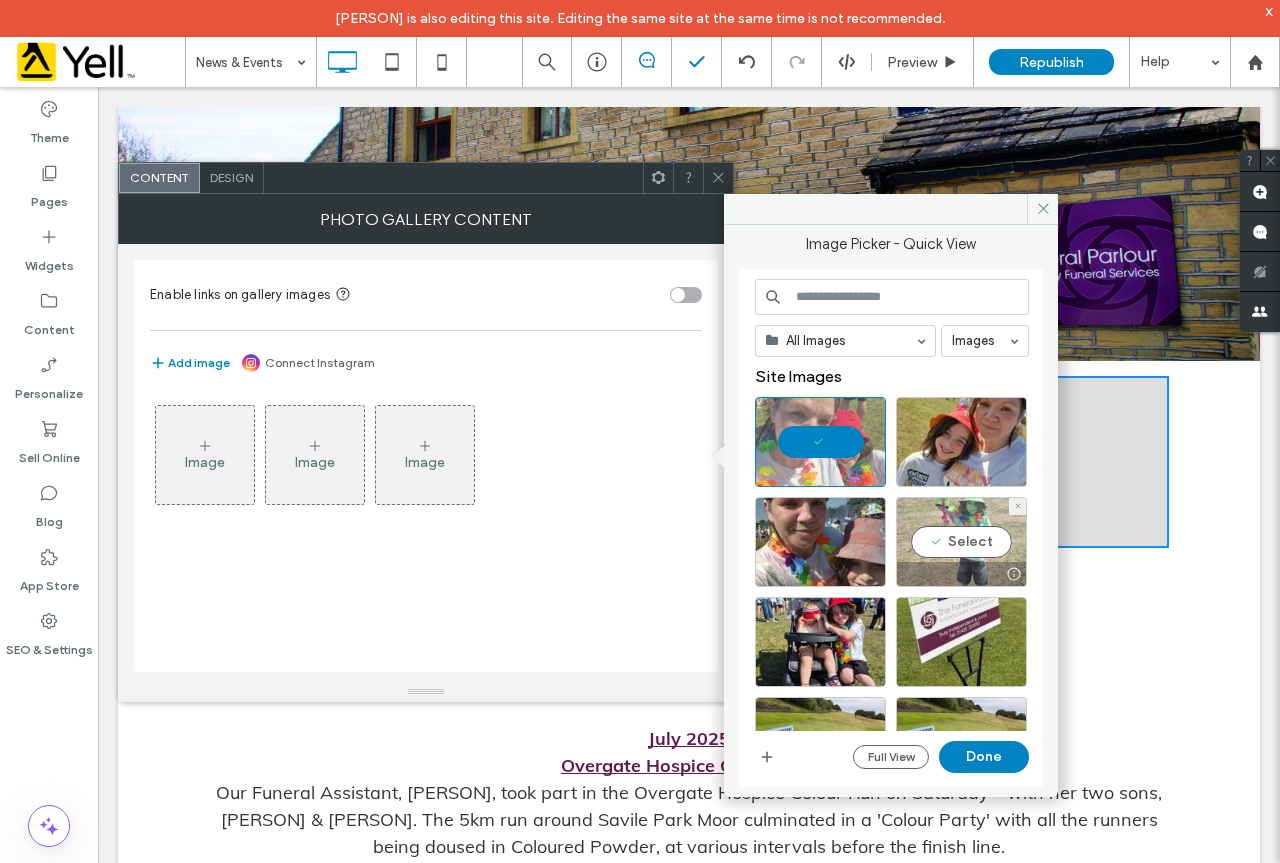 click on "Select" at bounding box center [961, 542] 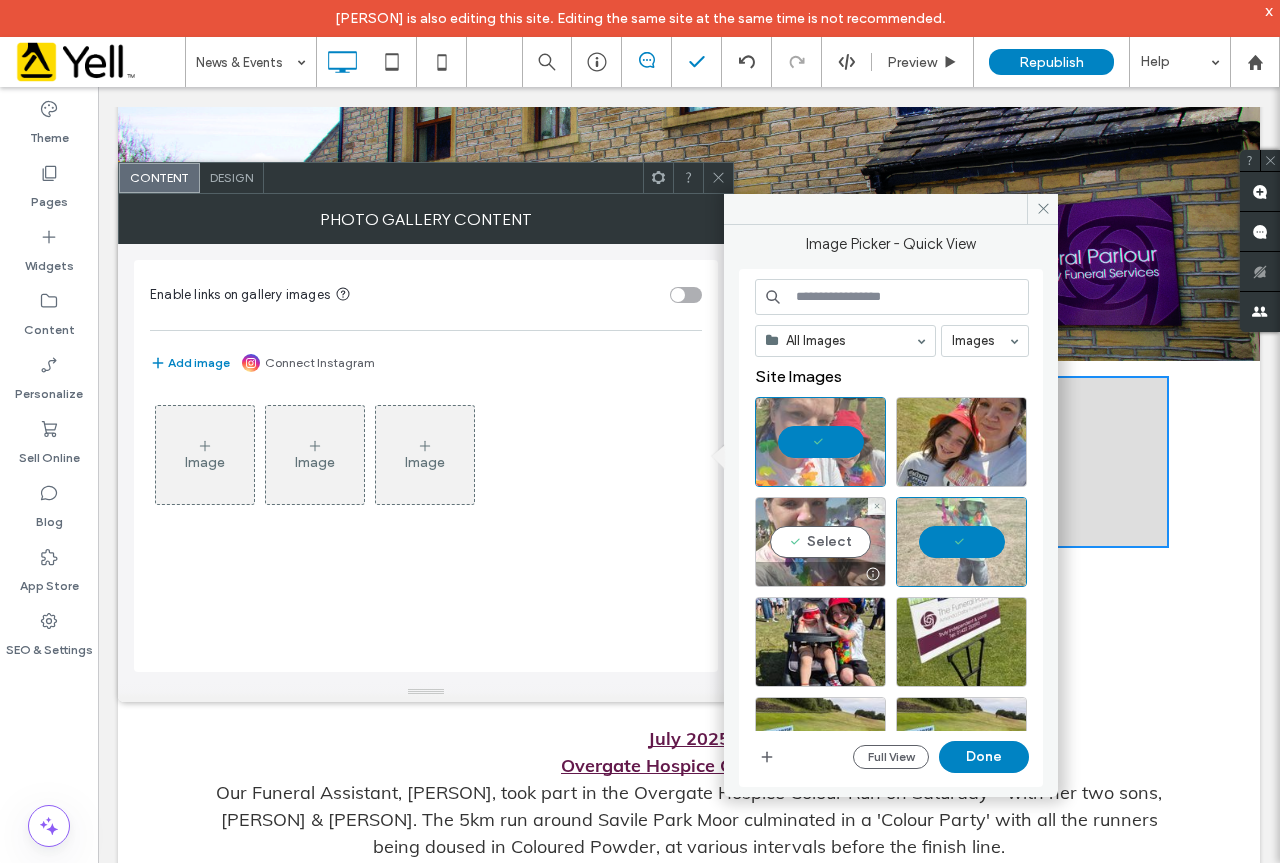 click on "Select" at bounding box center (820, 542) 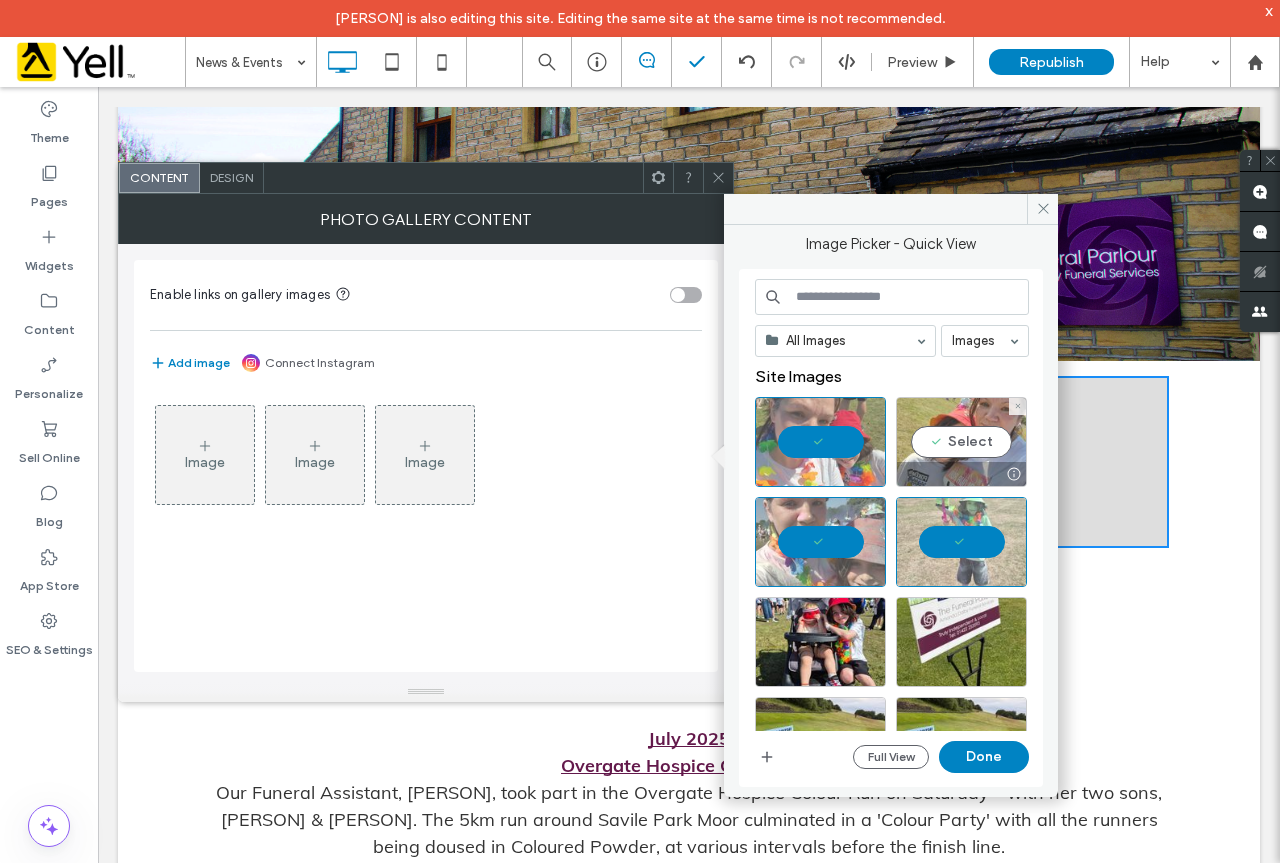 click on "Select" at bounding box center (961, 442) 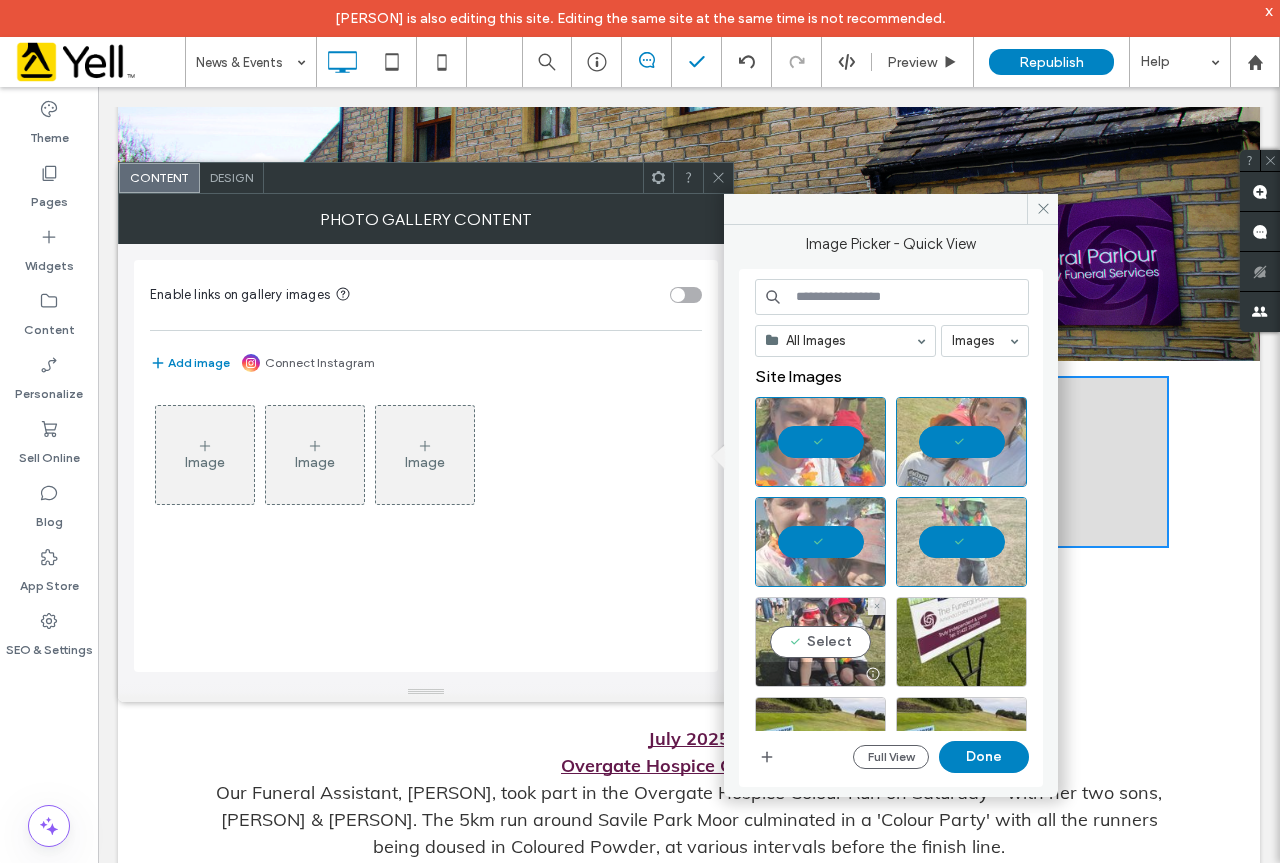 click on "Select" at bounding box center [820, 642] 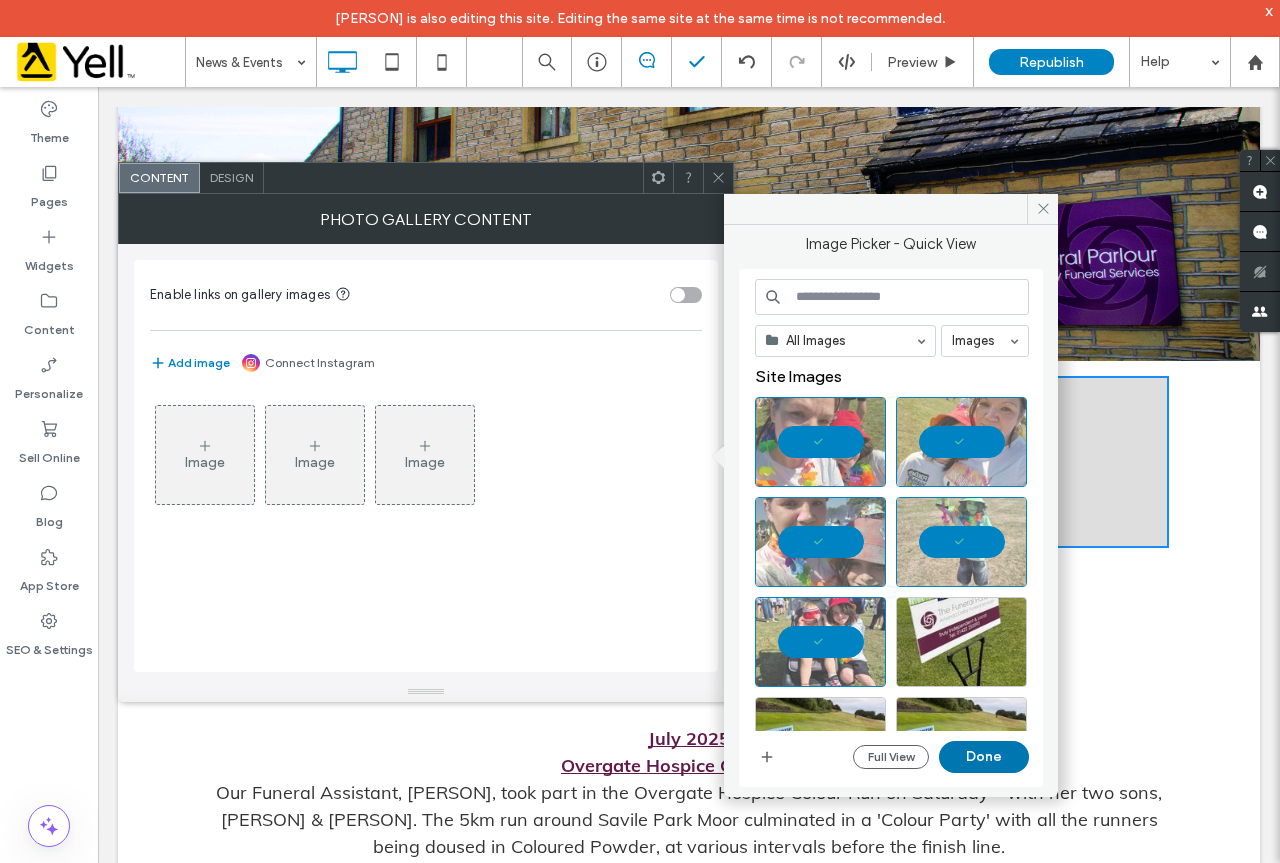 click on "Done" at bounding box center (984, 757) 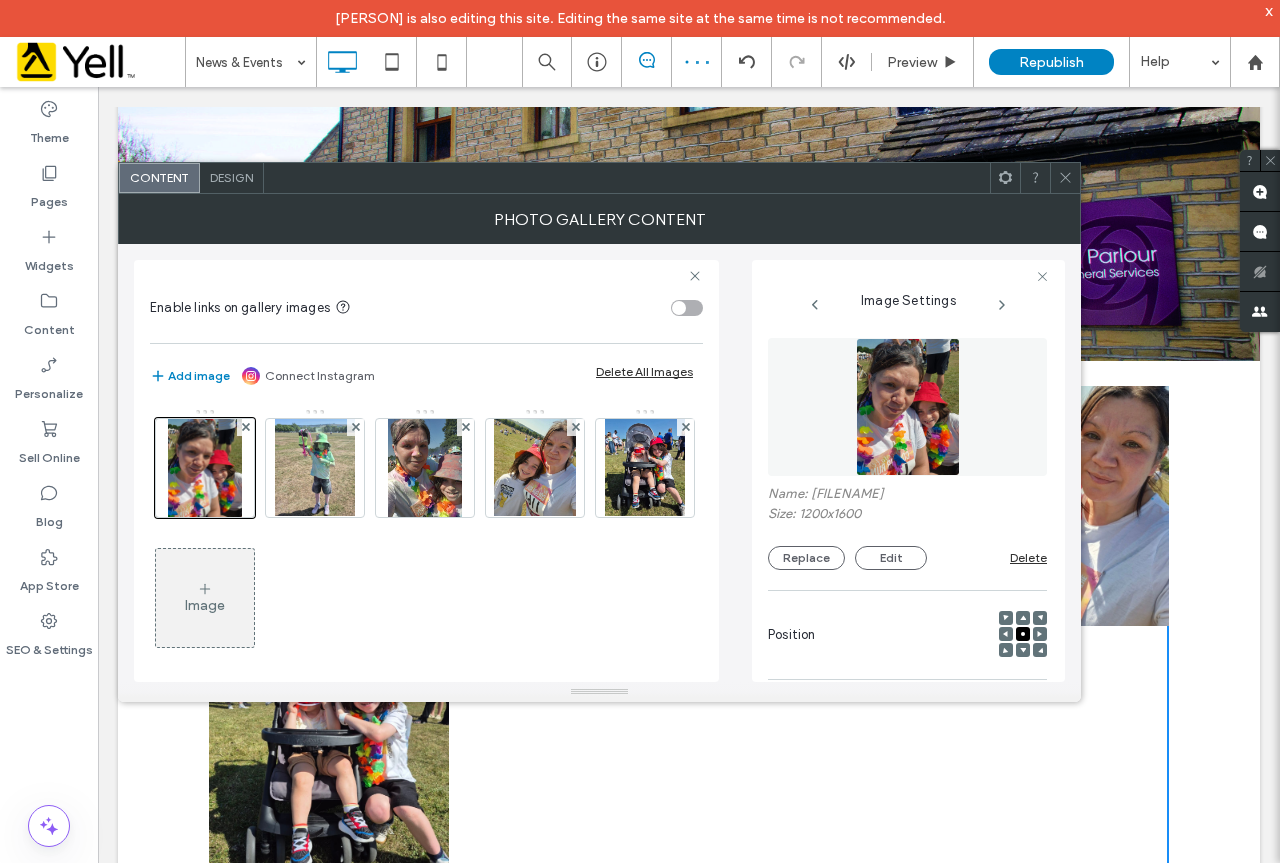 click on "Design" at bounding box center [231, 177] 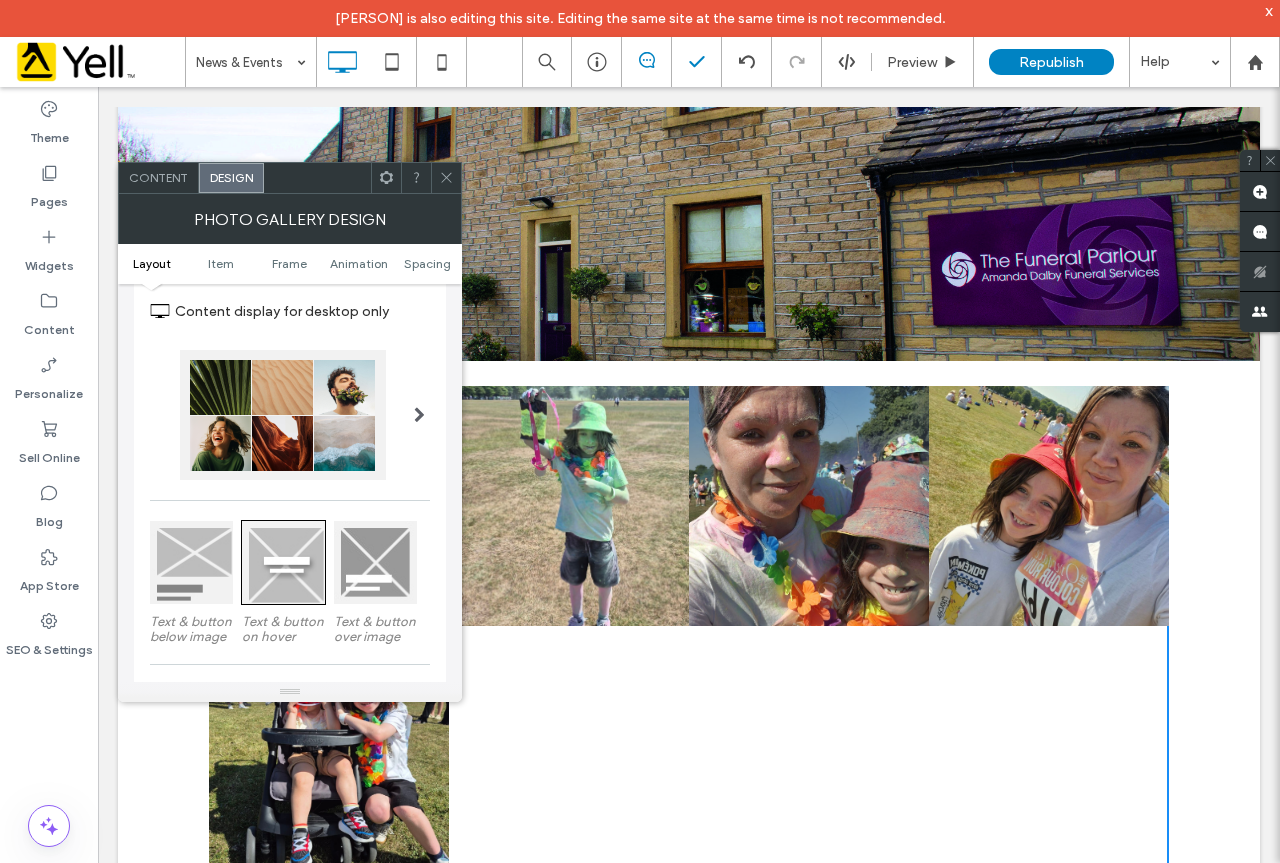 scroll, scrollTop: 100, scrollLeft: 0, axis: vertical 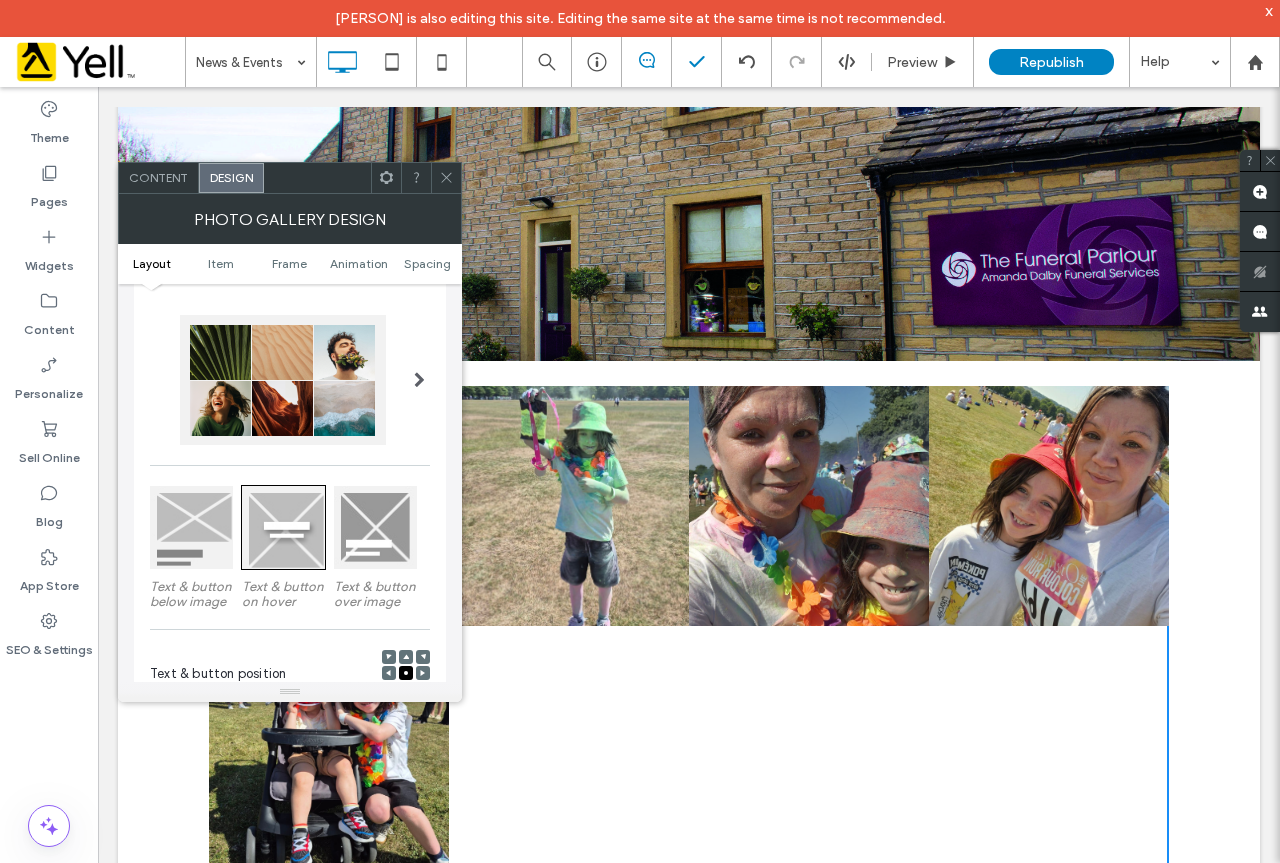 click at bounding box center (419, 380) 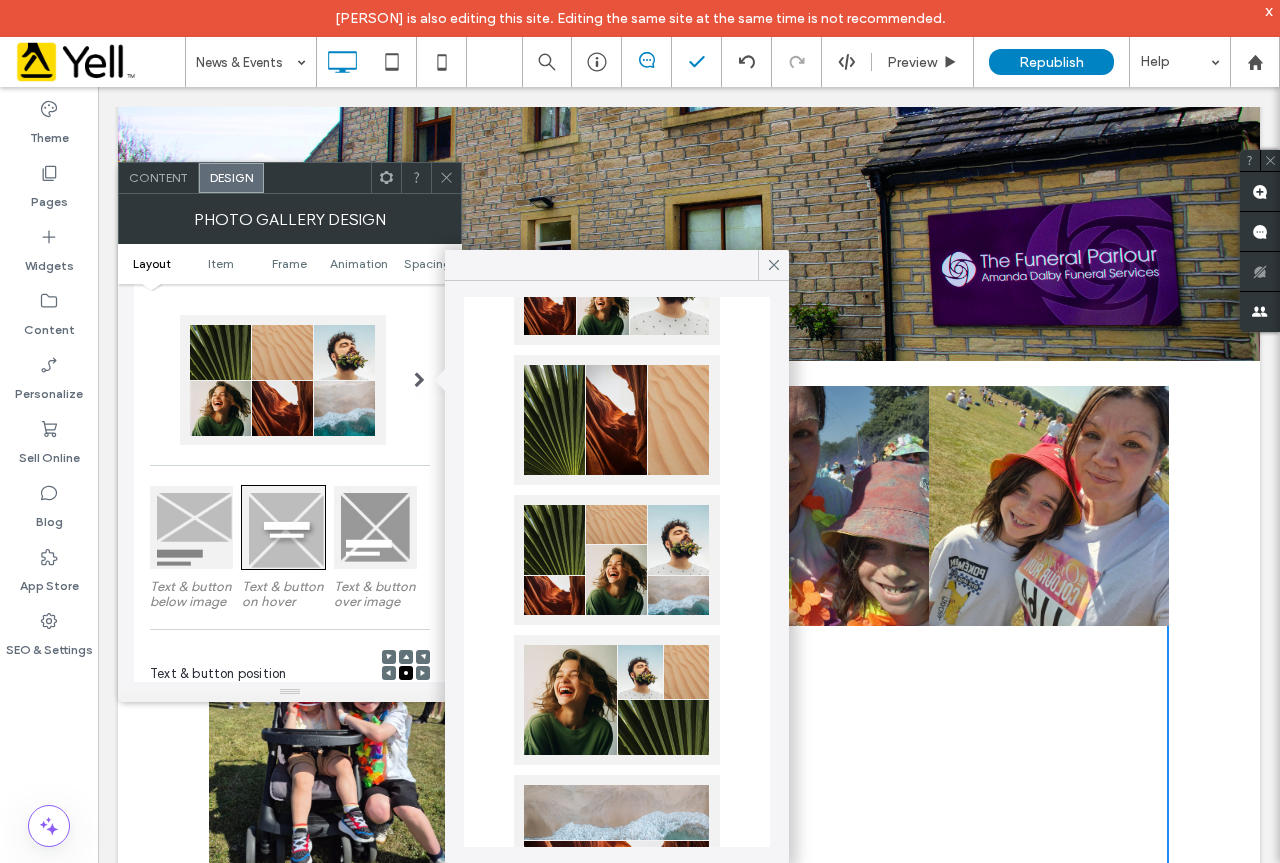 scroll, scrollTop: 237, scrollLeft: 0, axis: vertical 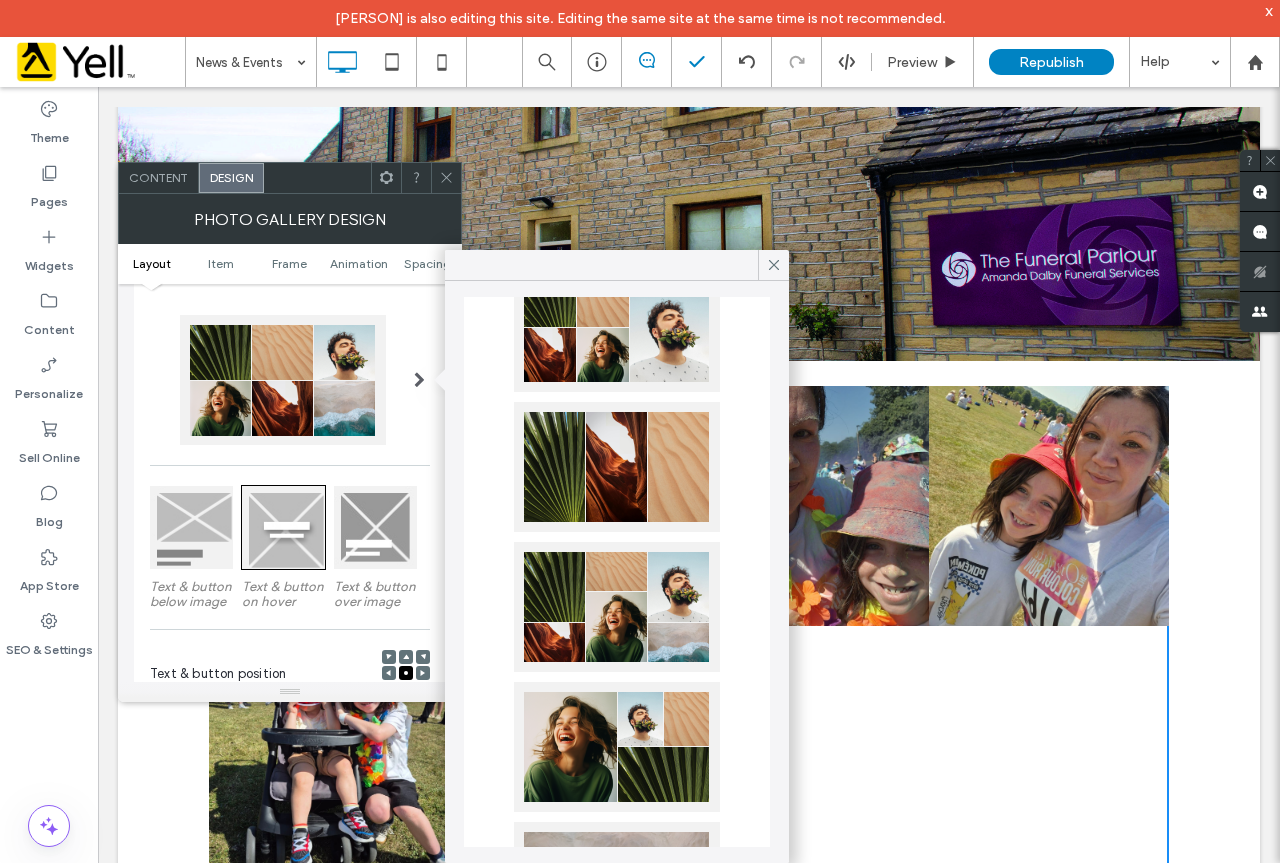 click at bounding box center (617, 607) 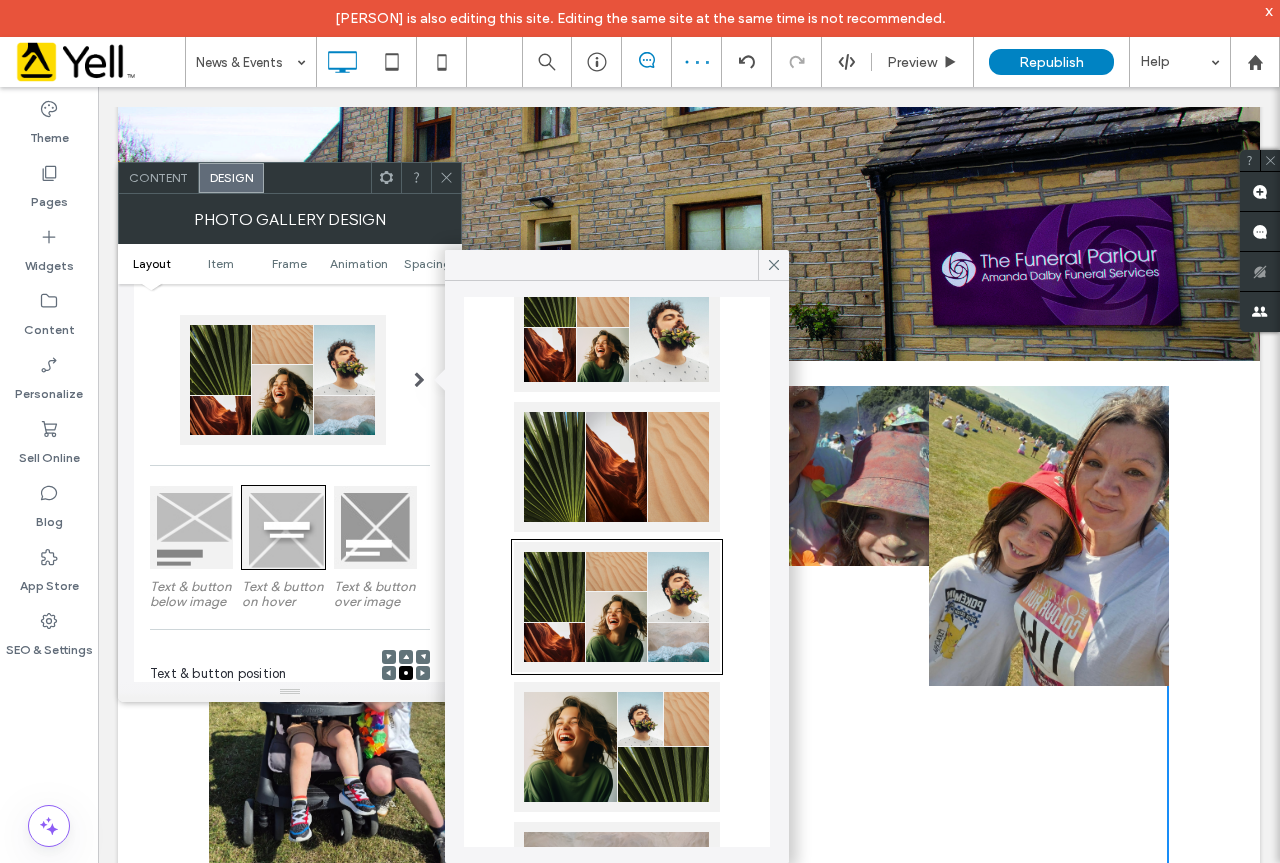 click at bounding box center (617, 327) 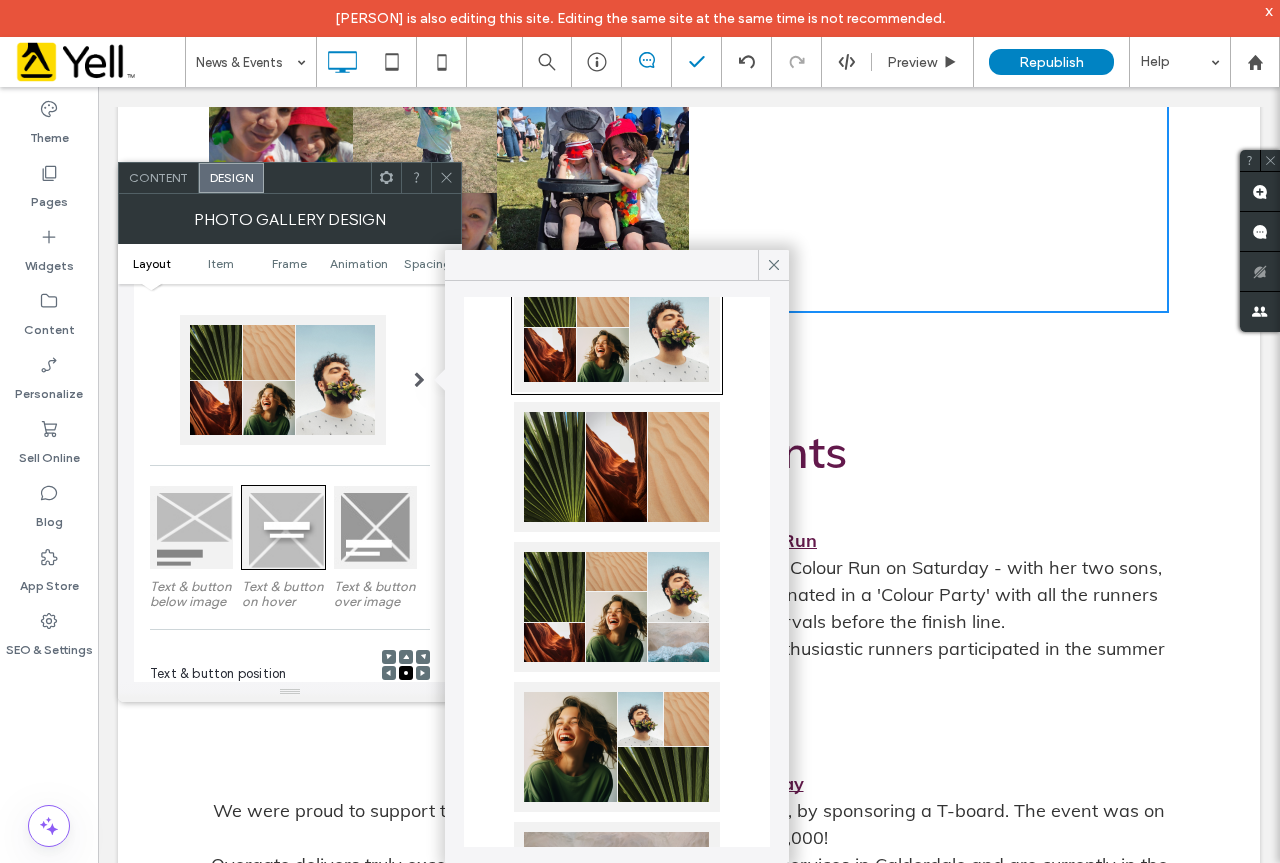 scroll, scrollTop: 700, scrollLeft: 0, axis: vertical 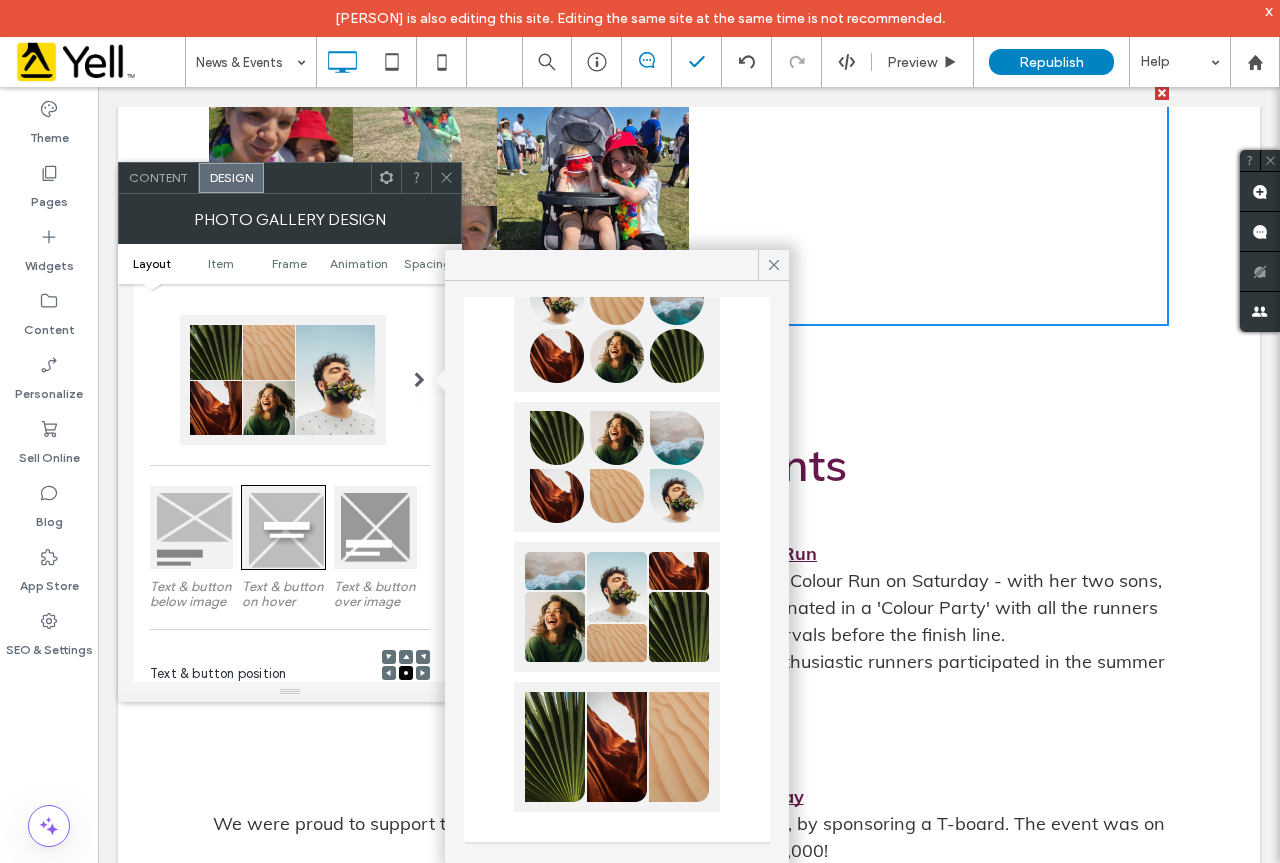 click at bounding box center (617, 607) 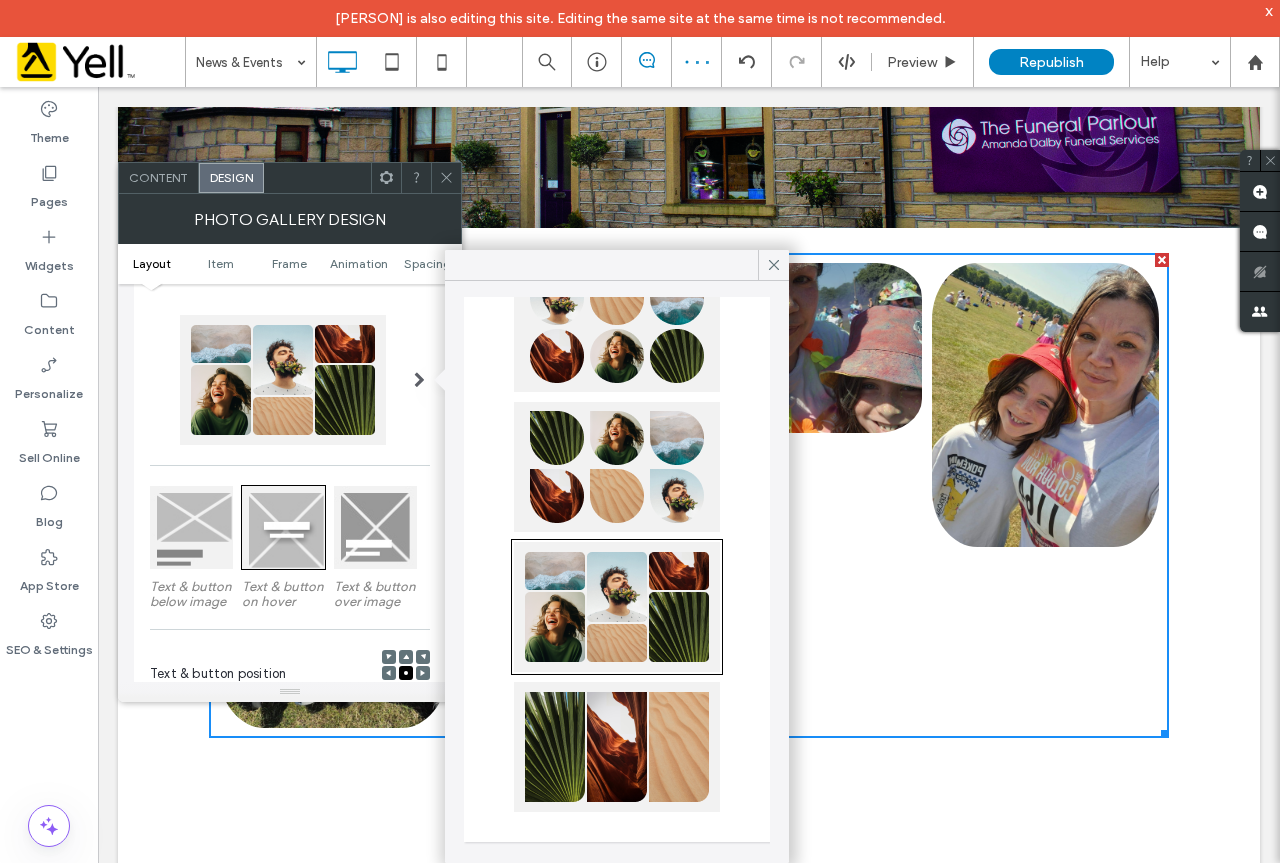scroll, scrollTop: 700, scrollLeft: 0, axis: vertical 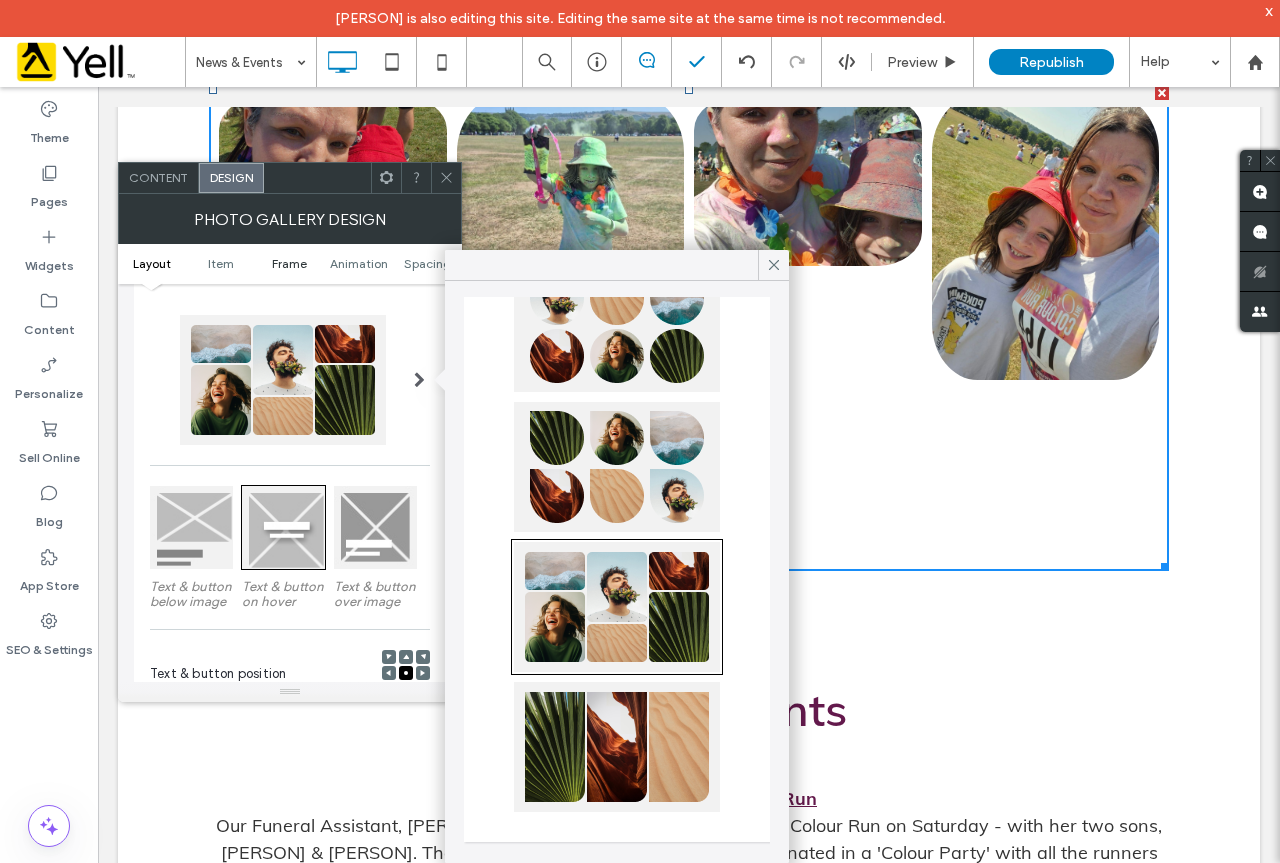 click on "Frame" at bounding box center (289, 263) 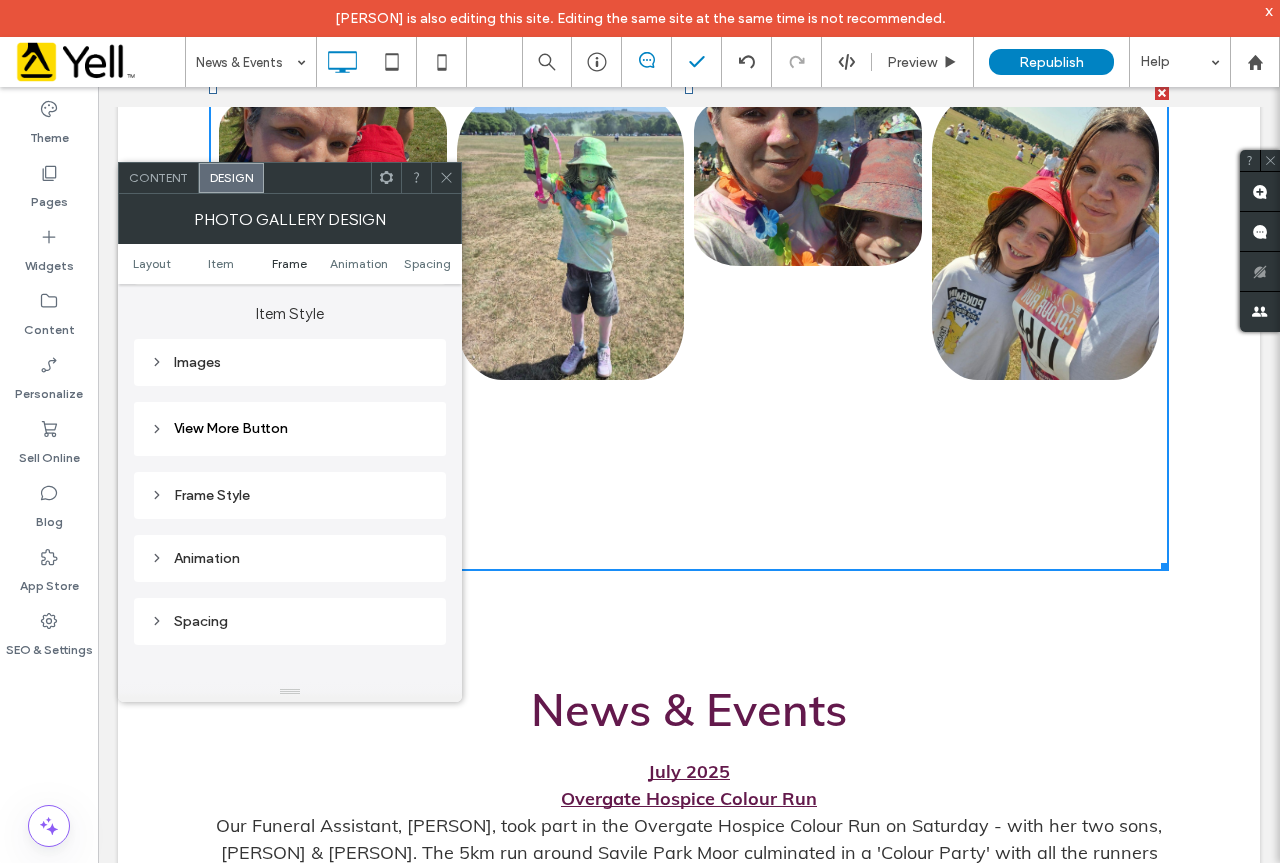 scroll, scrollTop: 880, scrollLeft: 0, axis: vertical 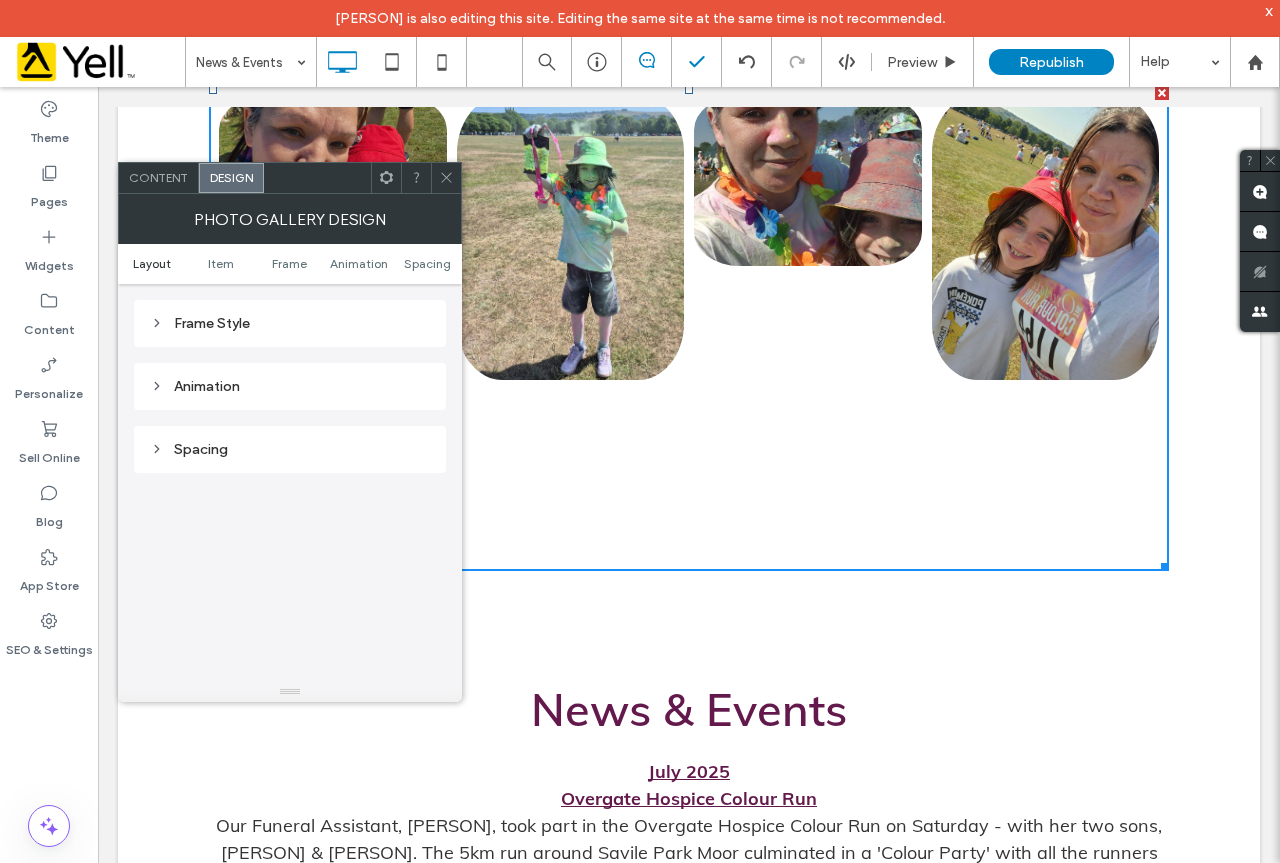 click on "Layout" at bounding box center (152, 263) 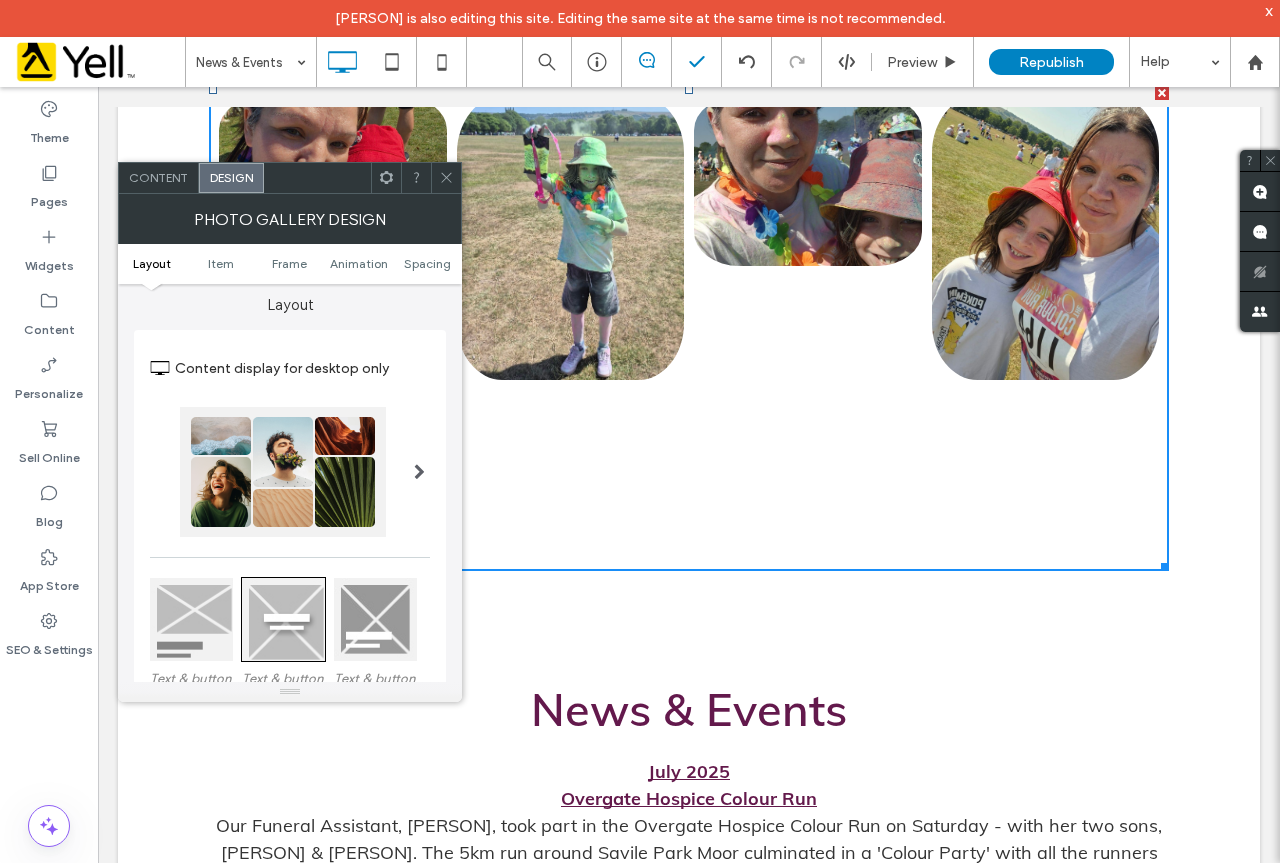 scroll, scrollTop: 0, scrollLeft: 0, axis: both 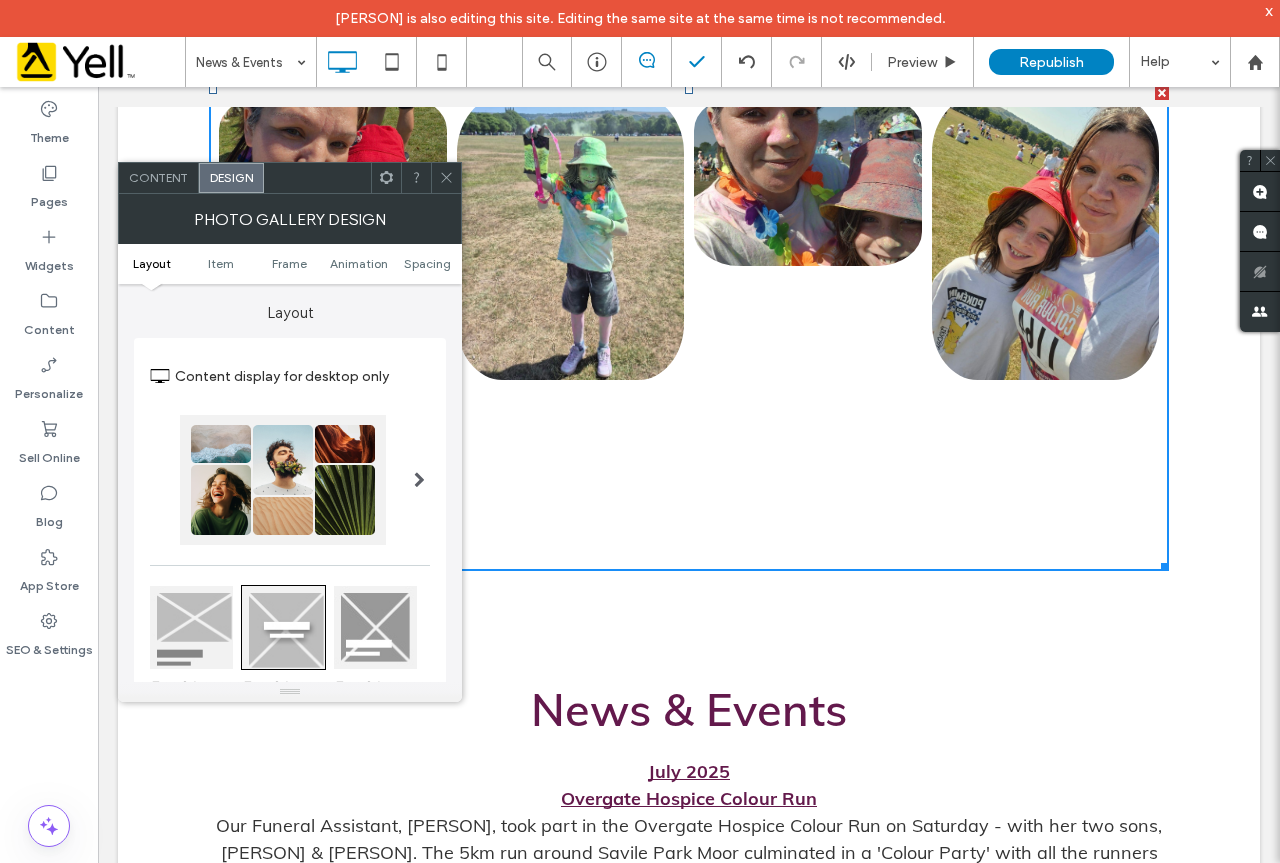 click at bounding box center [419, 480] 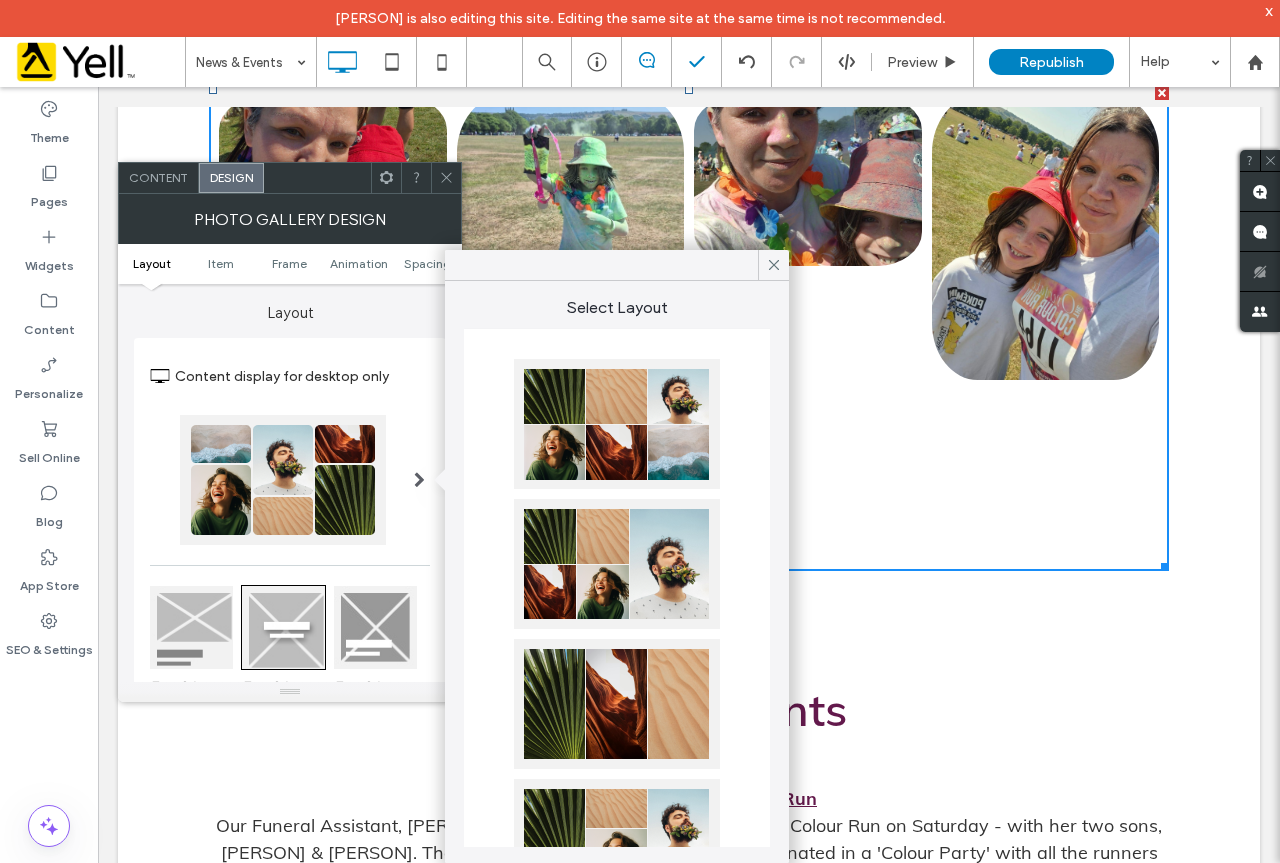 click at bounding box center (617, 424) 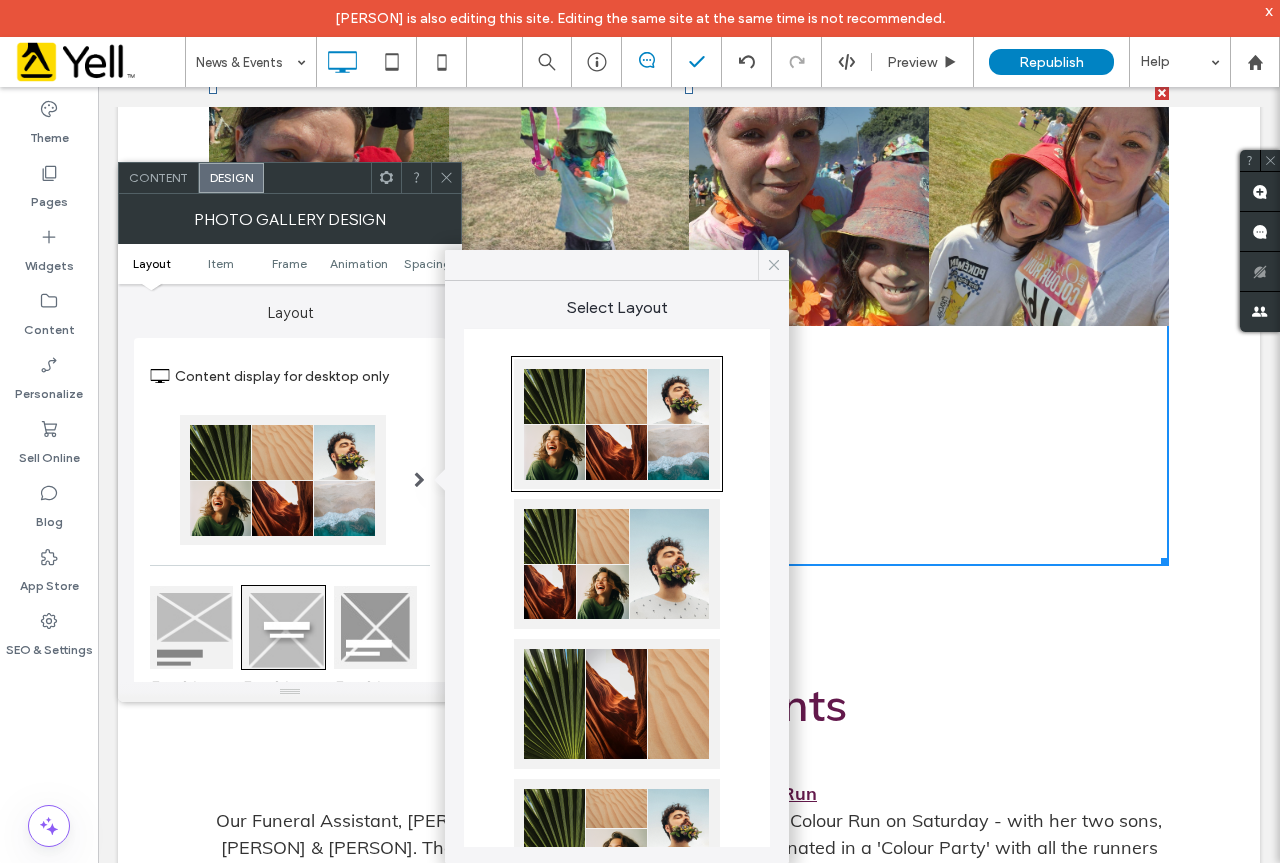 drag, startPoint x: 674, startPoint y: 181, endPoint x: 772, endPoint y: 268, distance: 131.04579 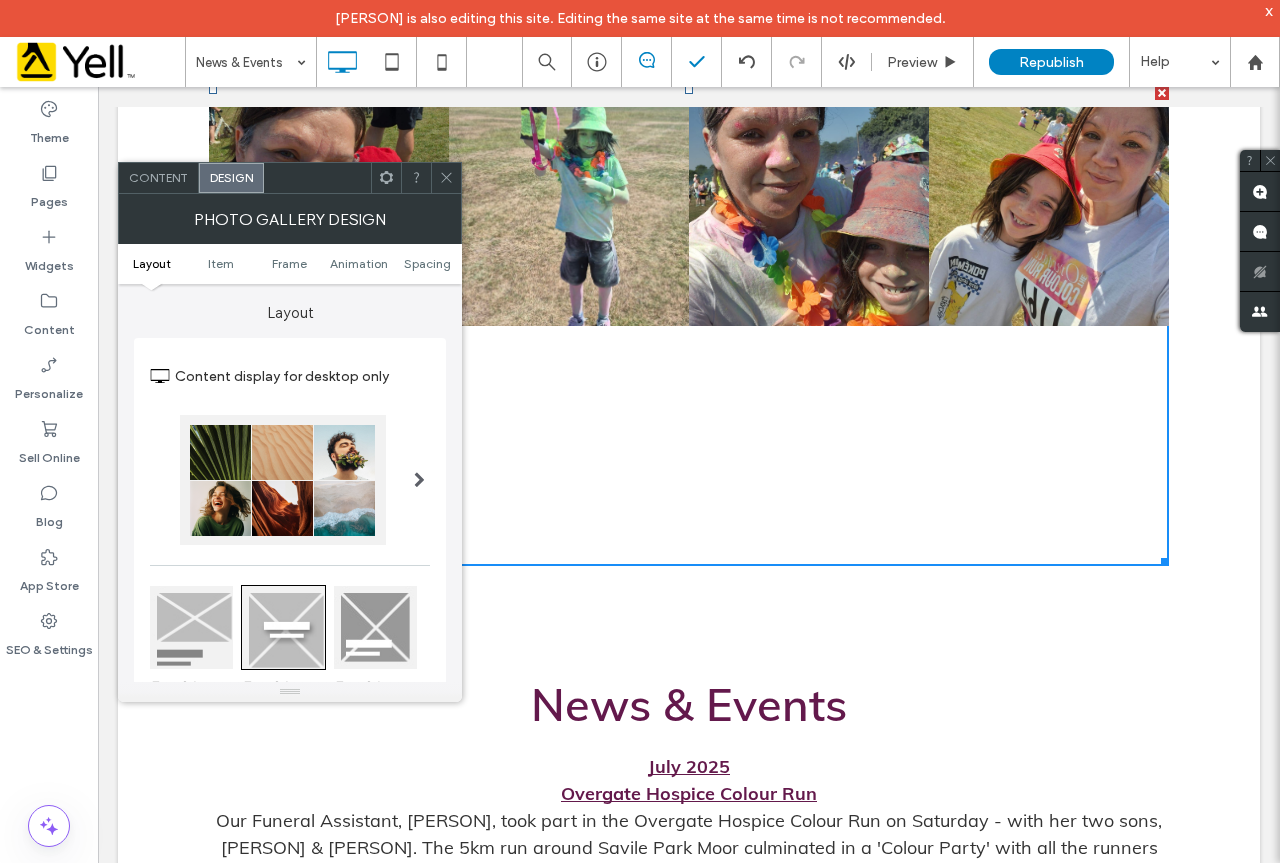 click 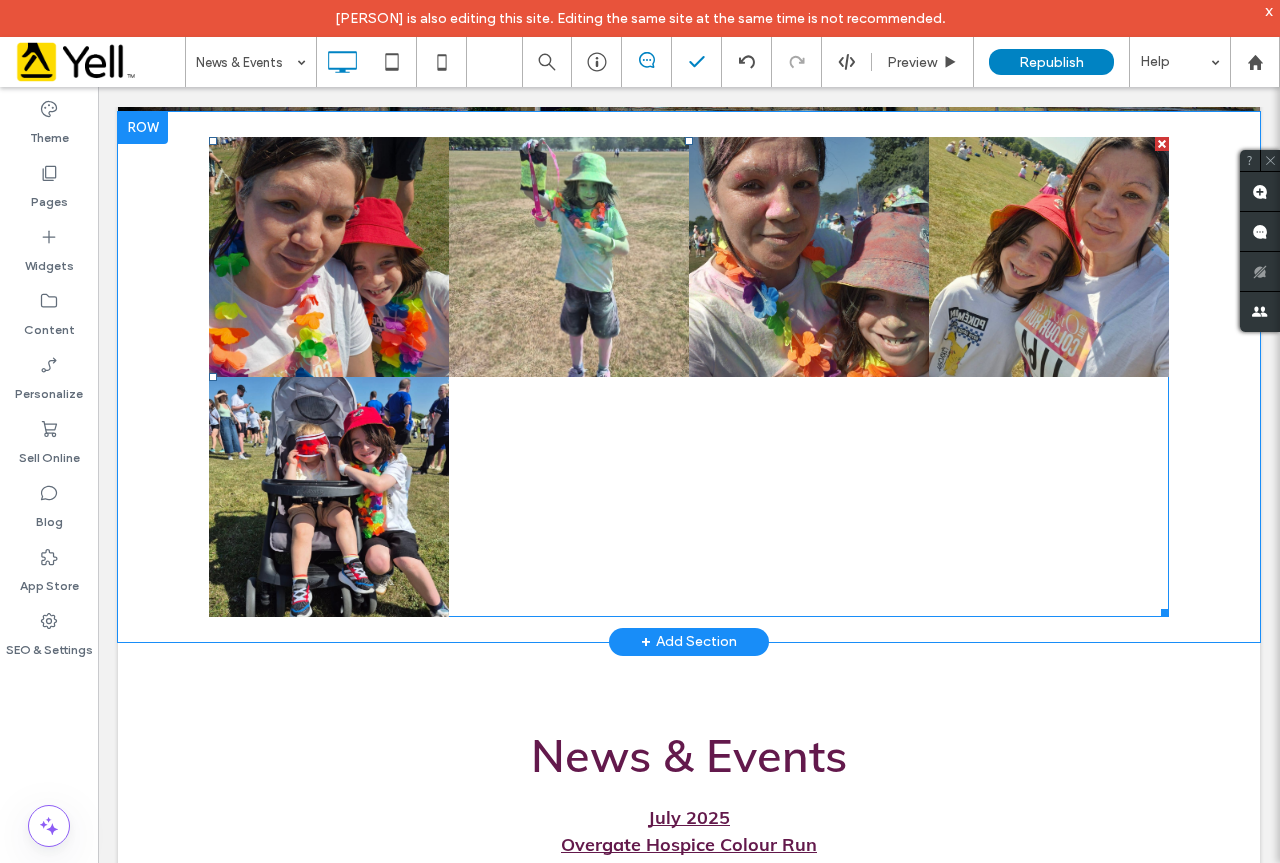 scroll, scrollTop: 600, scrollLeft: 0, axis: vertical 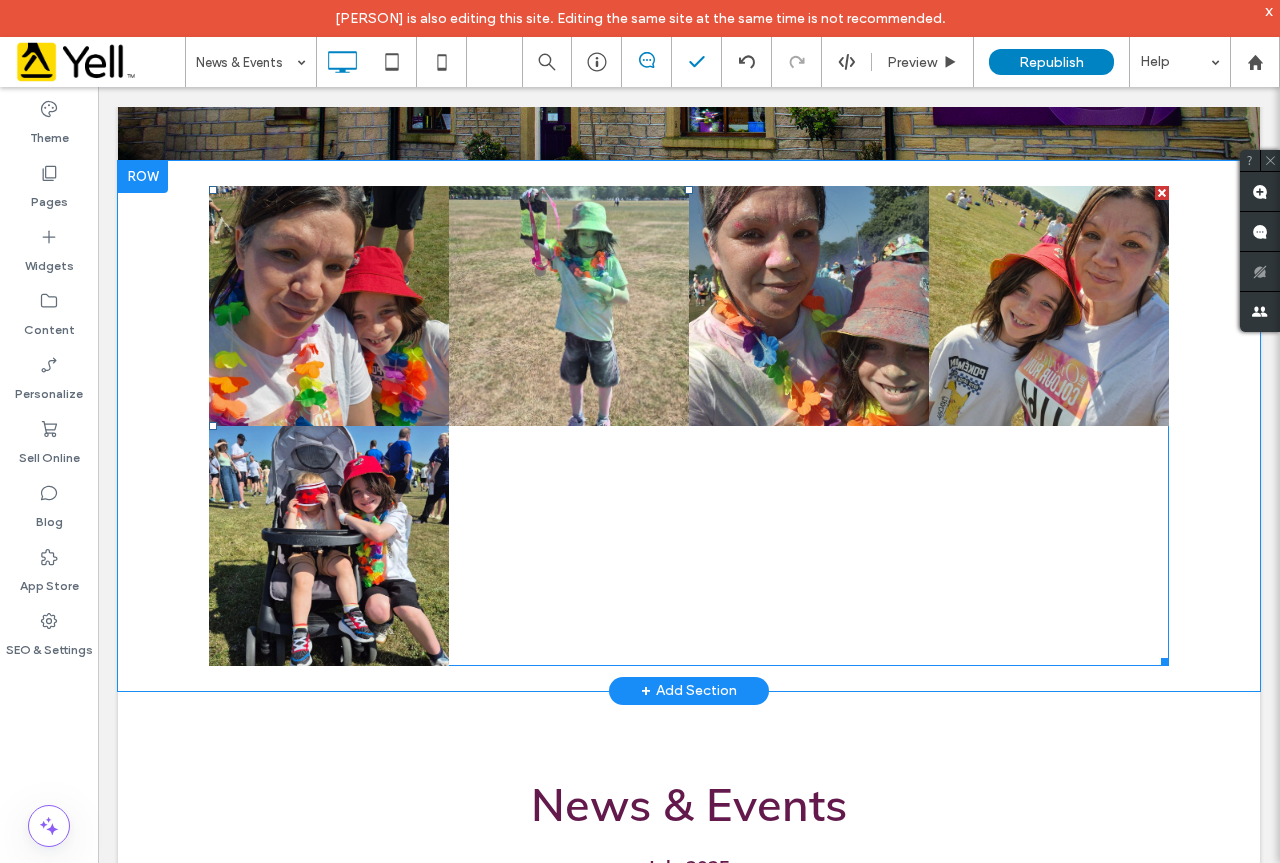 click at bounding box center (1049, 546) 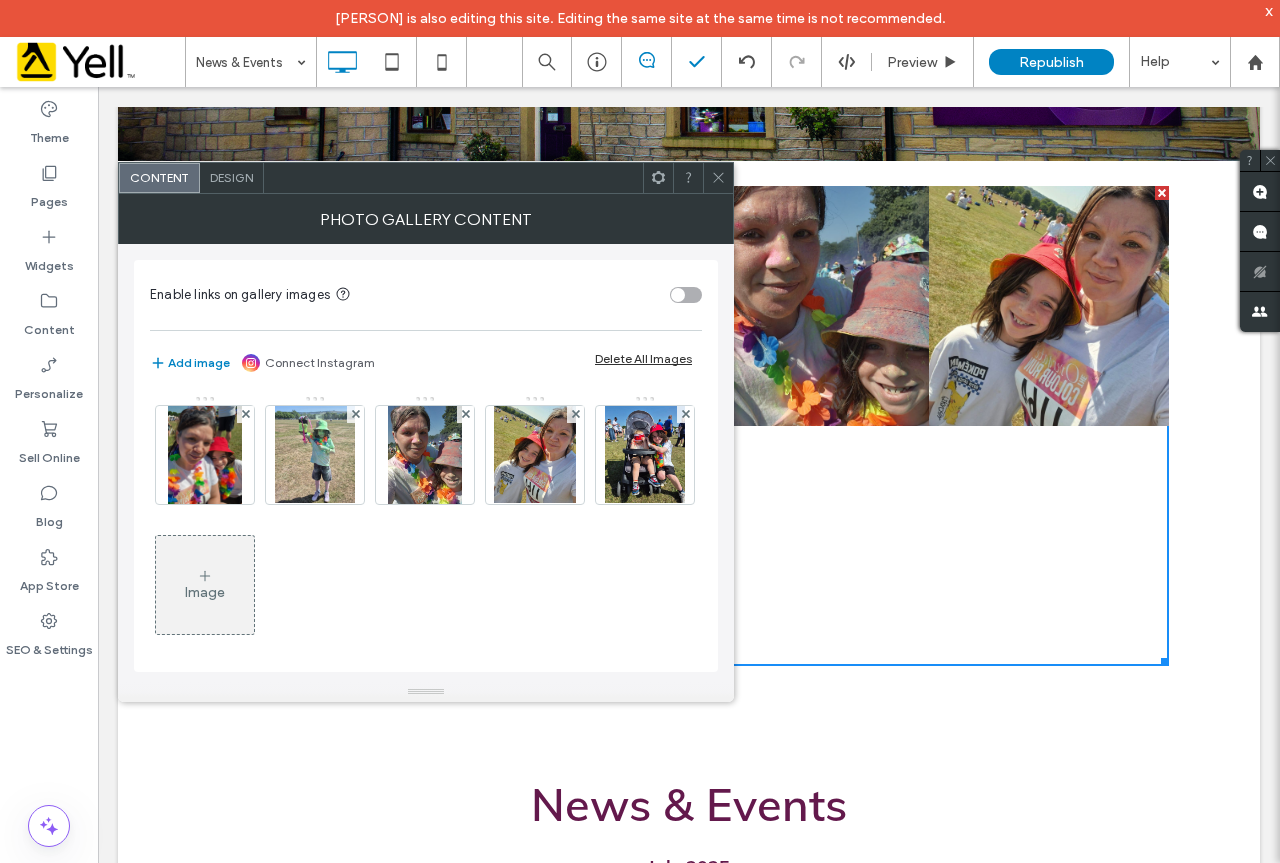 click at bounding box center [718, 178] 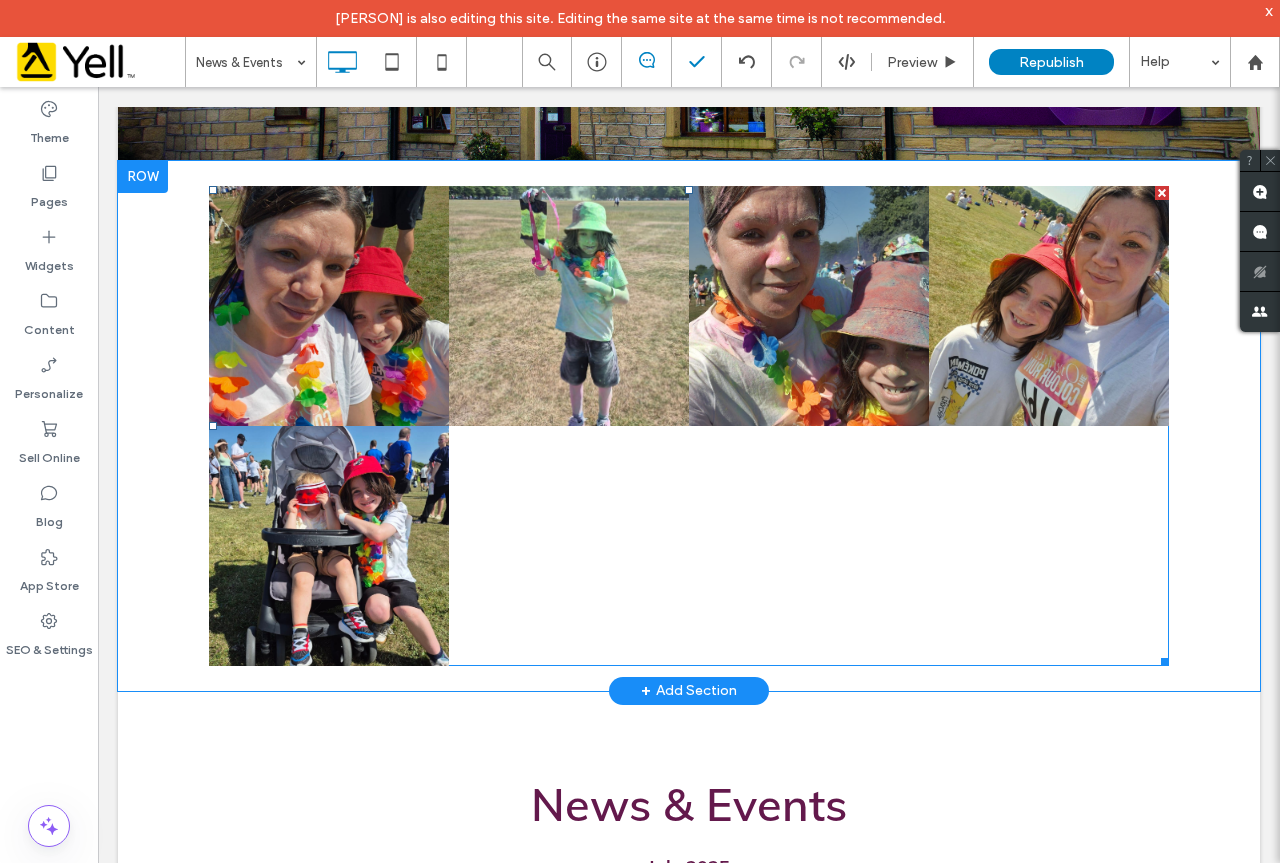click at bounding box center (329, 306) 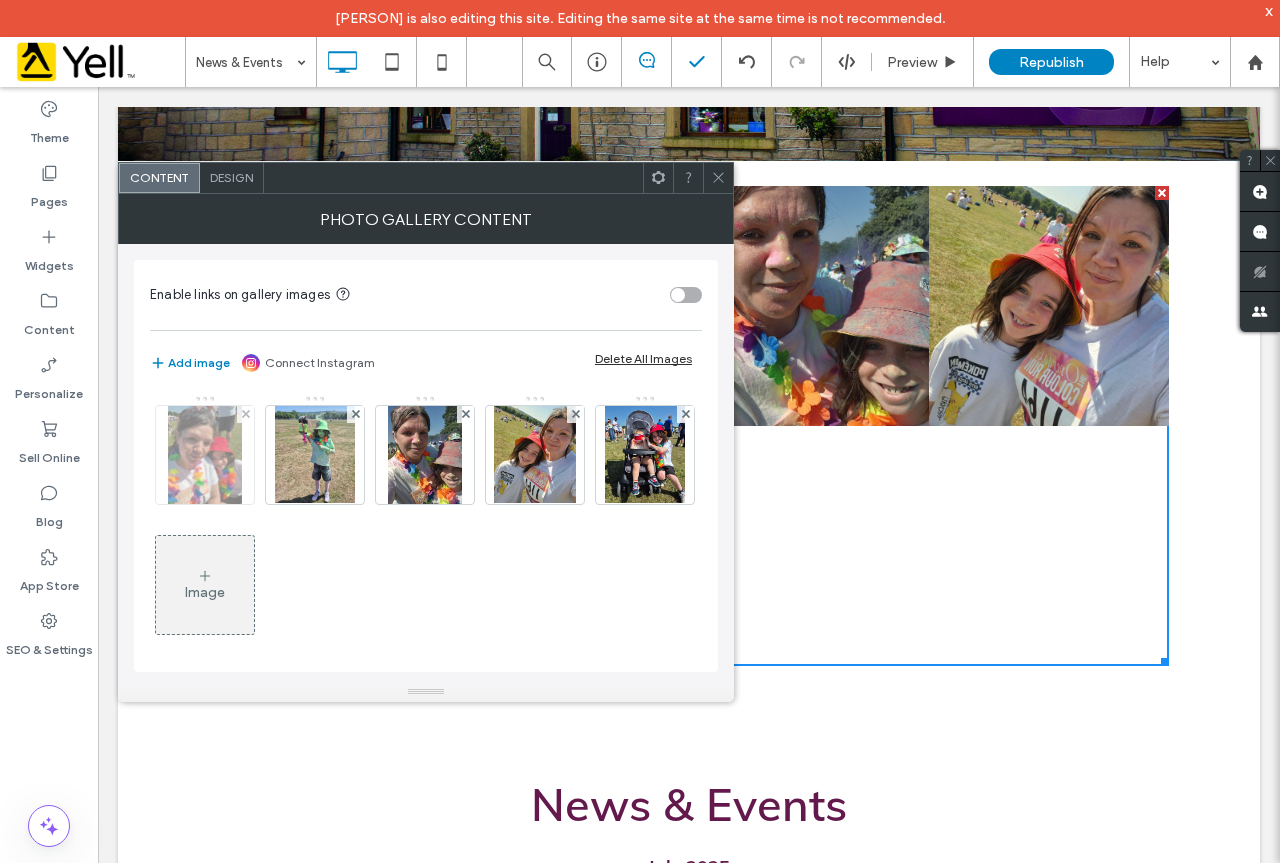 click at bounding box center (245, 414) 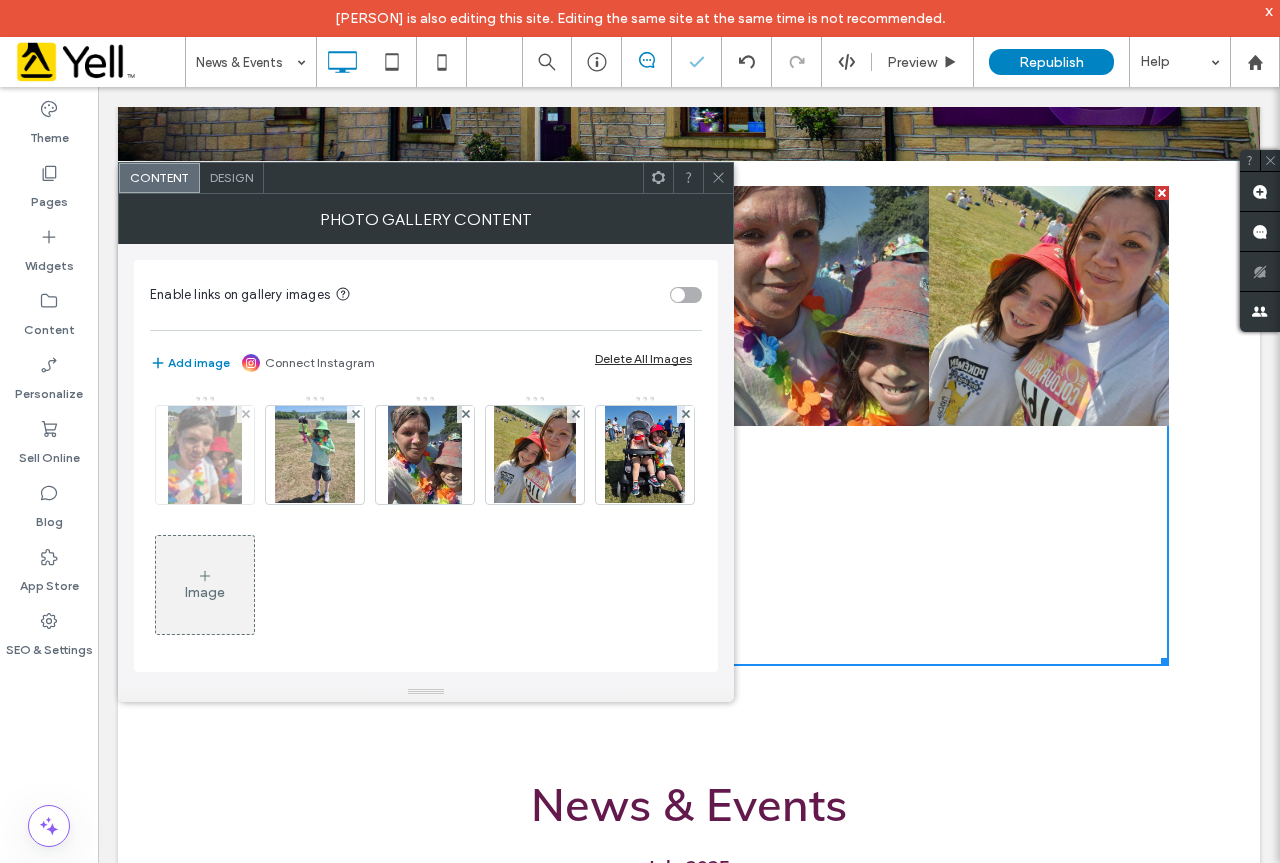 click at bounding box center [245, 414] 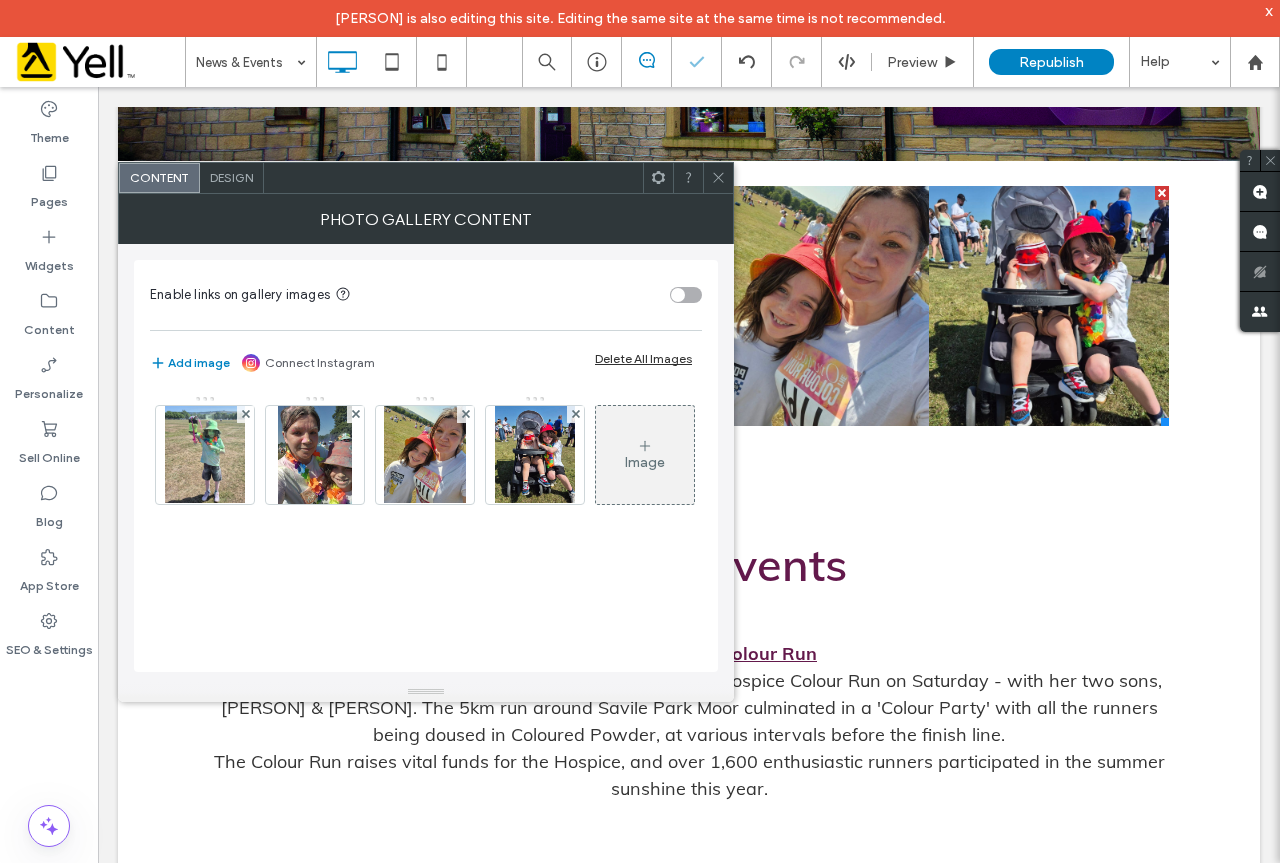 click at bounding box center (245, 414) 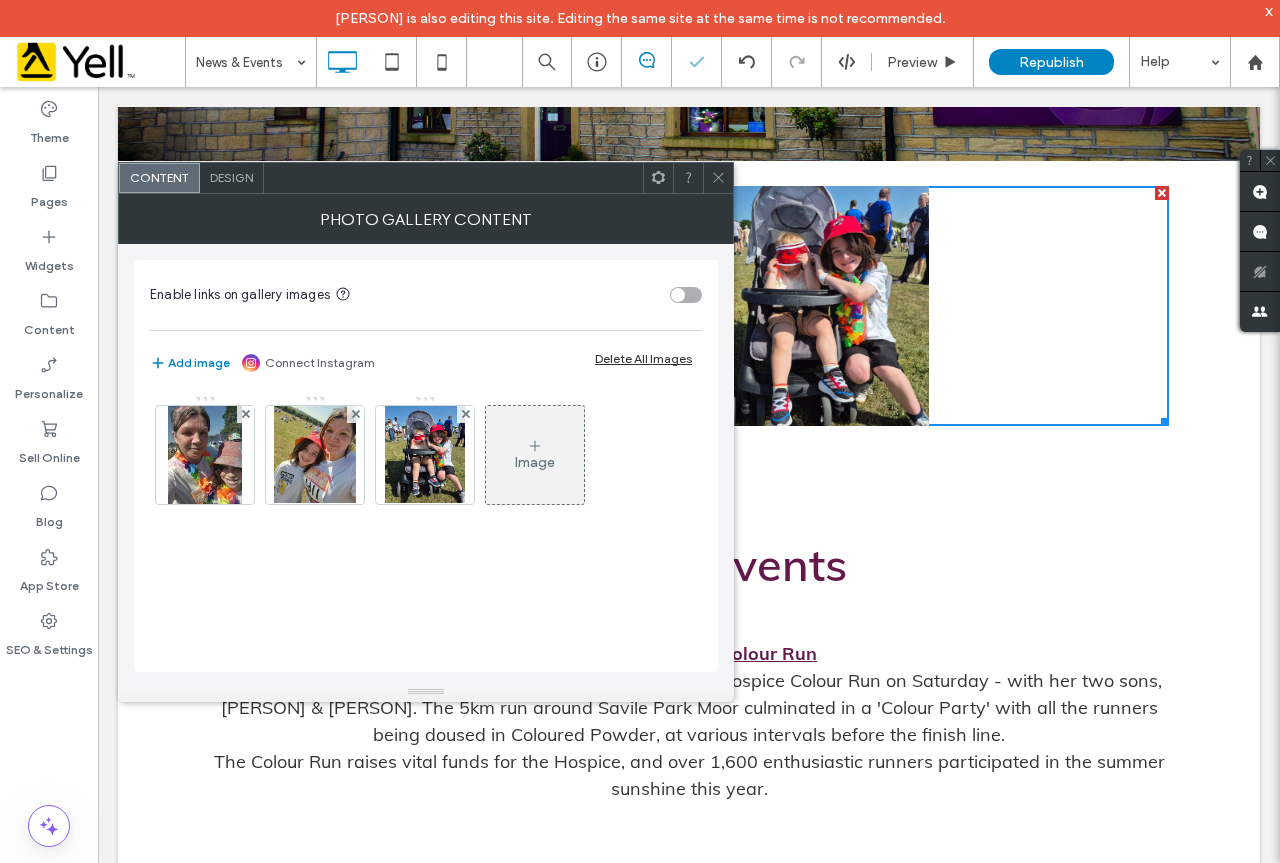 click at bounding box center (245, 414) 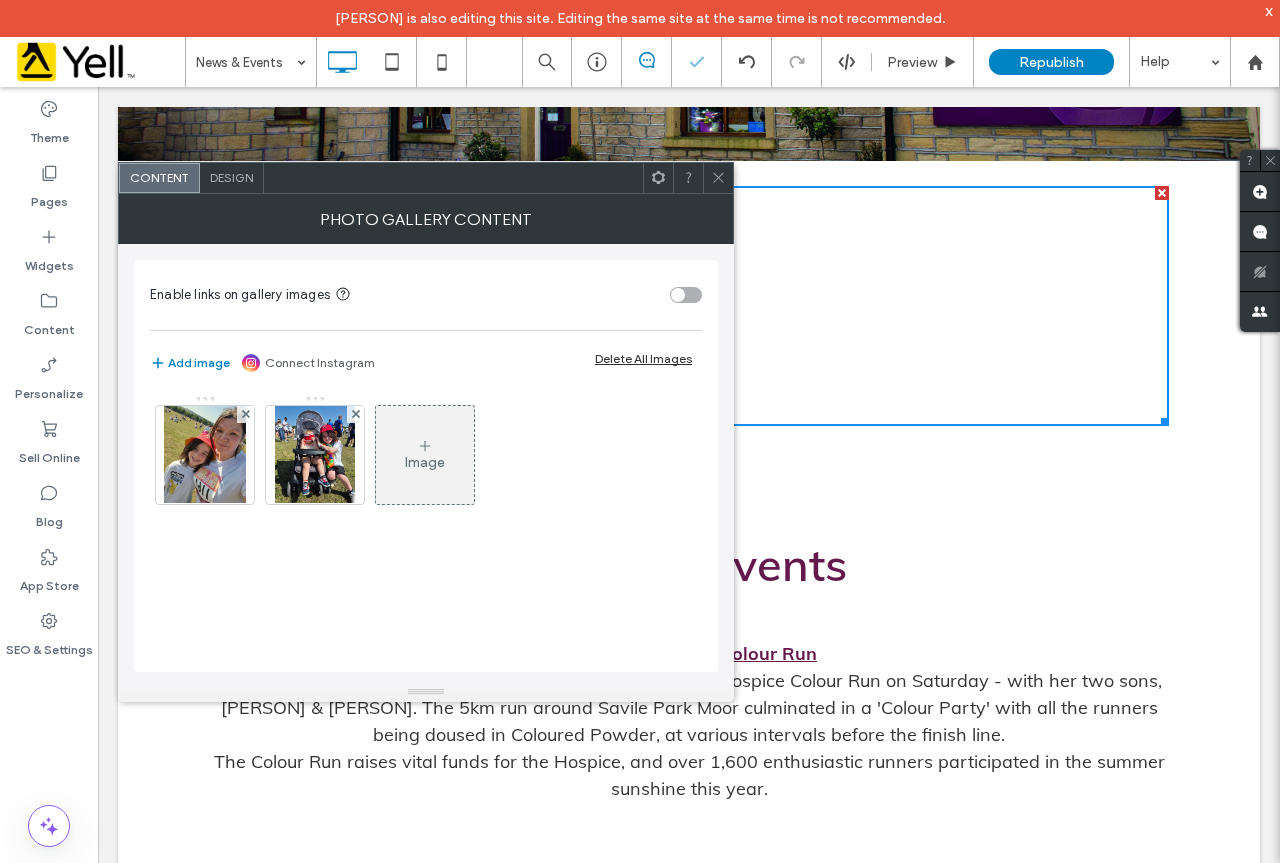 click at bounding box center (245, 414) 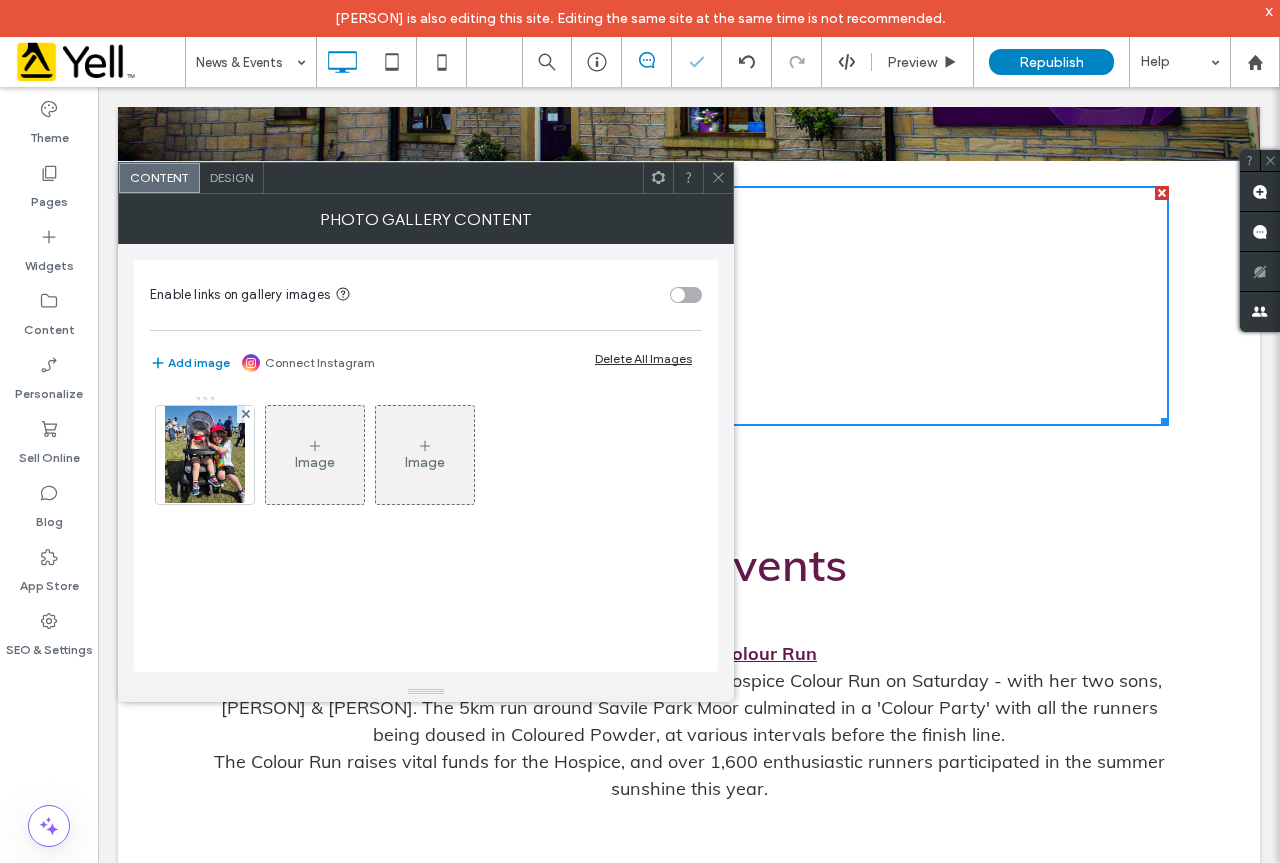 click at bounding box center (245, 414) 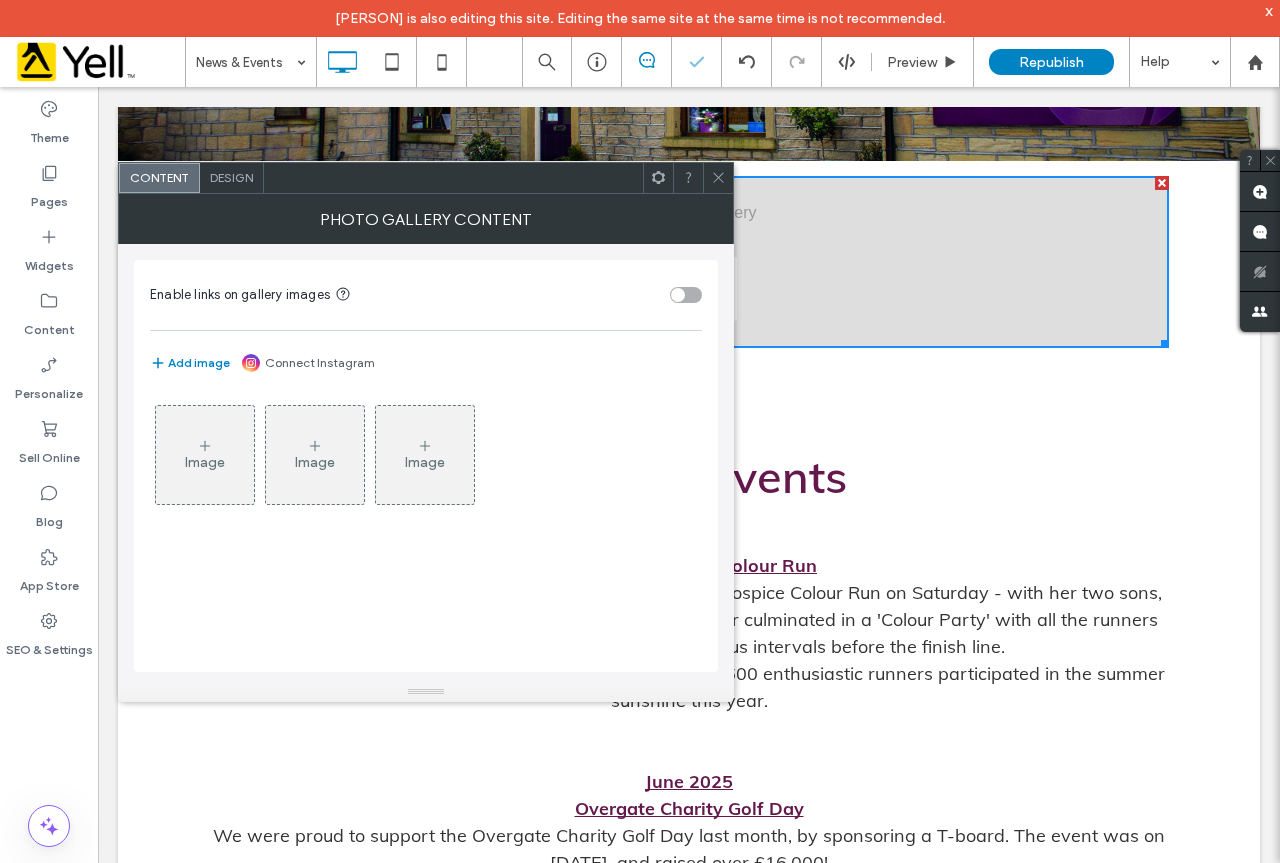 click on "Image" at bounding box center [205, 455] 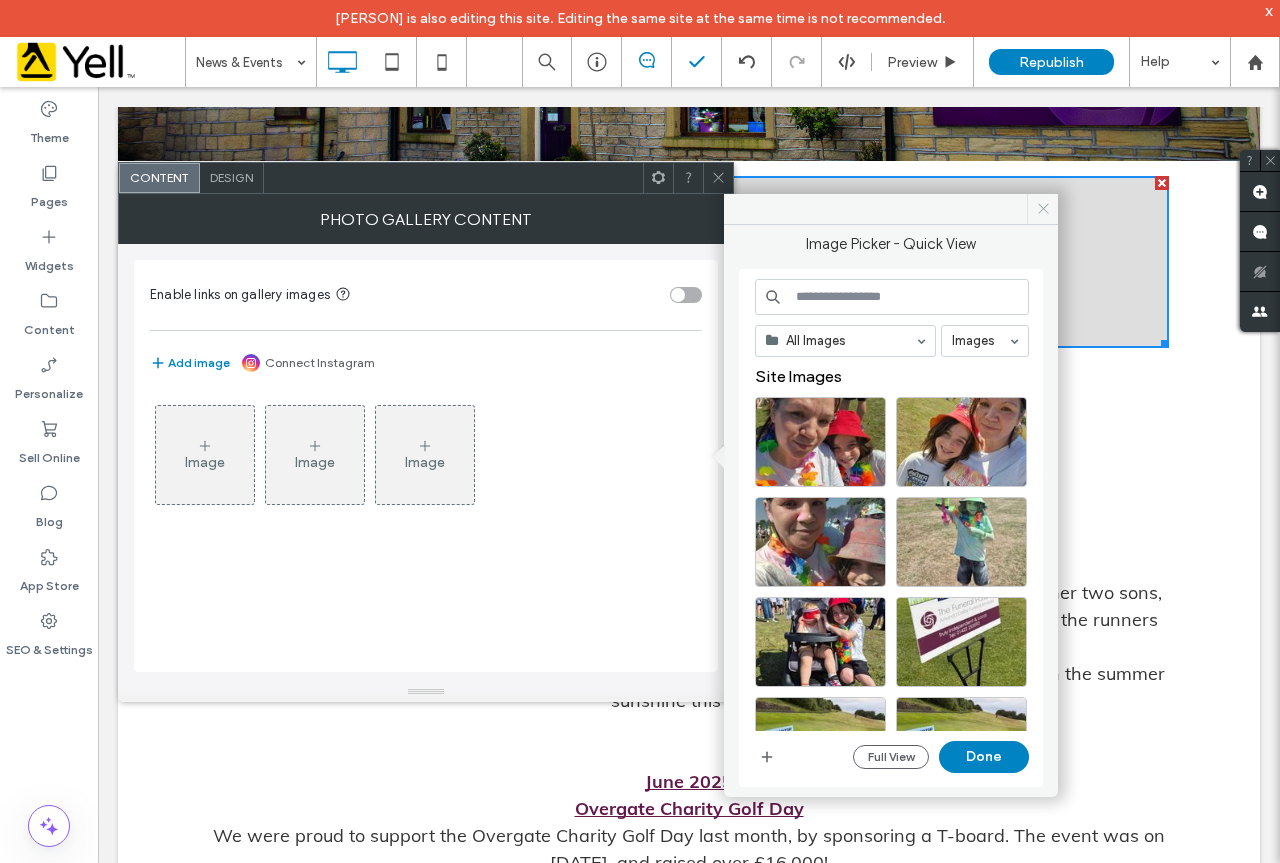 click 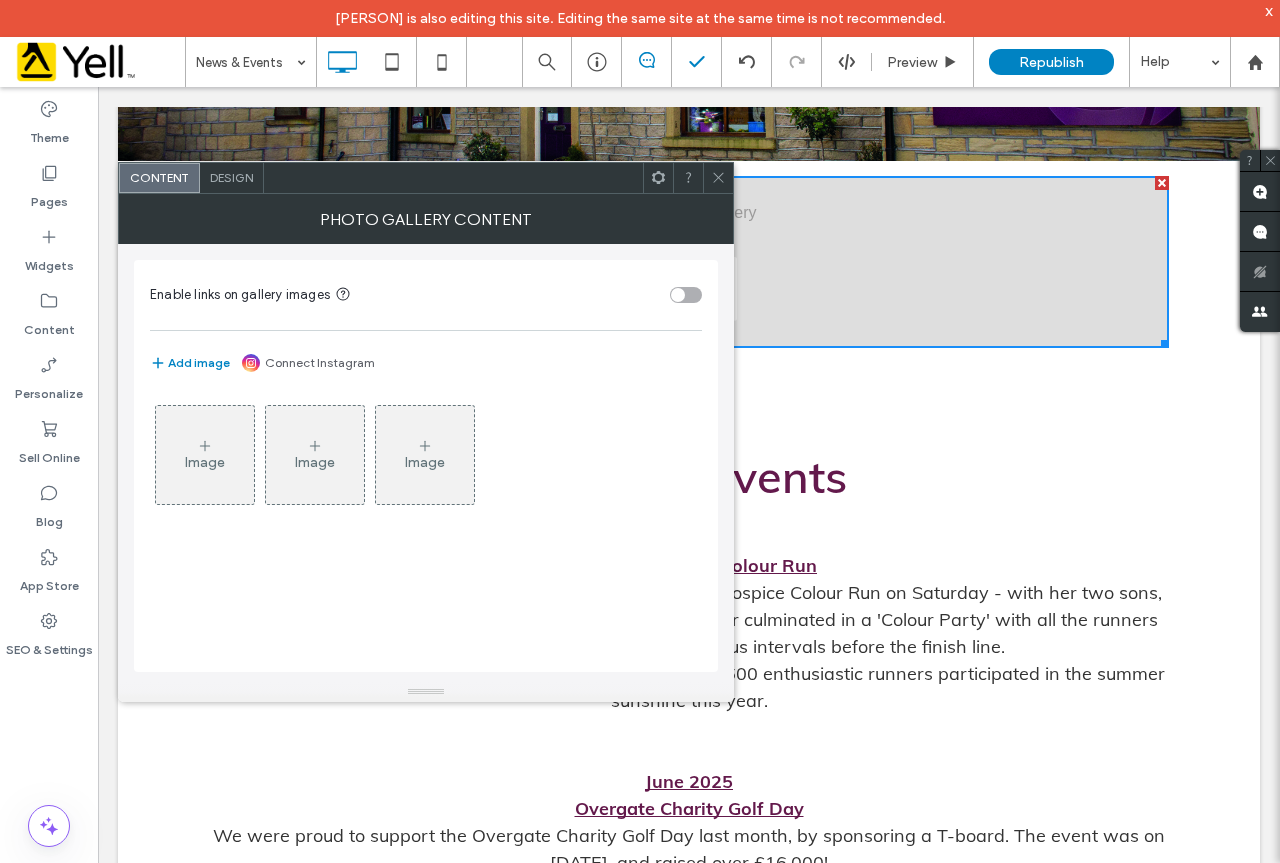 click 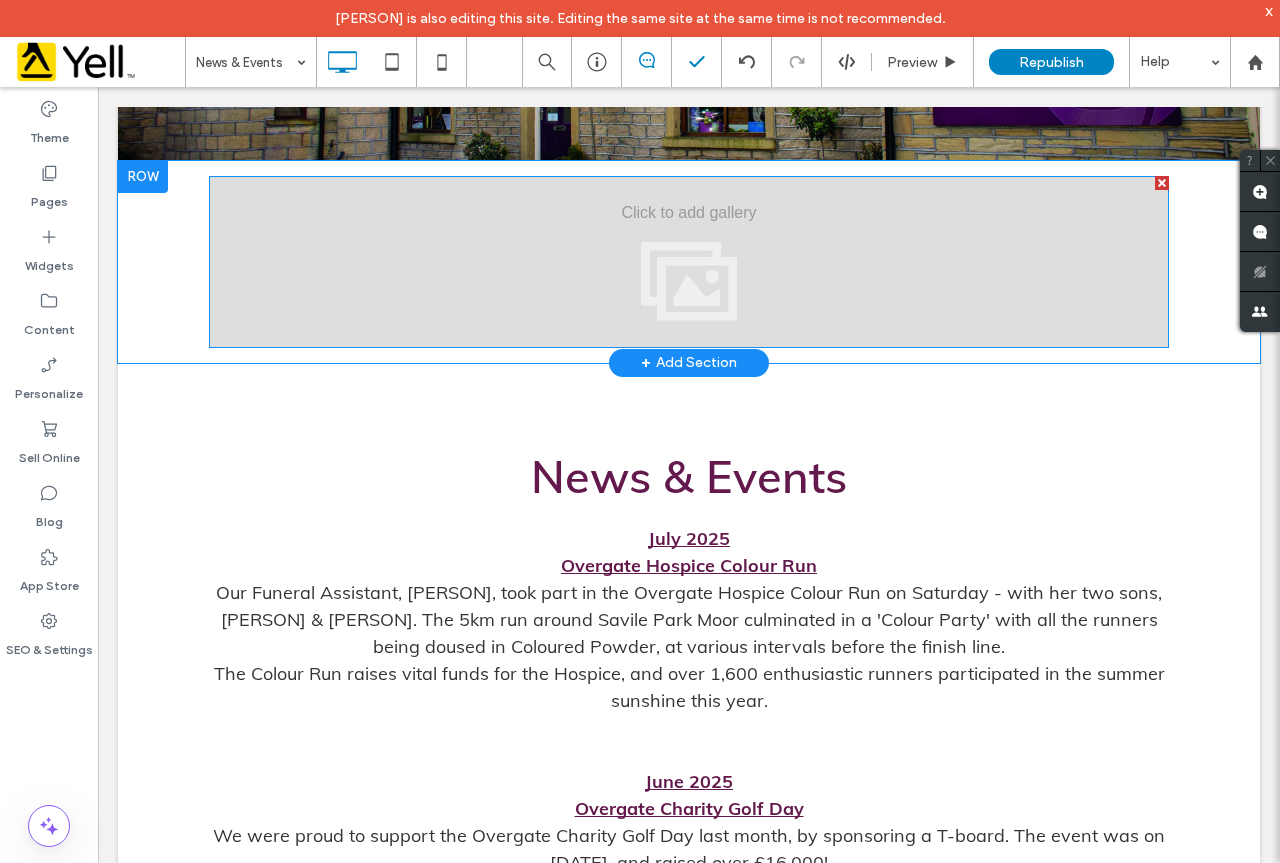 click at bounding box center (1162, 183) 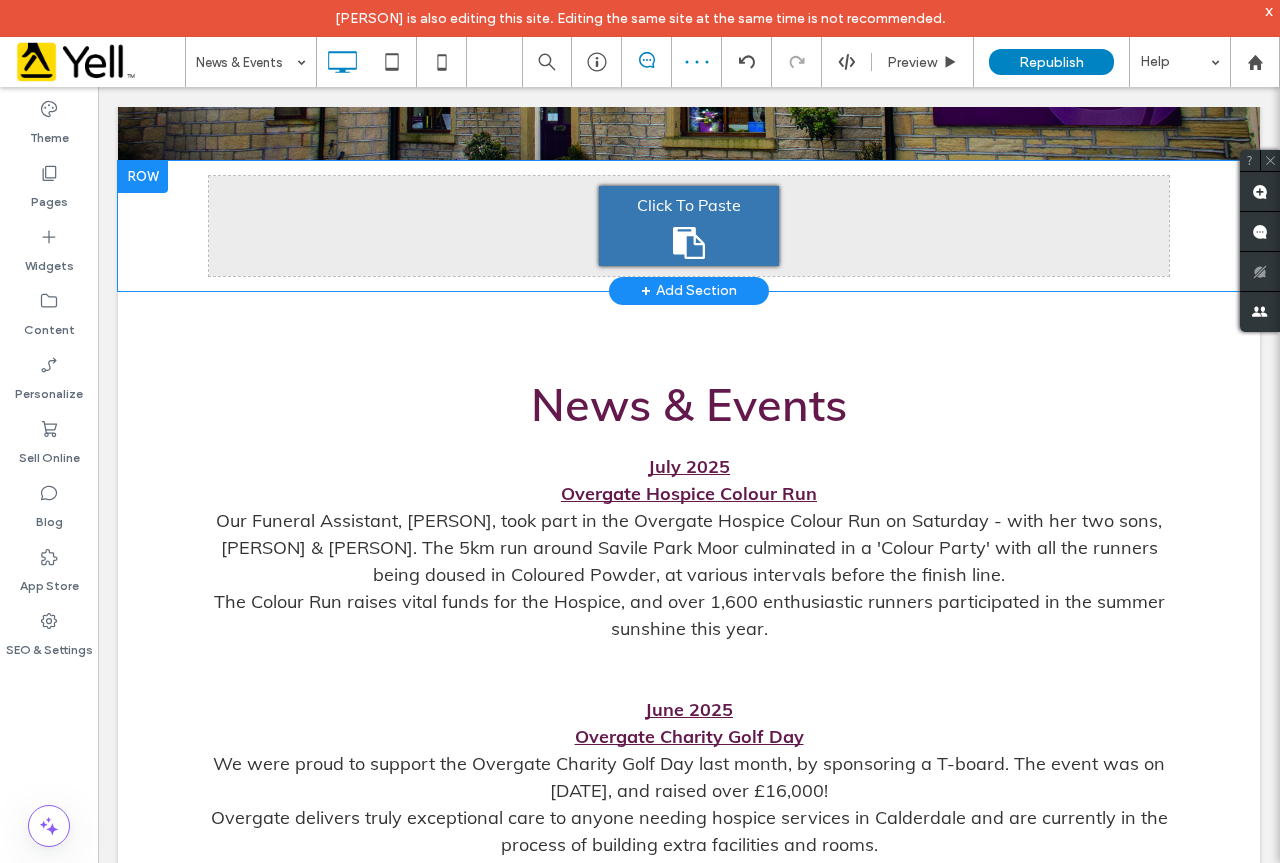 click at bounding box center [143, 177] 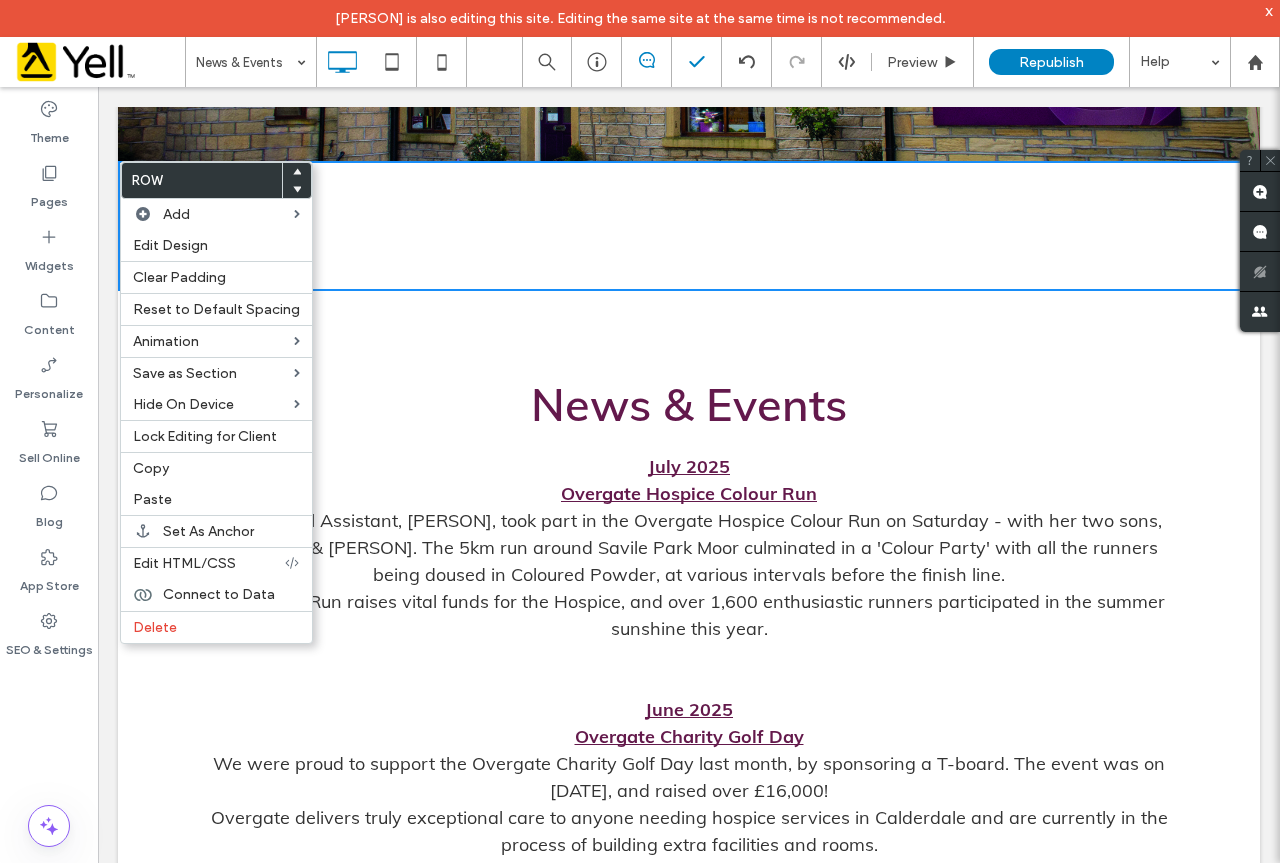 click on "Click To Paste     Click To Paste" at bounding box center (689, 226) 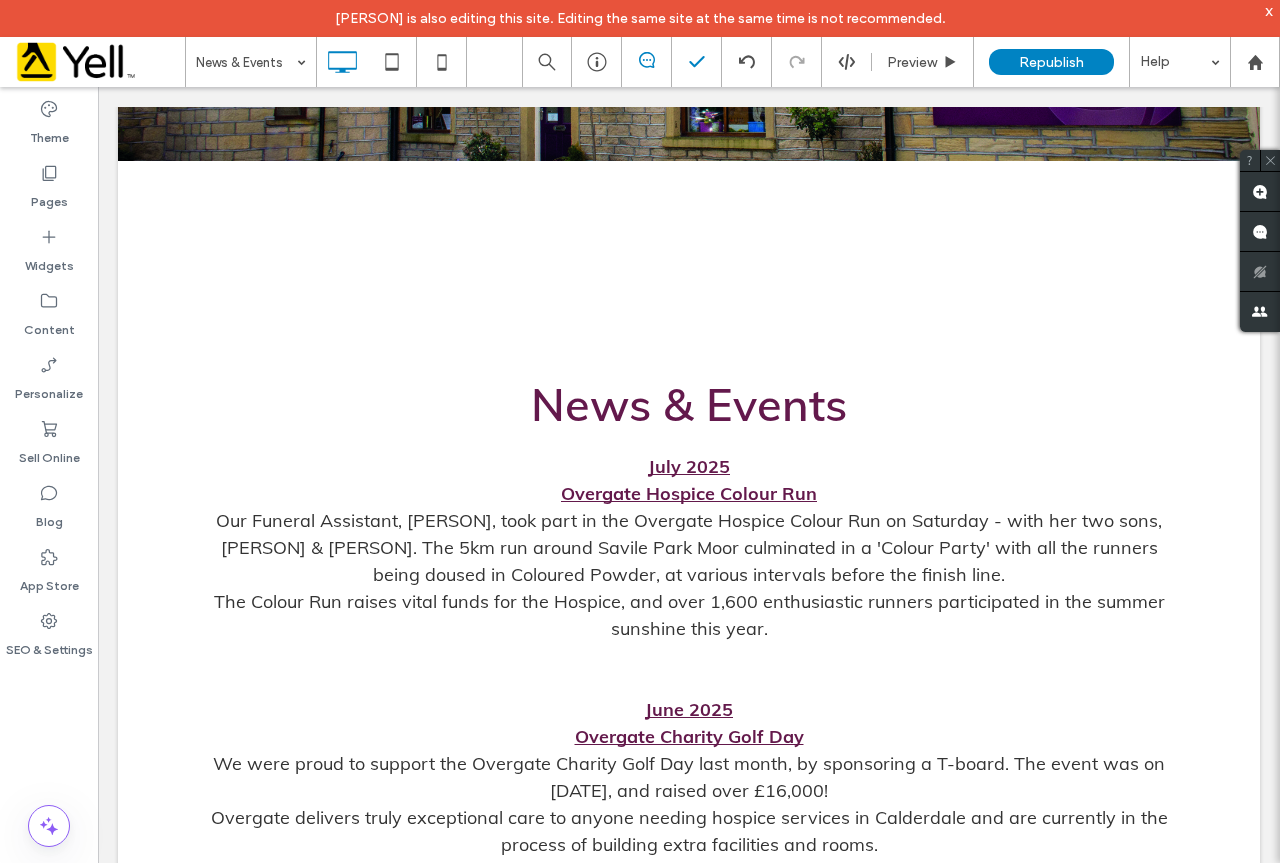 click at bounding box center [143, 177] 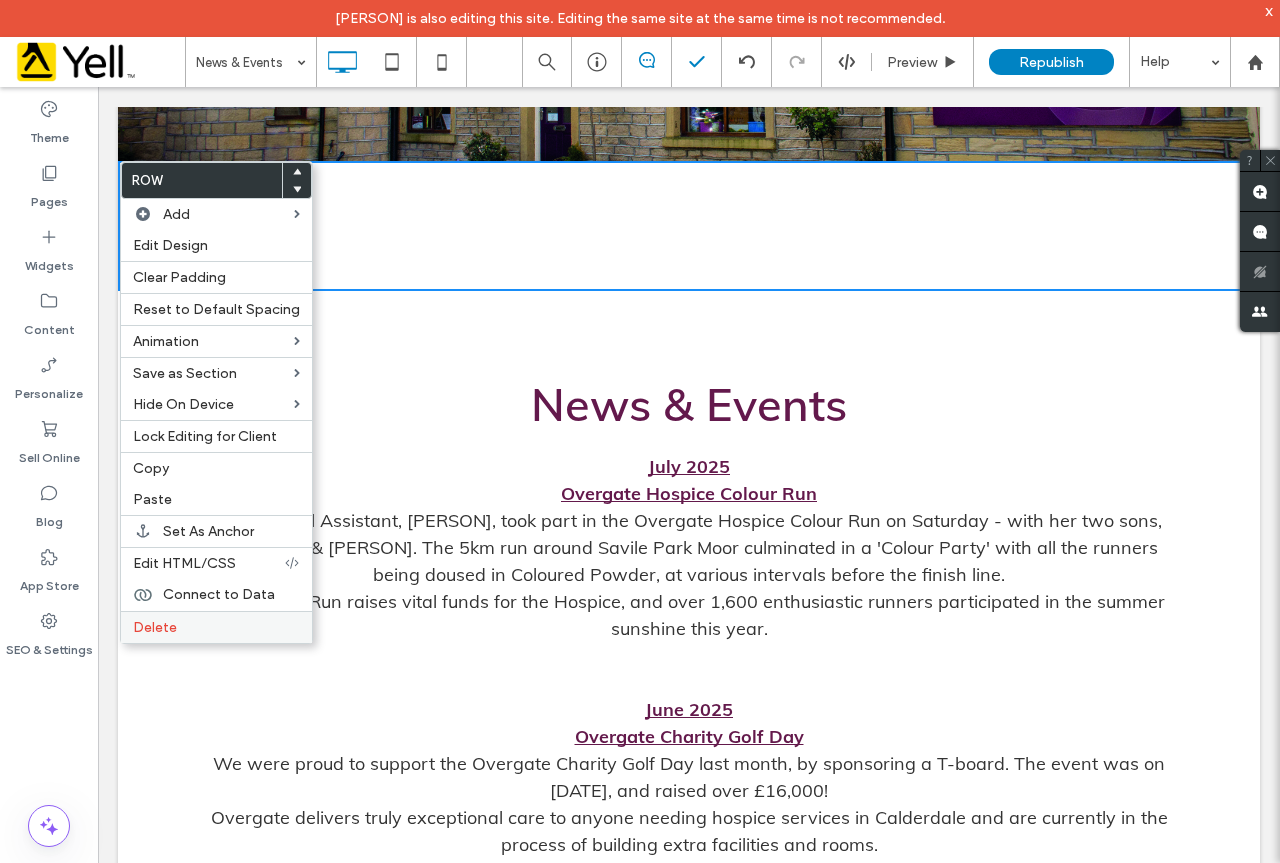 click on "Delete" at bounding box center (216, 627) 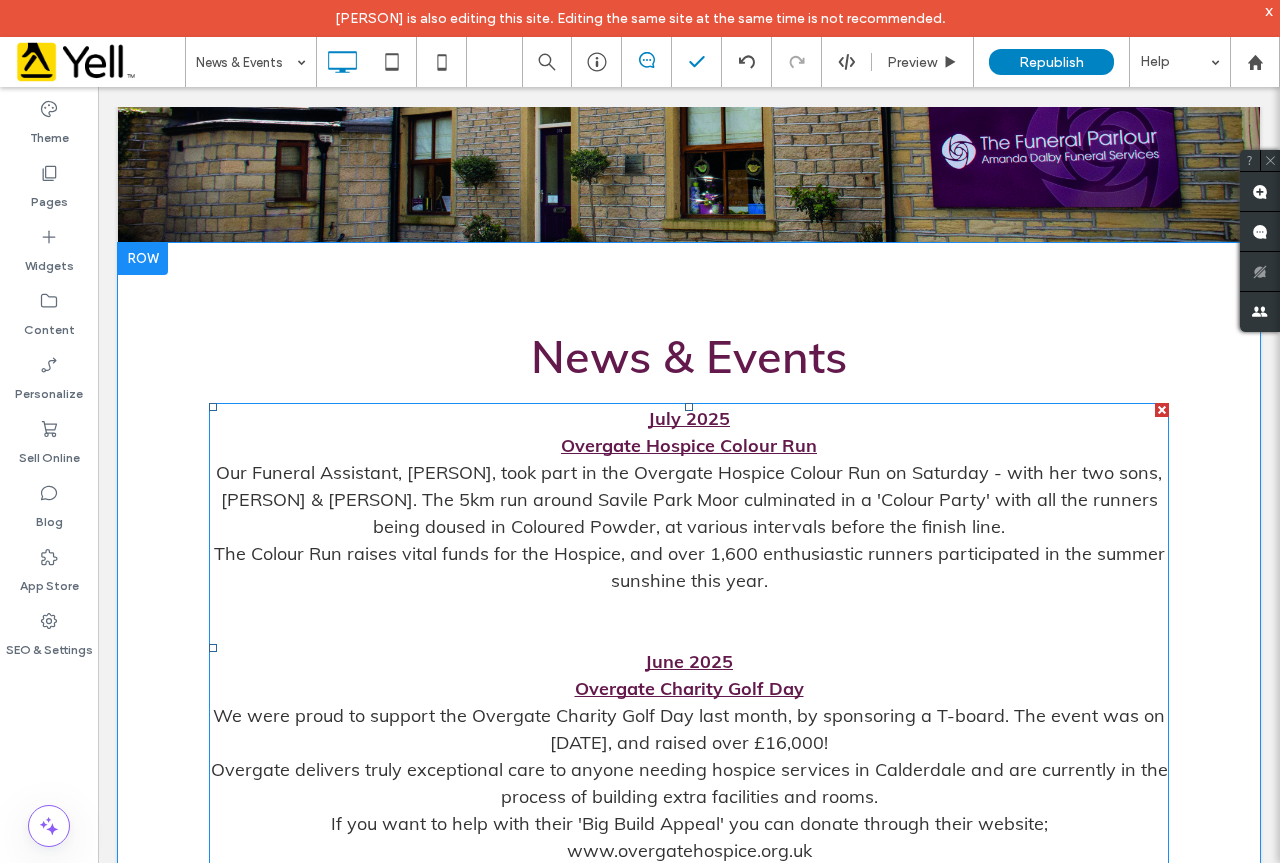 scroll, scrollTop: 700, scrollLeft: 0, axis: vertical 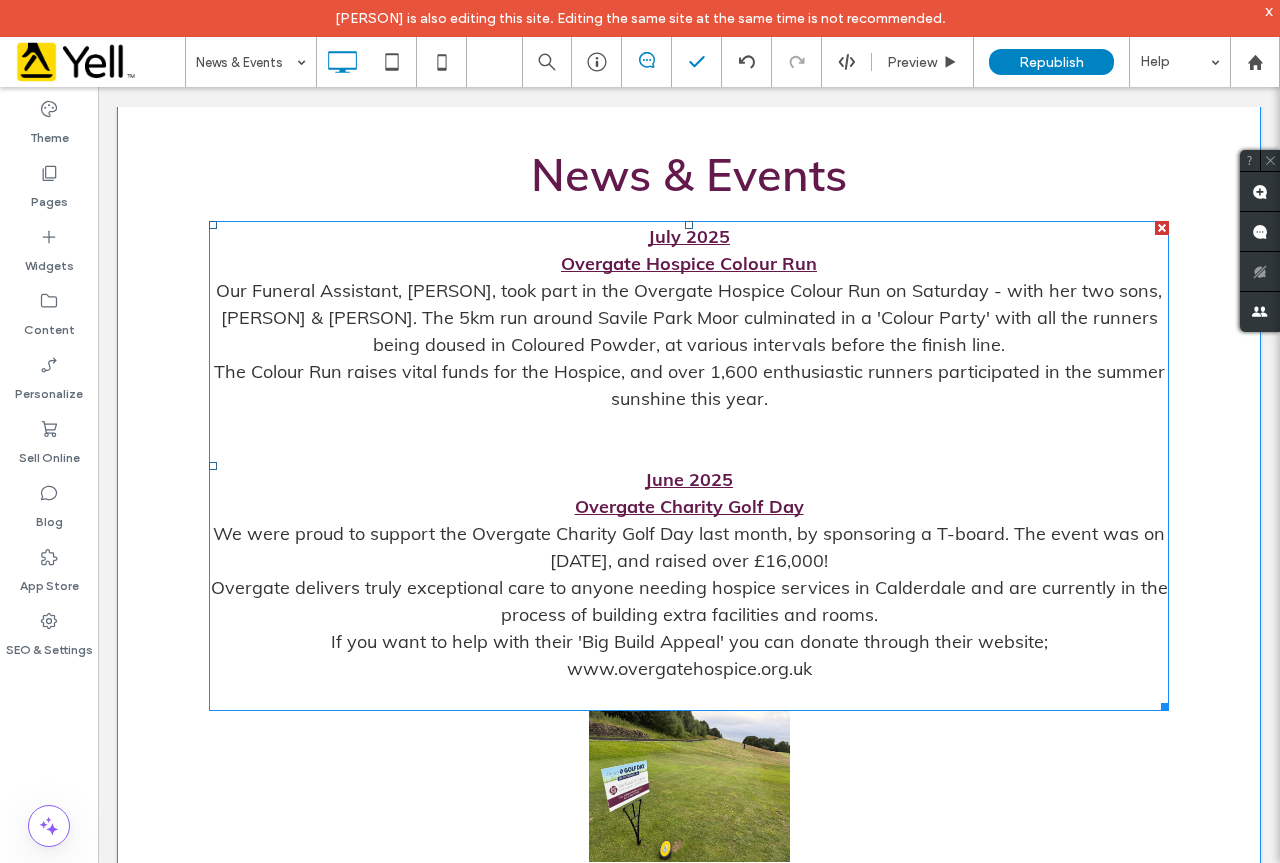 click on "We were proud to support the Overgate Charity Golf Day last month, by sponsoring a T-board. The event was on [DATE], and raised over £16,000!" at bounding box center [689, 547] 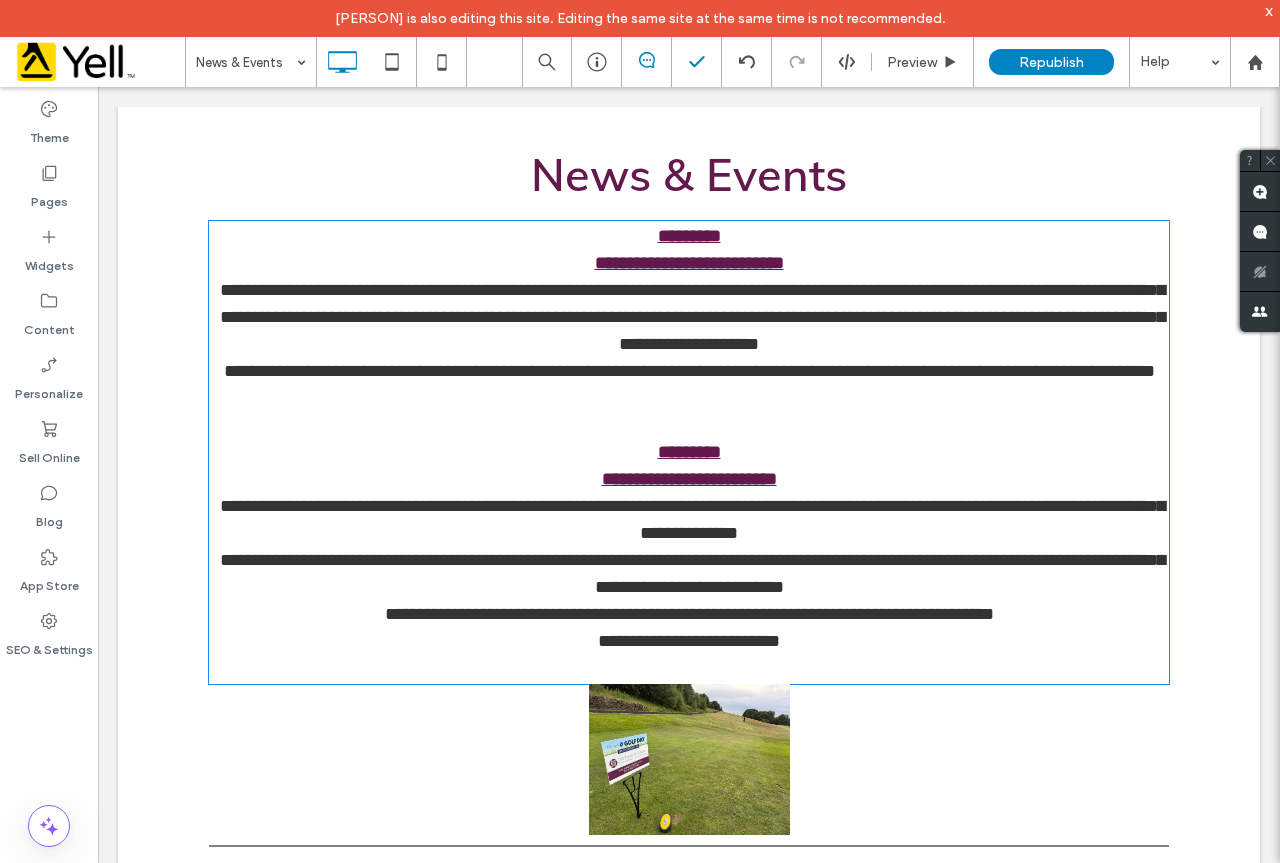 type on "****" 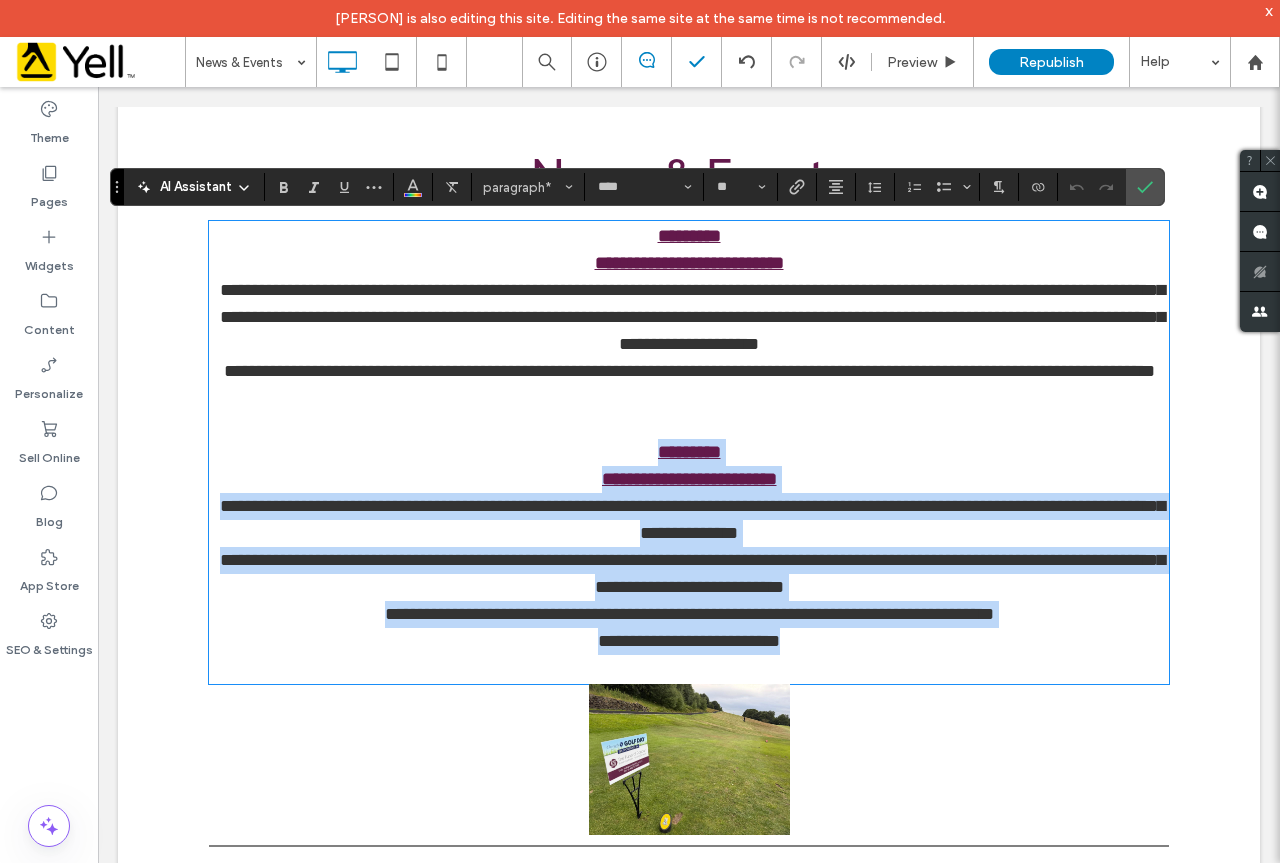drag, startPoint x: 804, startPoint y: 671, endPoint x: 622, endPoint y: 488, distance: 258.09494 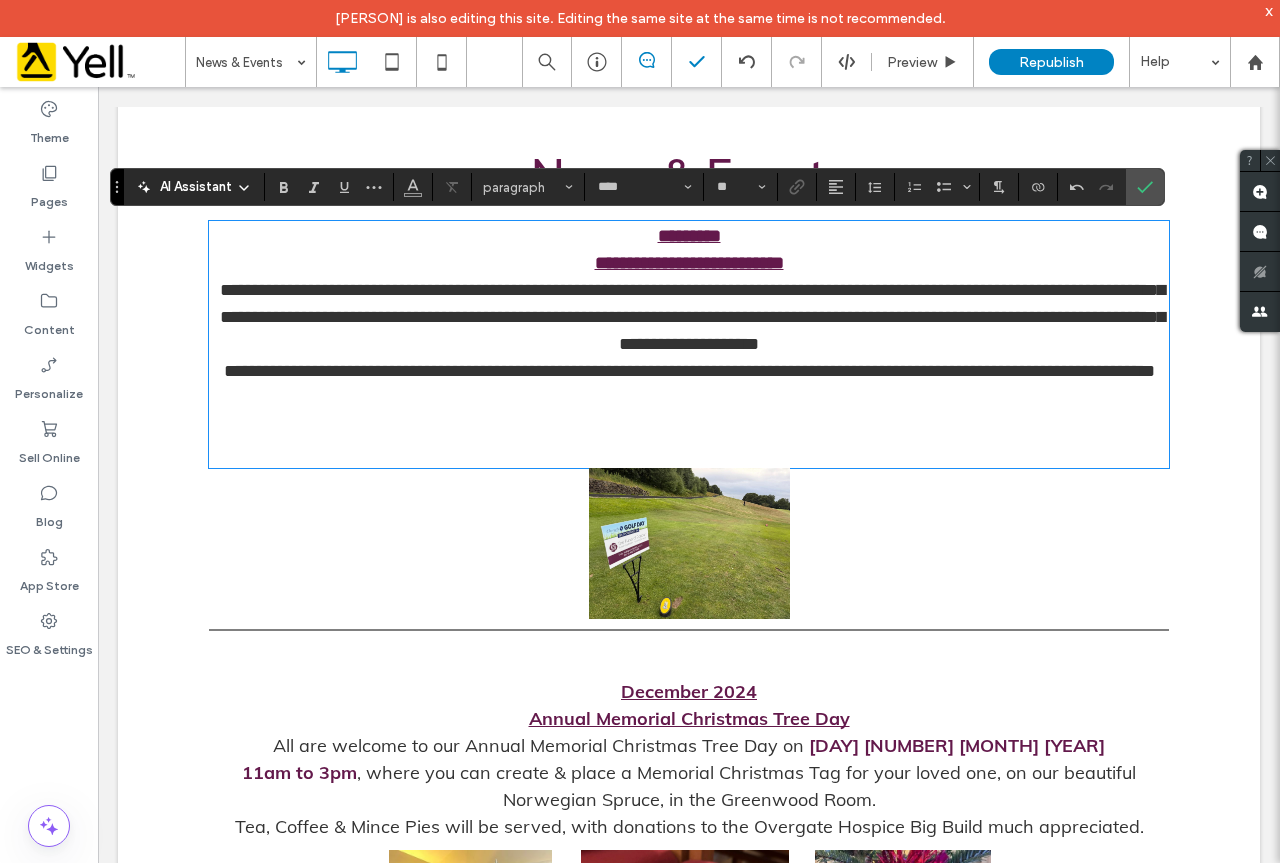 click on "**********" at bounding box center [689, 371] 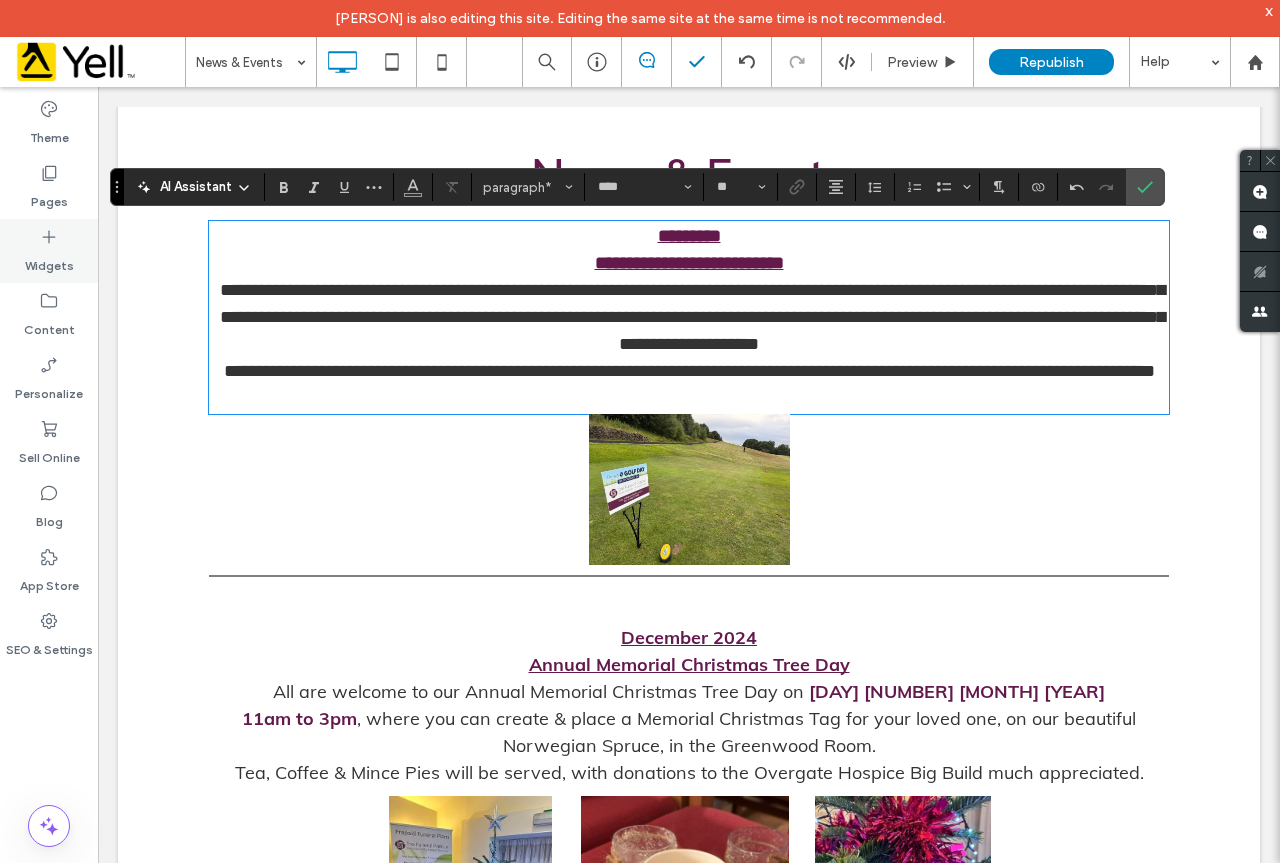 click on "Widgets" at bounding box center (49, 261) 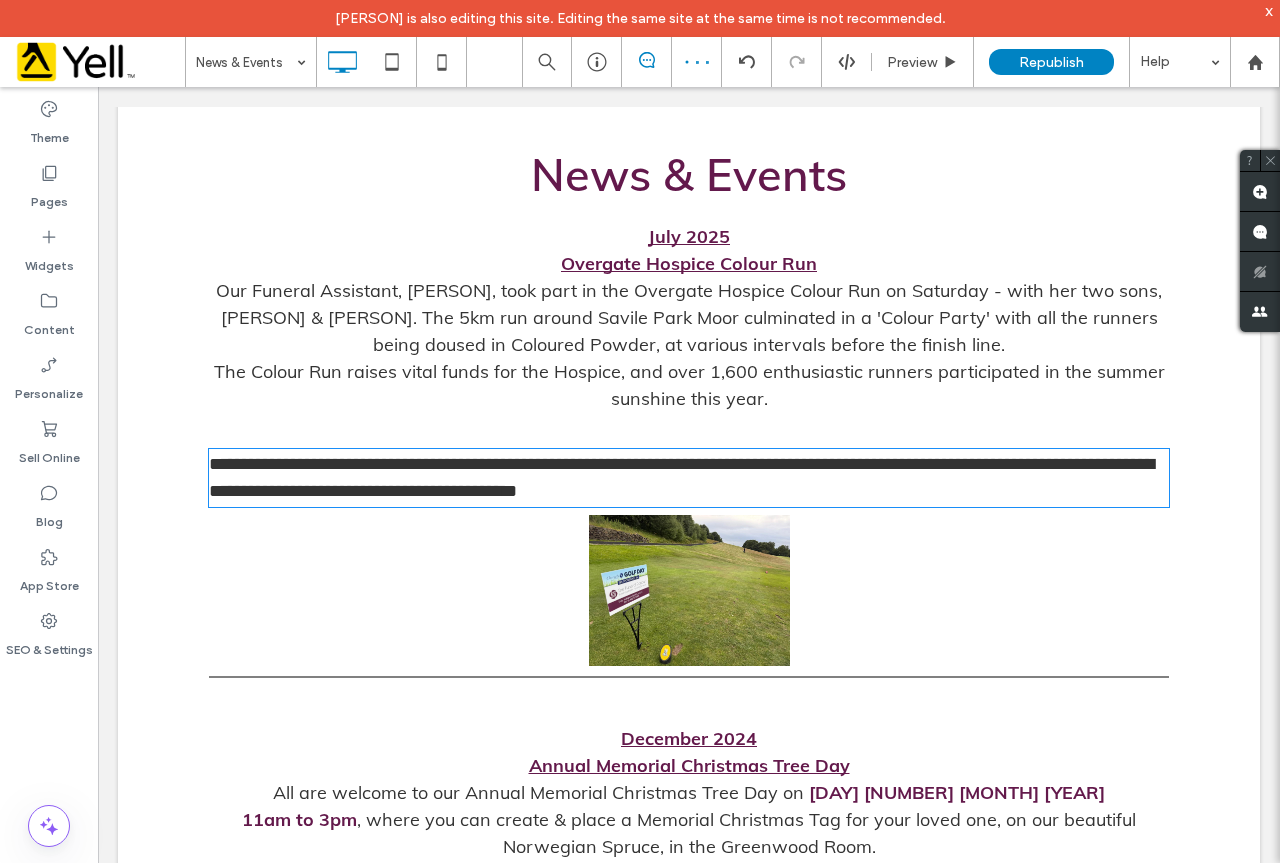 type on "****" 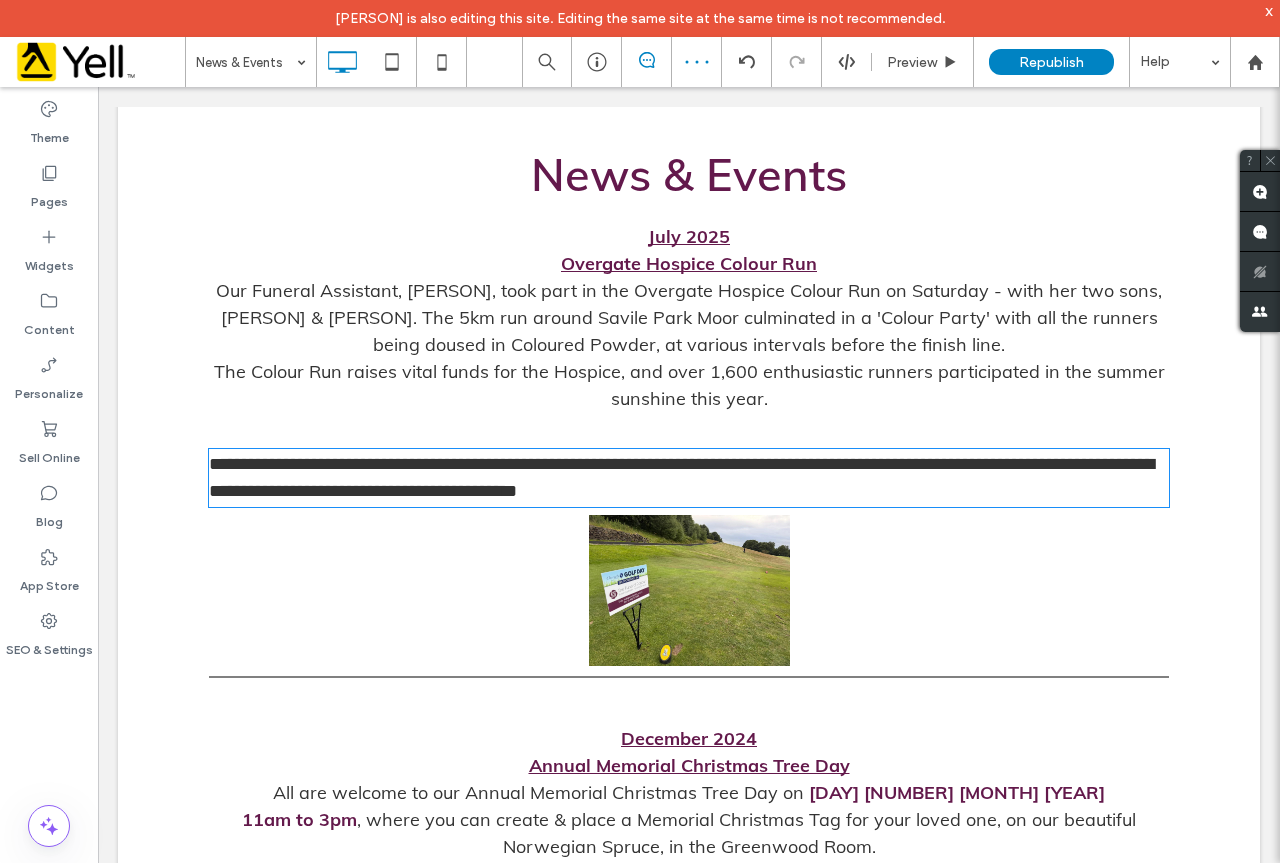 type on "**" 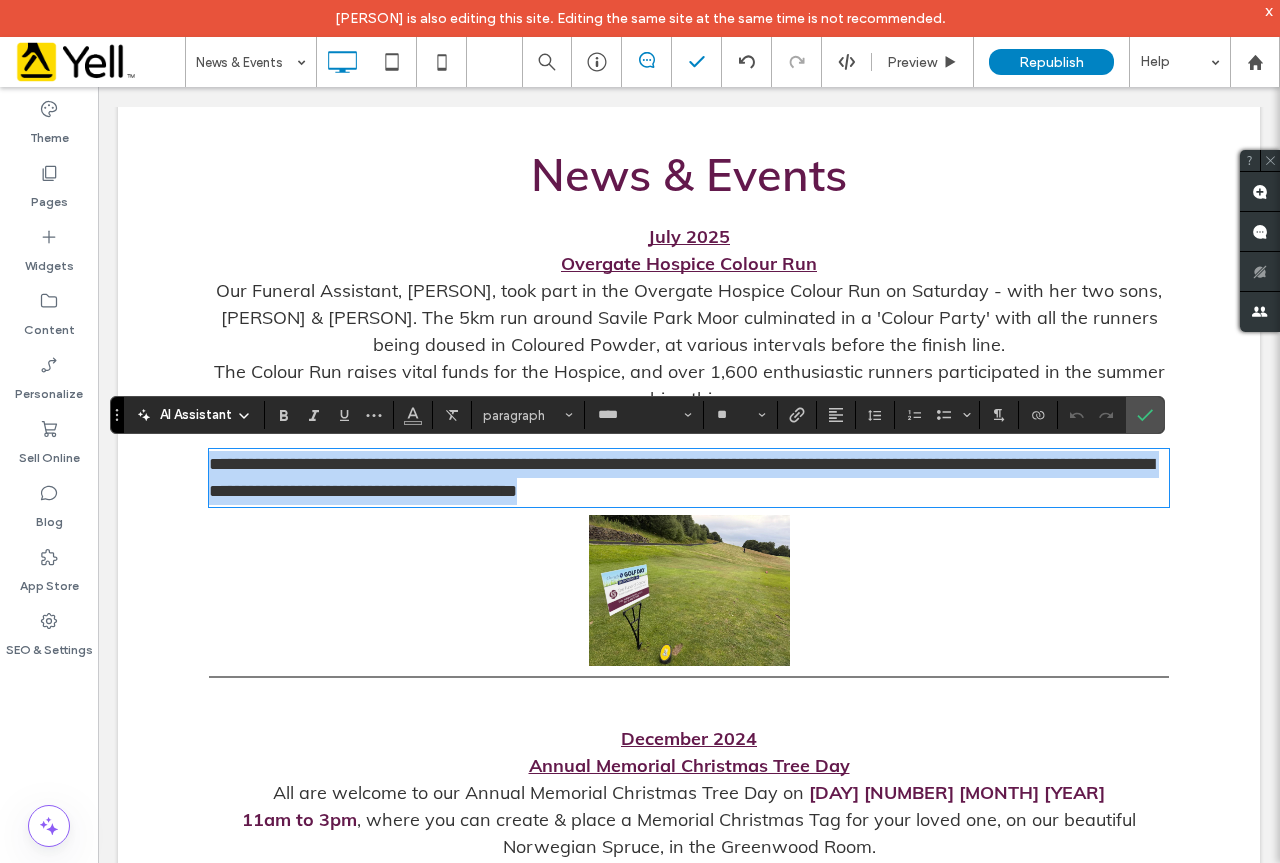 scroll, scrollTop: 0, scrollLeft: 0, axis: both 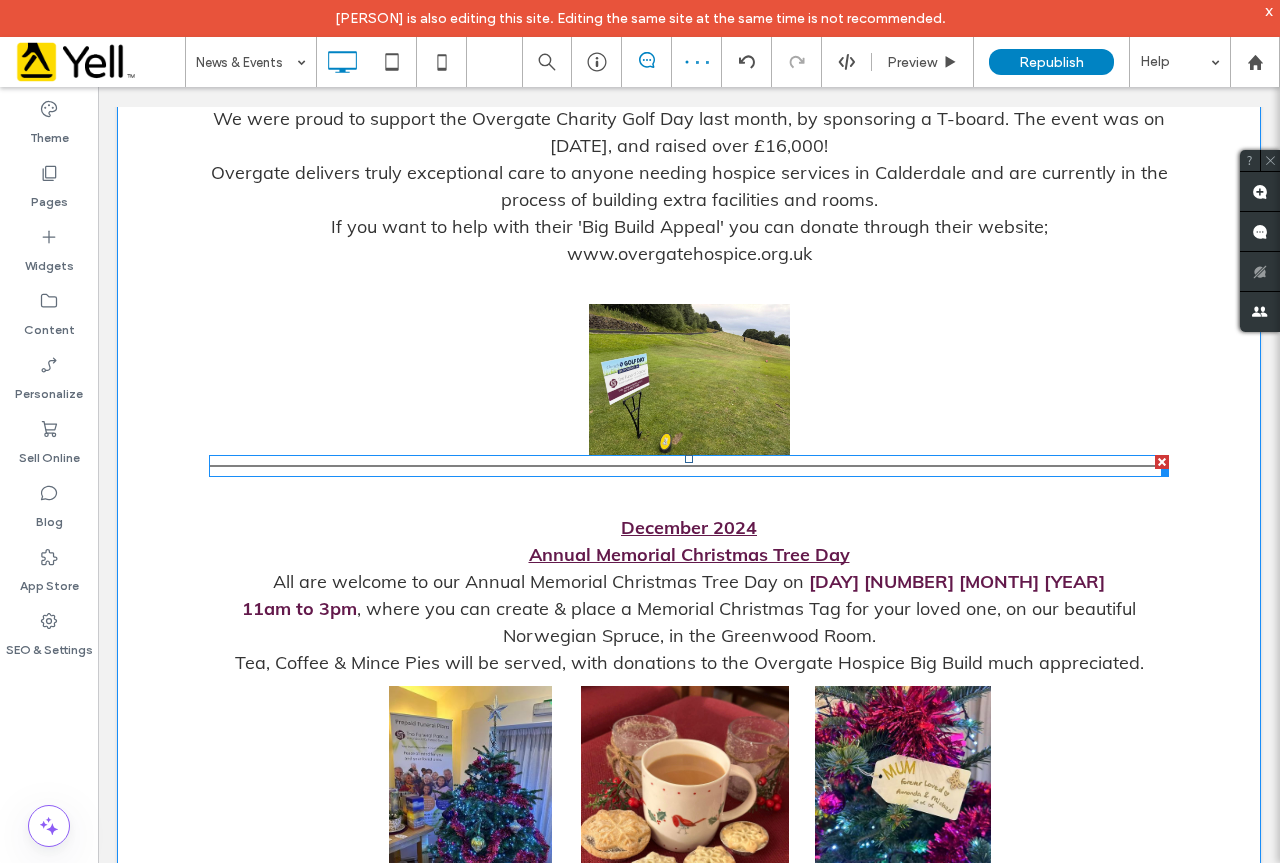 click at bounding box center [689, 466] 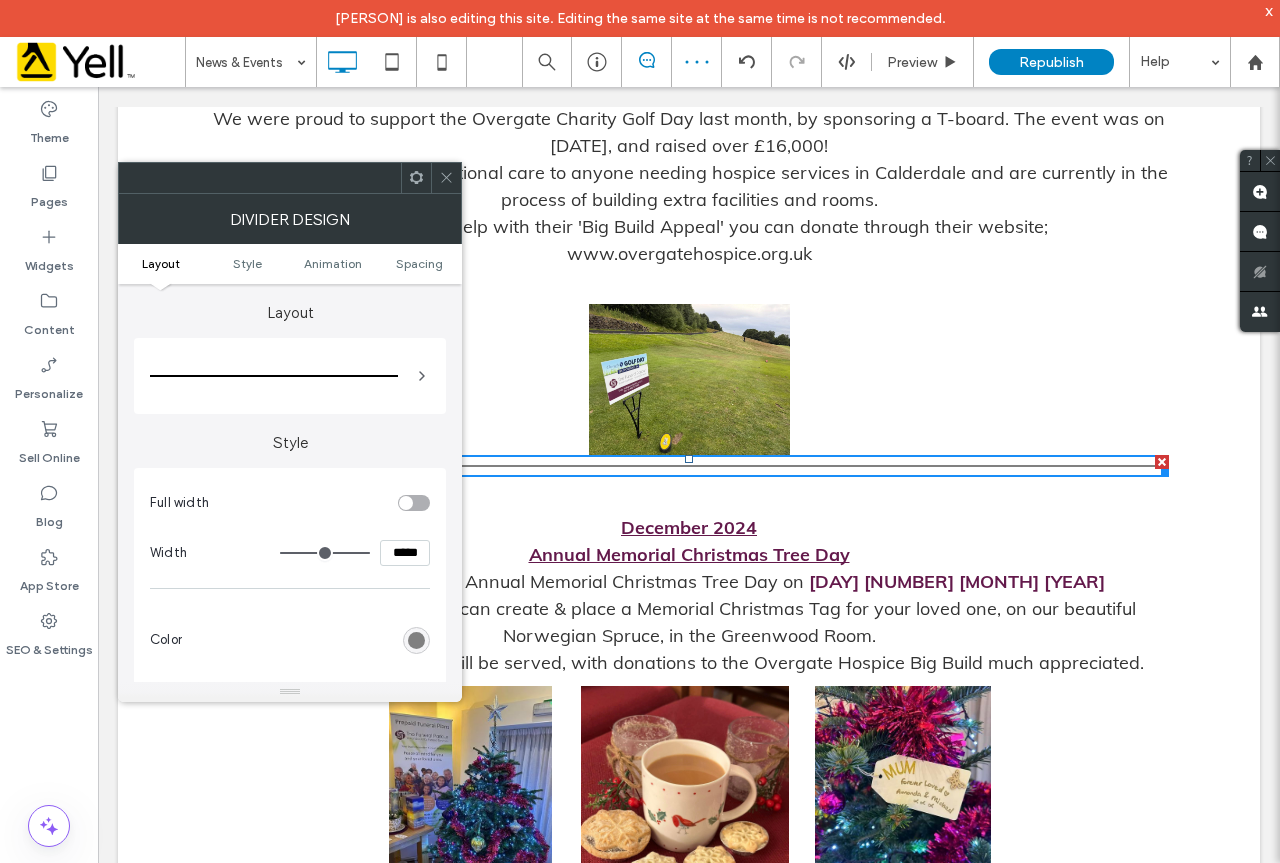 click at bounding box center (446, 178) 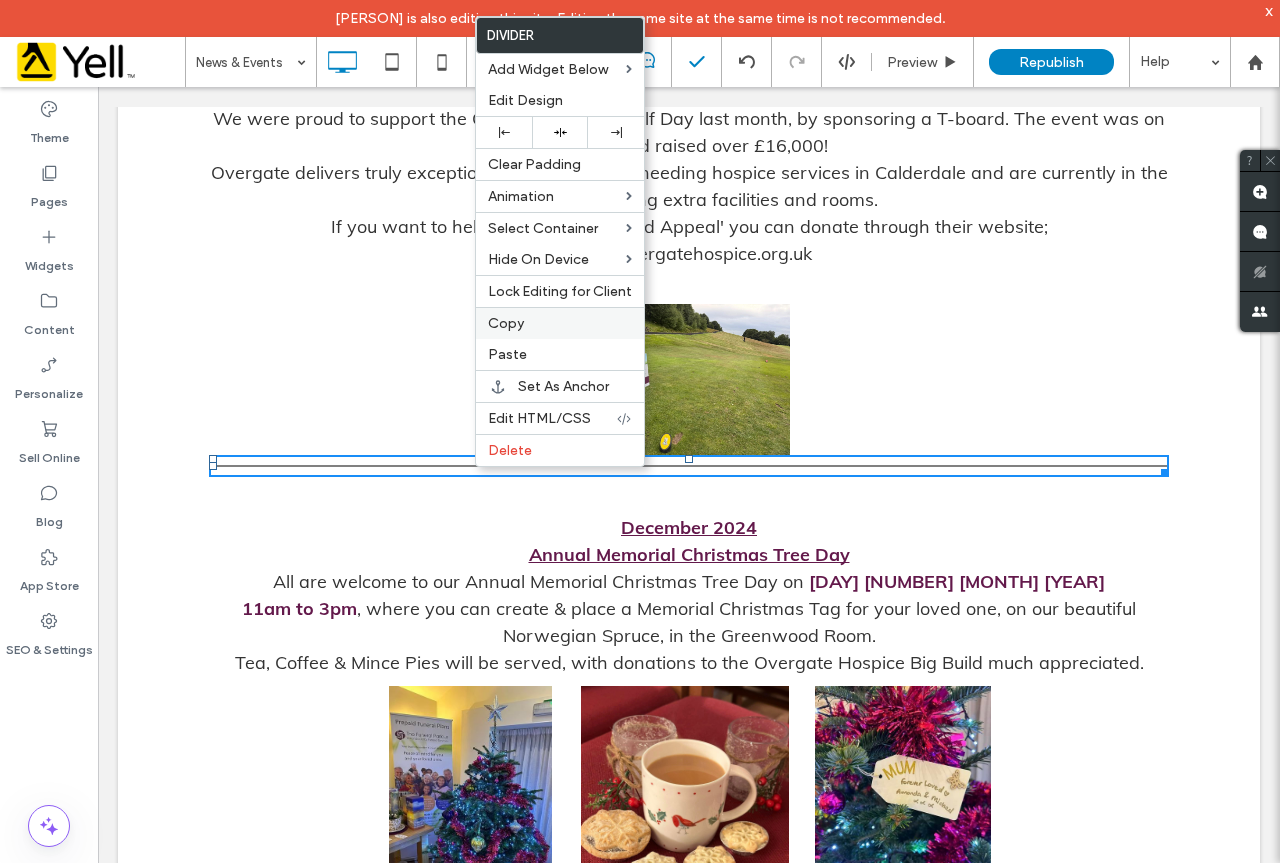 click on "Copy" at bounding box center [506, 323] 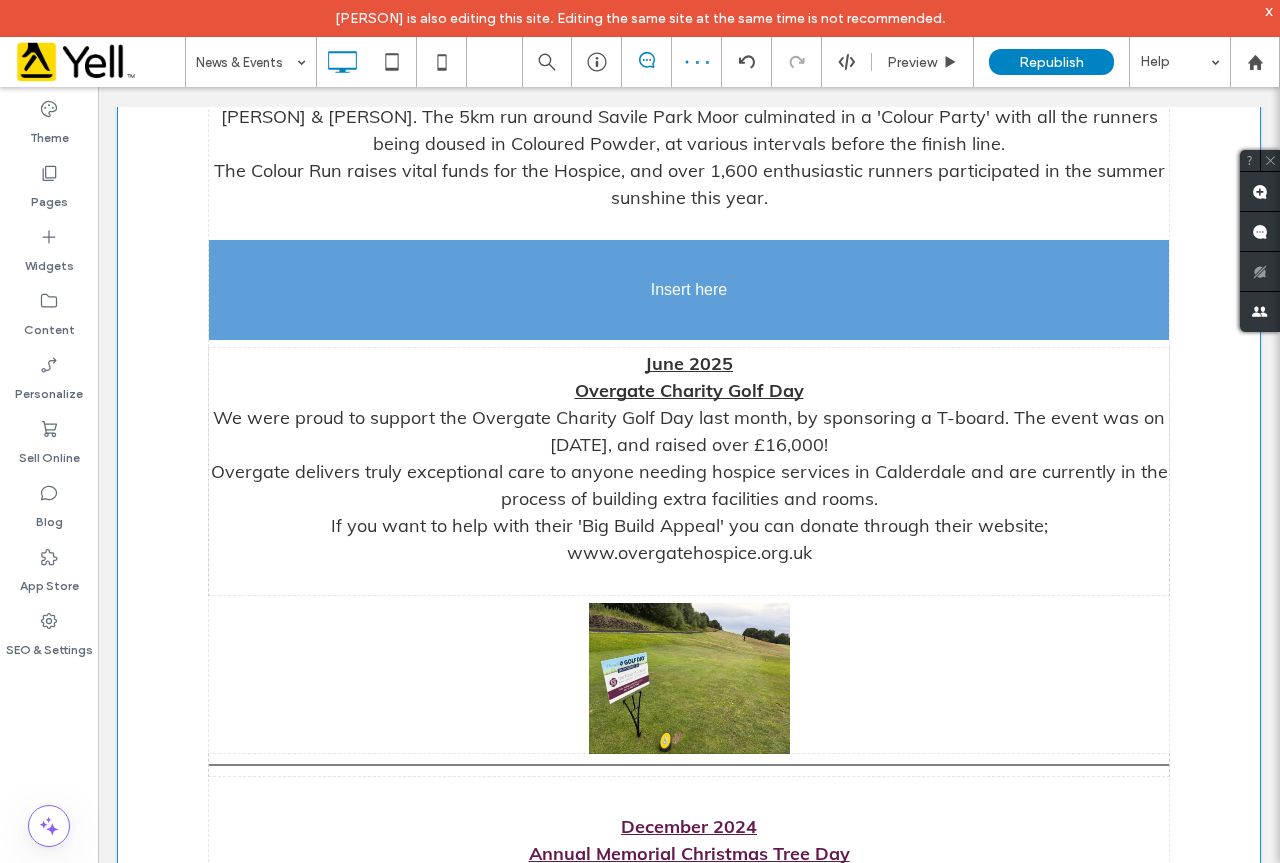 scroll, scrollTop: 900, scrollLeft: 0, axis: vertical 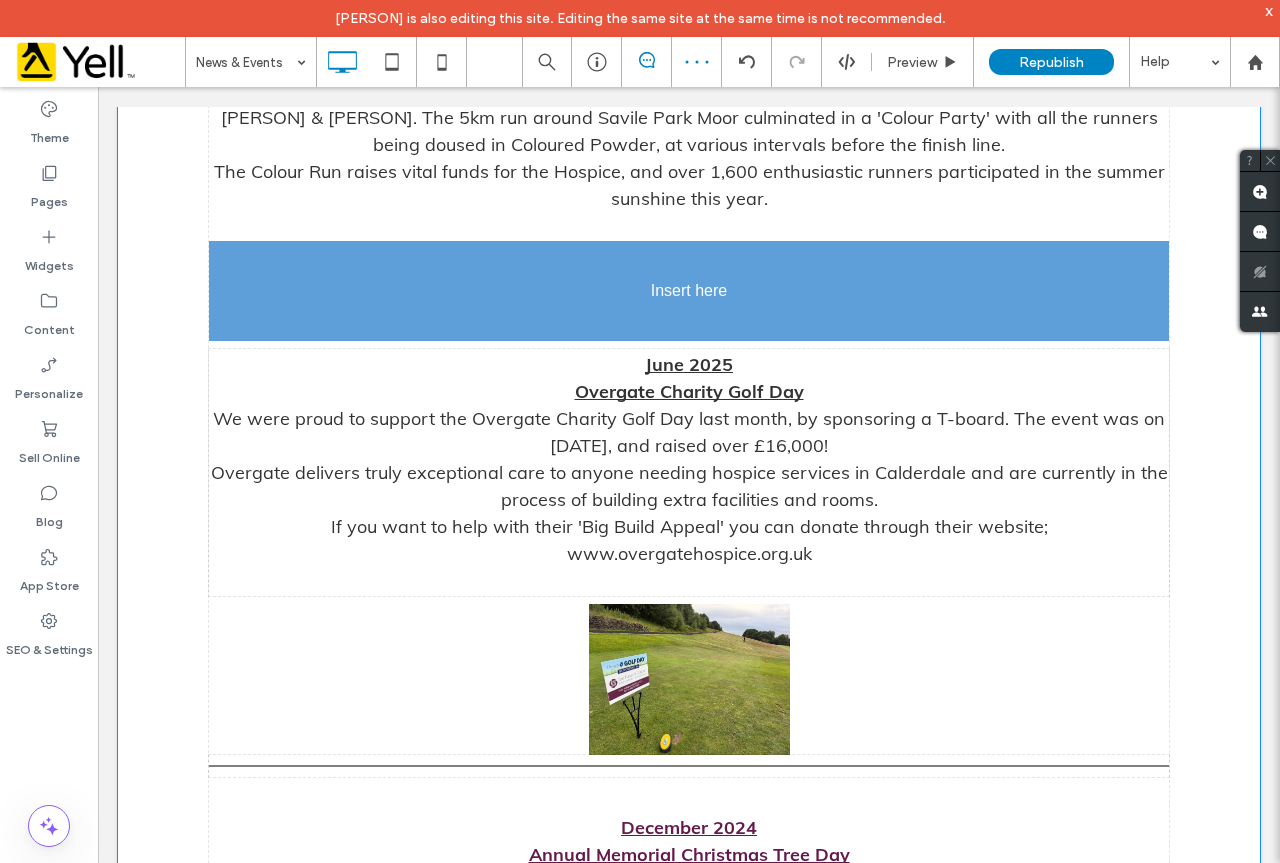 drag, startPoint x: 534, startPoint y: 491, endPoint x: 516, endPoint y: 319, distance: 172.9393 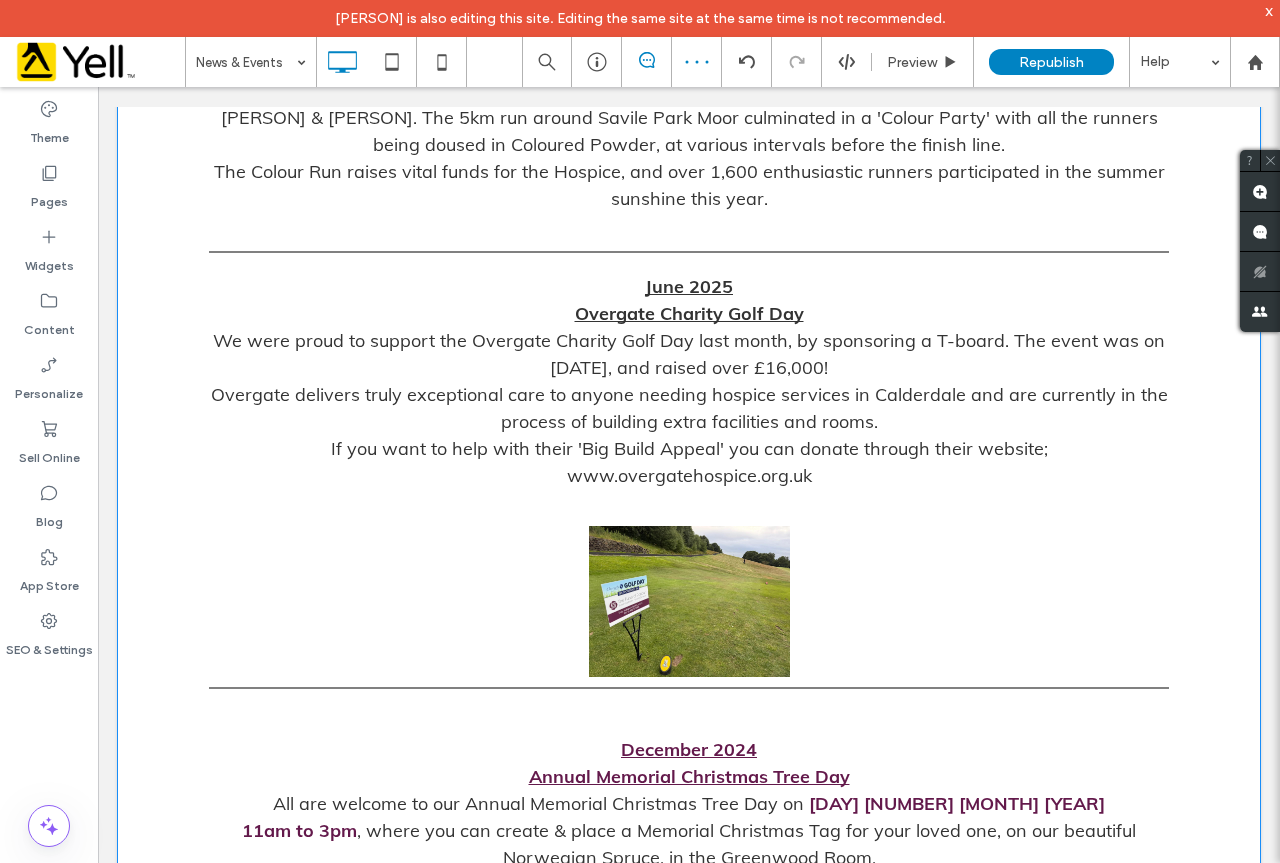 click on "News & Events [MONTH] [YEAR] Overgate Hospice Colour Run Our Funeral Assistant, [PERSON], took part in the Overgate Hospice Colour Run on Saturday - with her two sons, [PERSON] & [PERSON]. The 5km run around Savile Park Moor culminated in a 'Colour Party' with all the runners being doused in Coloured Powder, at various intervals before the finish line. The Colour Run raises vital funds for the Hospice, and over 1,600 enthusiastic runners participated in the summer sunshine this year. June [YEAR] Overgate Charity Golf Day We were proud to support the Overgate Charity Golf Day last month, by sponsoring a T-board. The event was on [DATE], and raised over £16,000! Overgate delivers truly exceptional care to anyone needing hospice services in Calderdale and are currently in the process of building extra facilities and rooms. If you want to help with their 'Big Build Appeal' you can donate through their website; www.overgatehospice.org.uk December [YEAR] Annual Memorial Christmas Tree Day" at bounding box center (689, 15799) 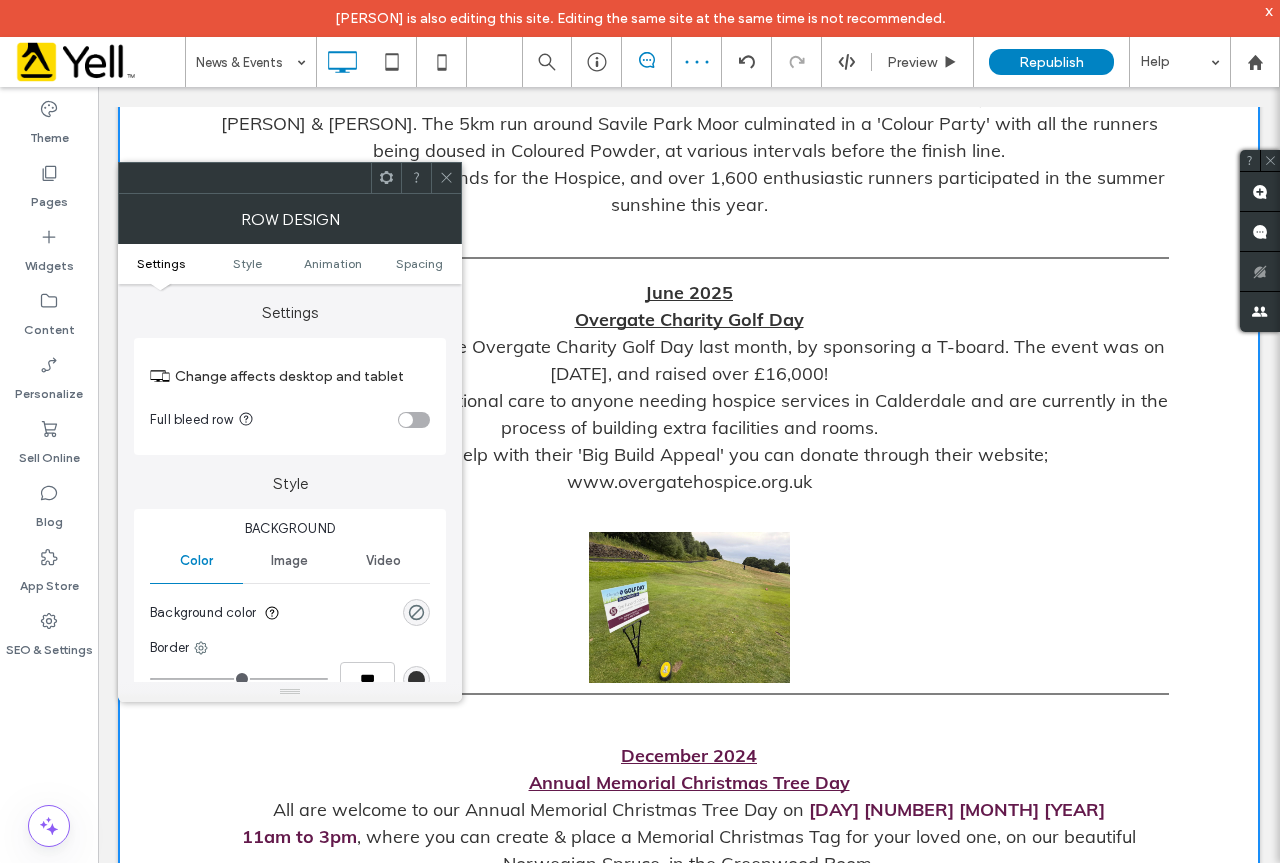 scroll, scrollTop: 700, scrollLeft: 0, axis: vertical 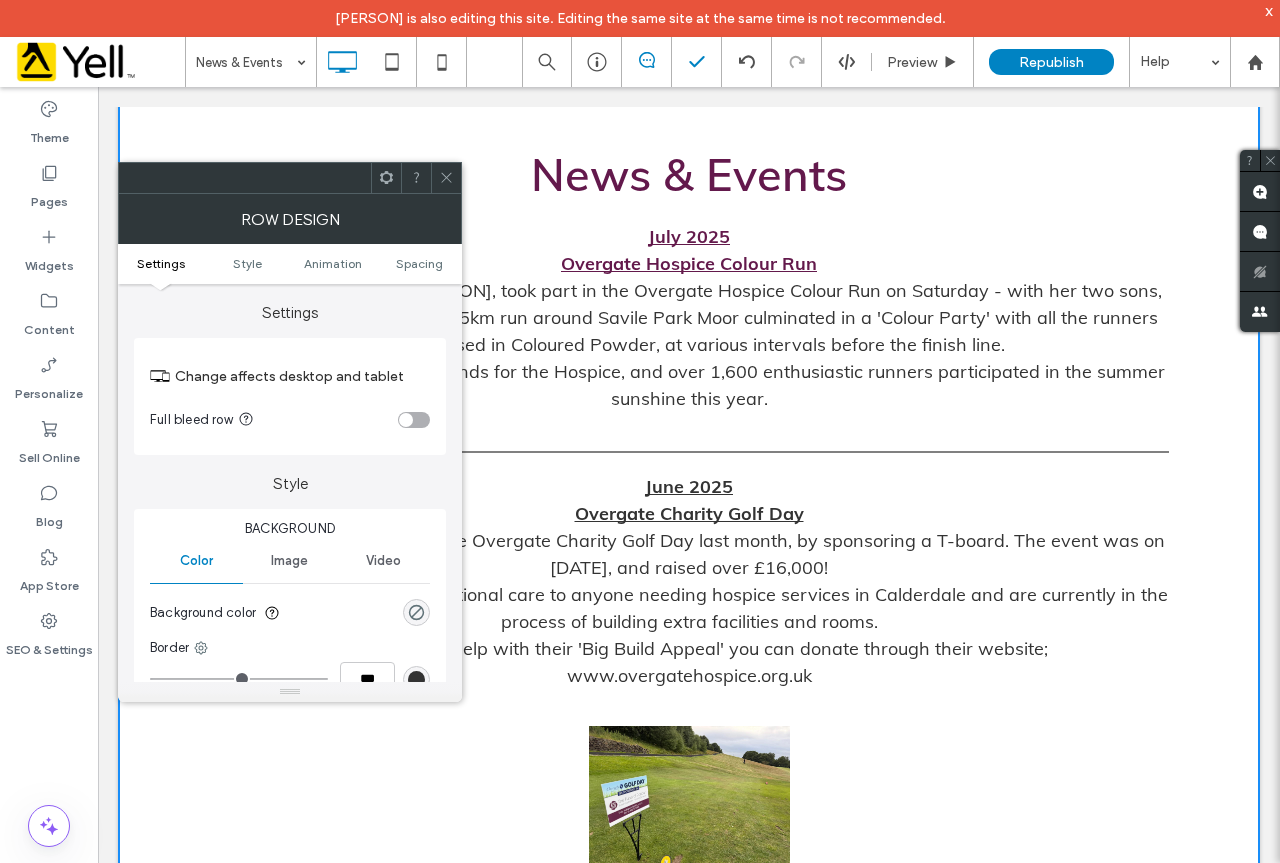 click 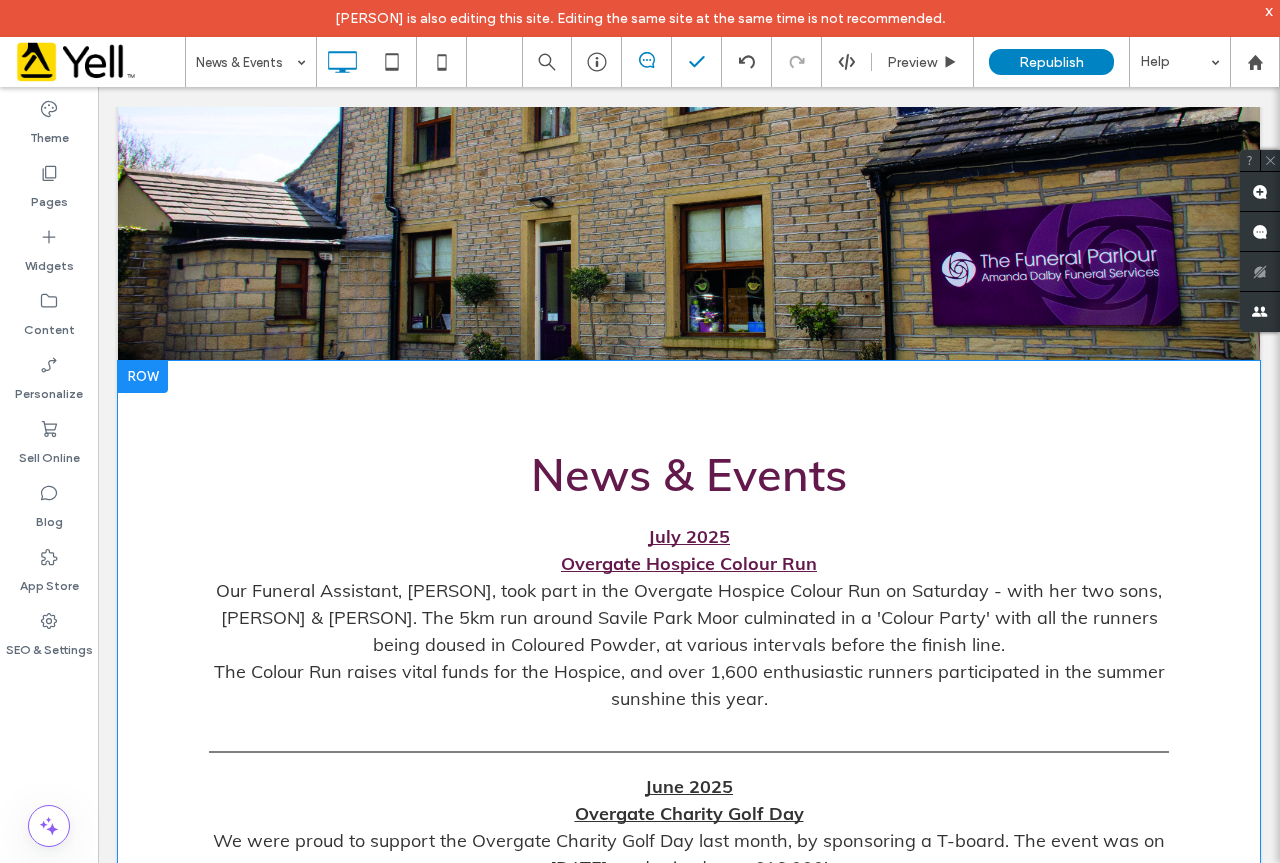 scroll, scrollTop: 0, scrollLeft: 0, axis: both 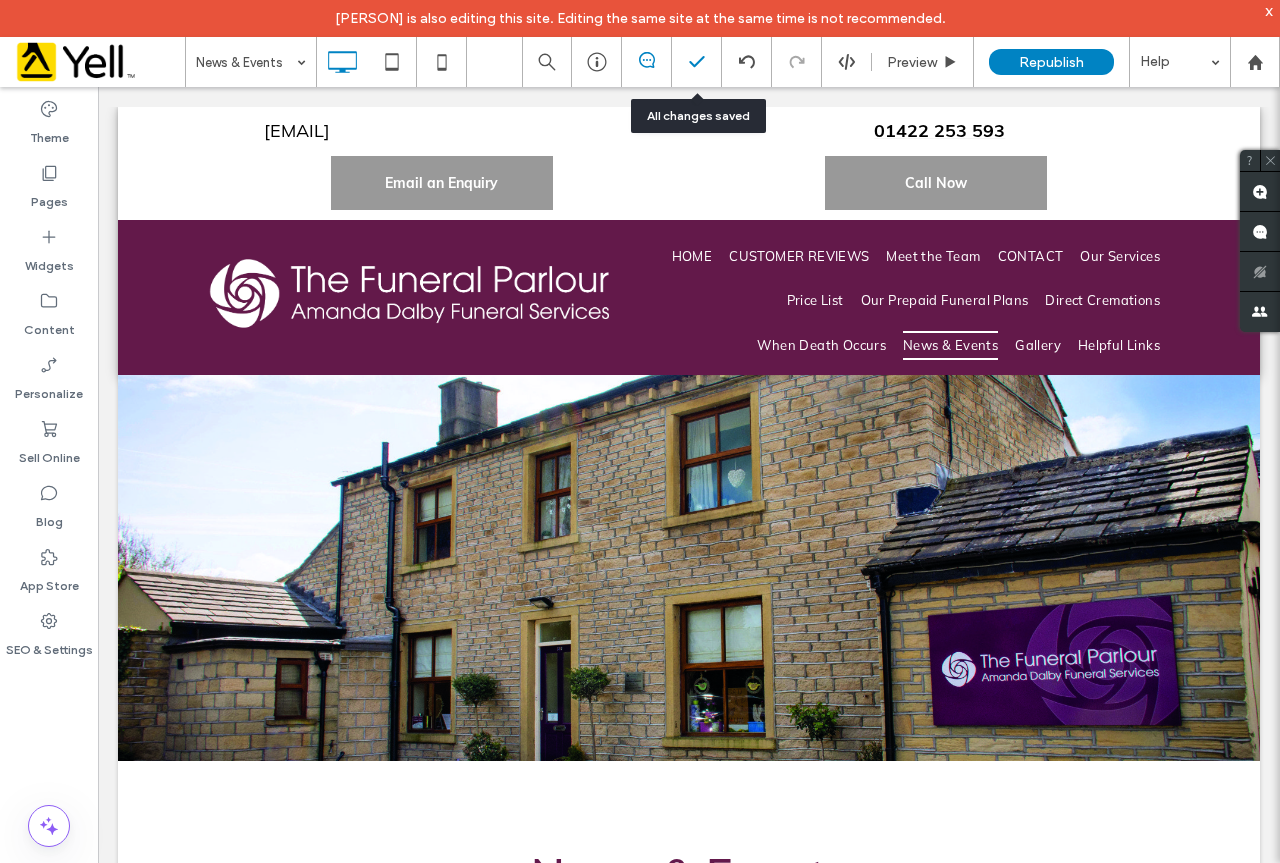 click at bounding box center [696, 62] 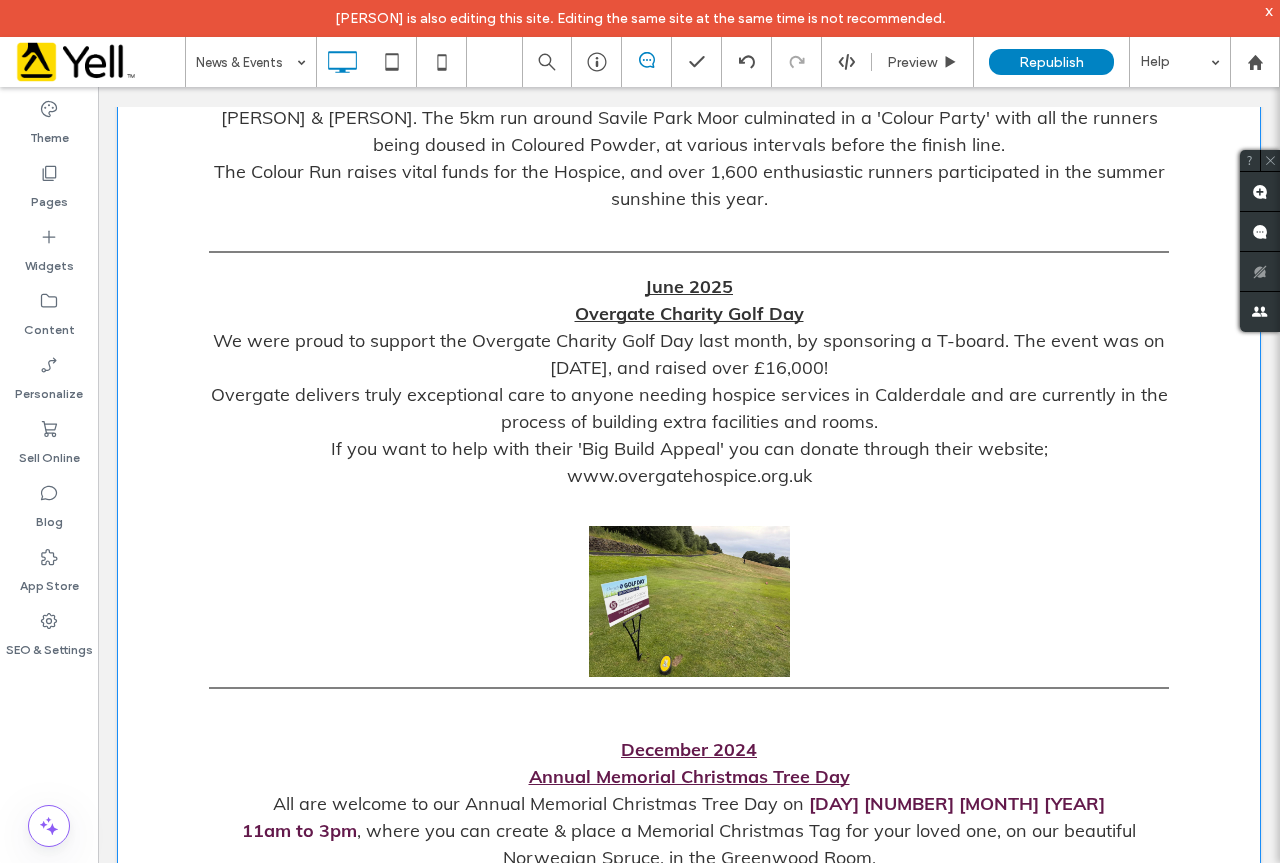 scroll, scrollTop: 700, scrollLeft: 0, axis: vertical 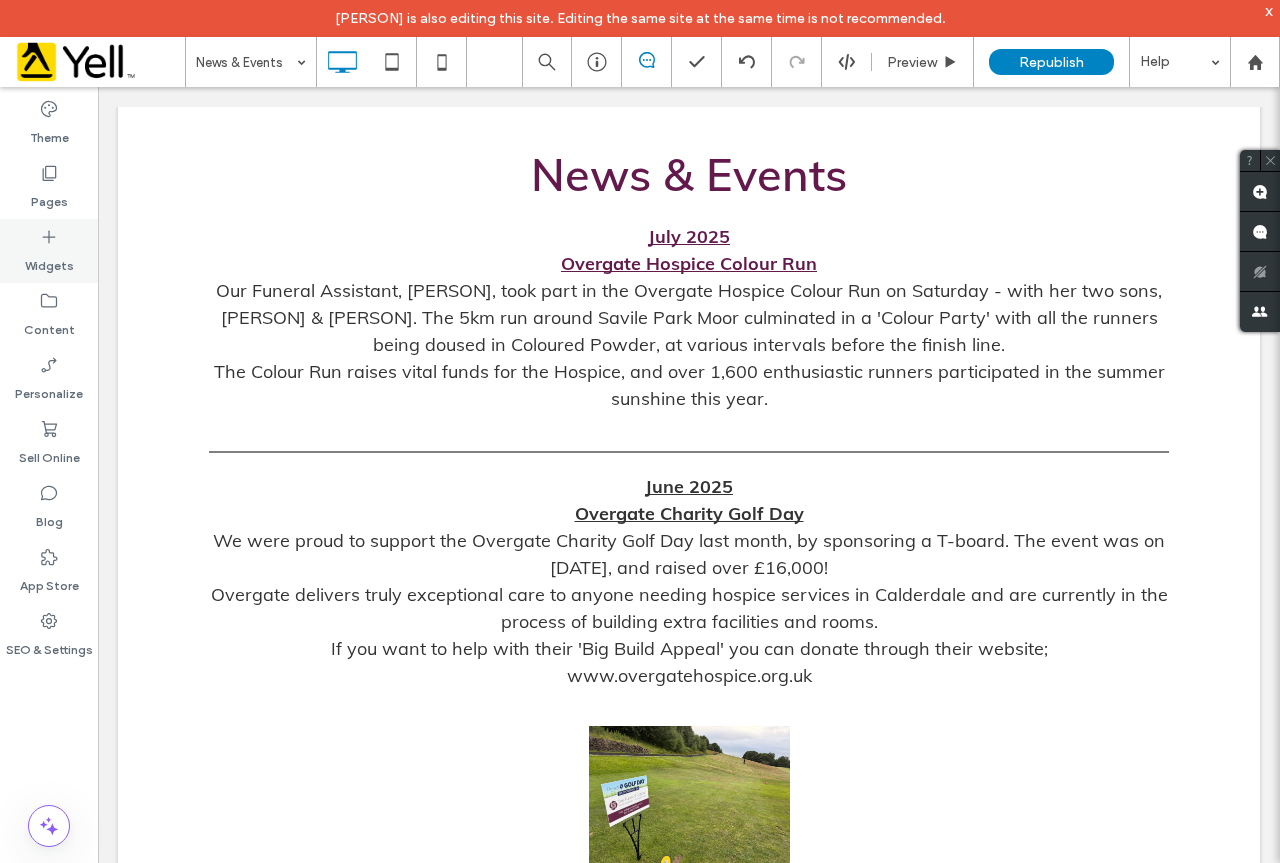 click 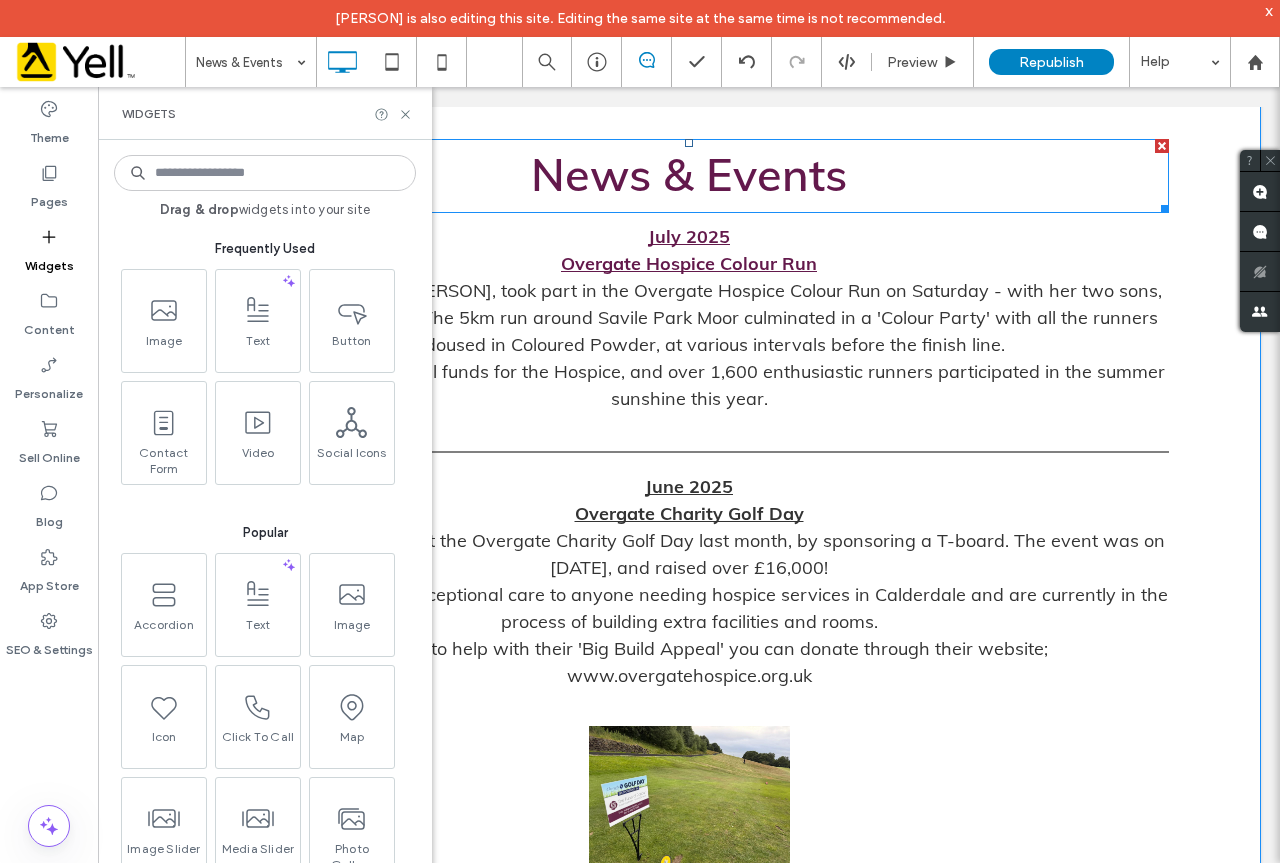 click on "News & Events" at bounding box center [689, 176] 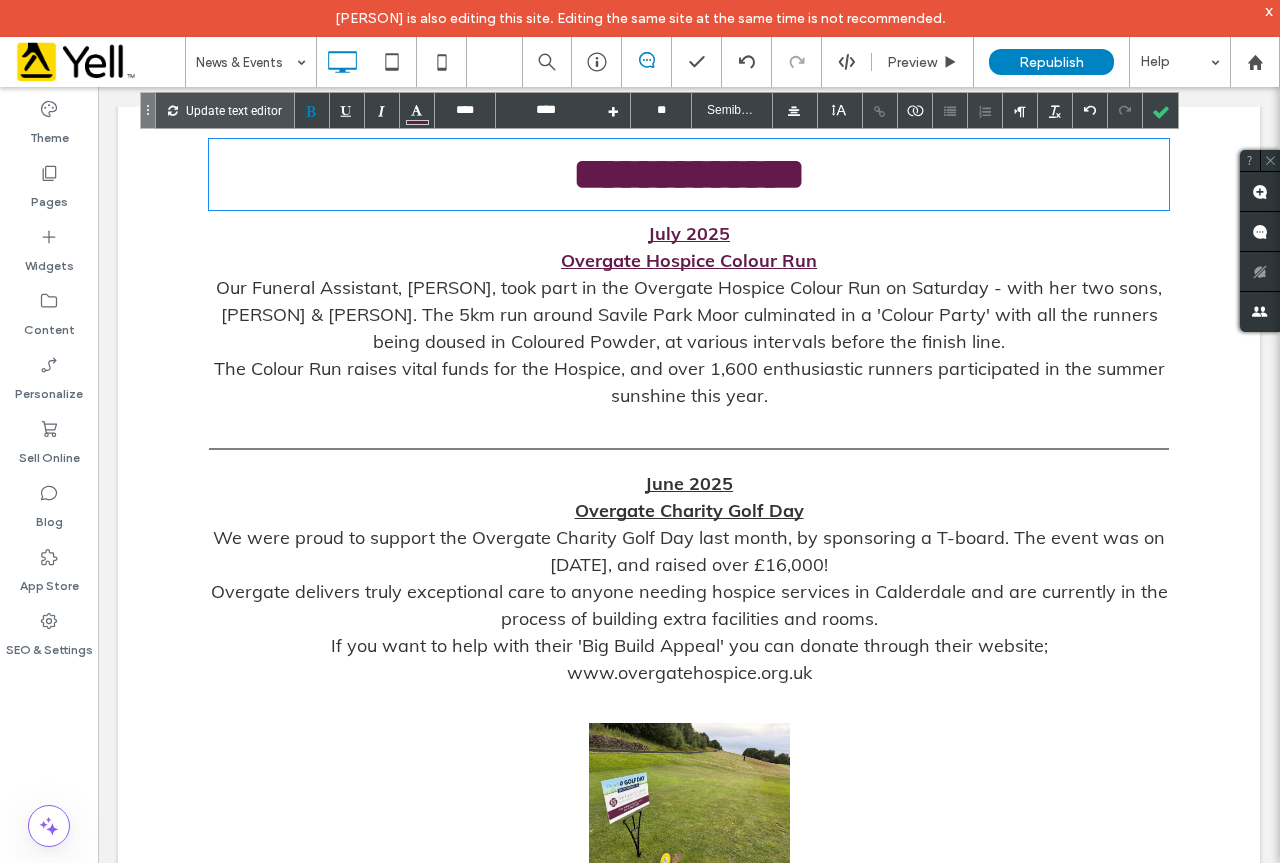 type on "****" 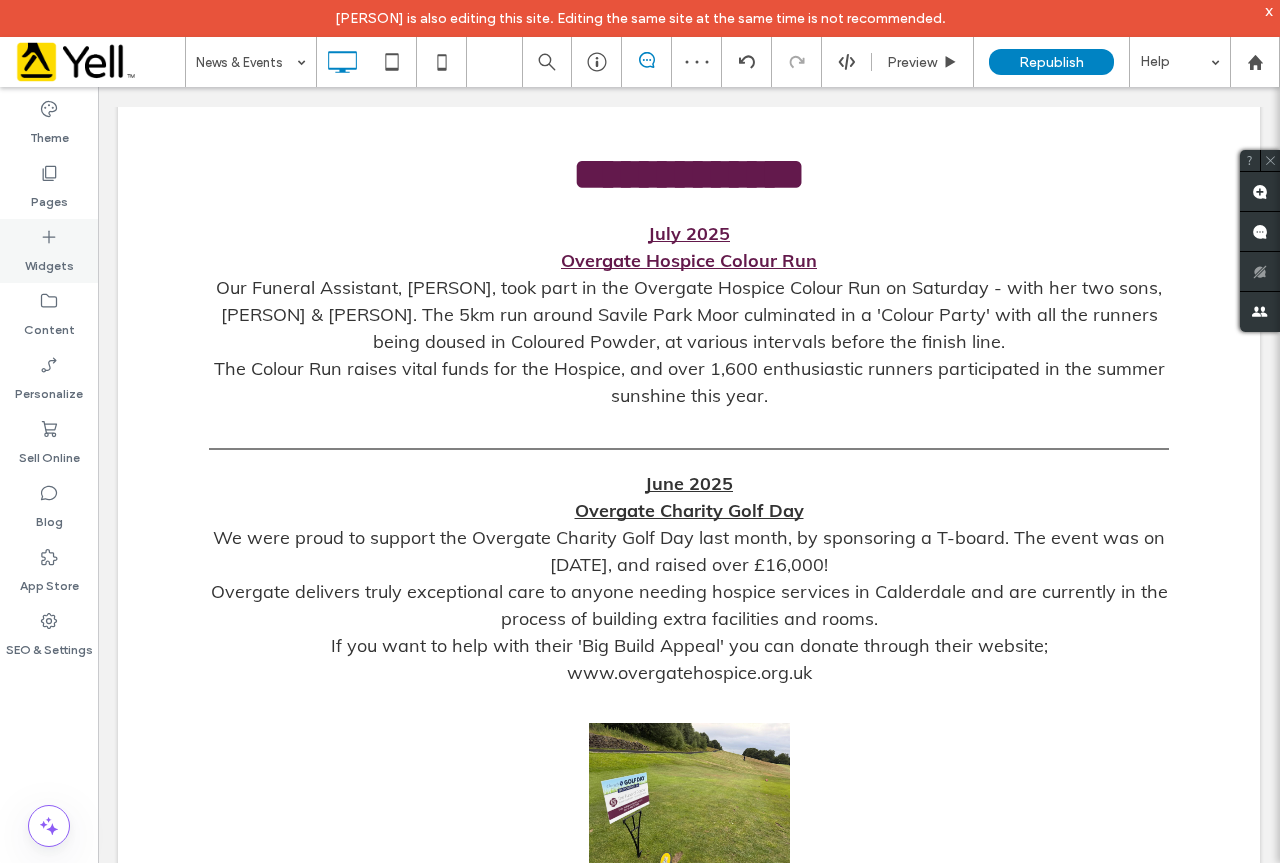 click on "Widgets" at bounding box center (49, 261) 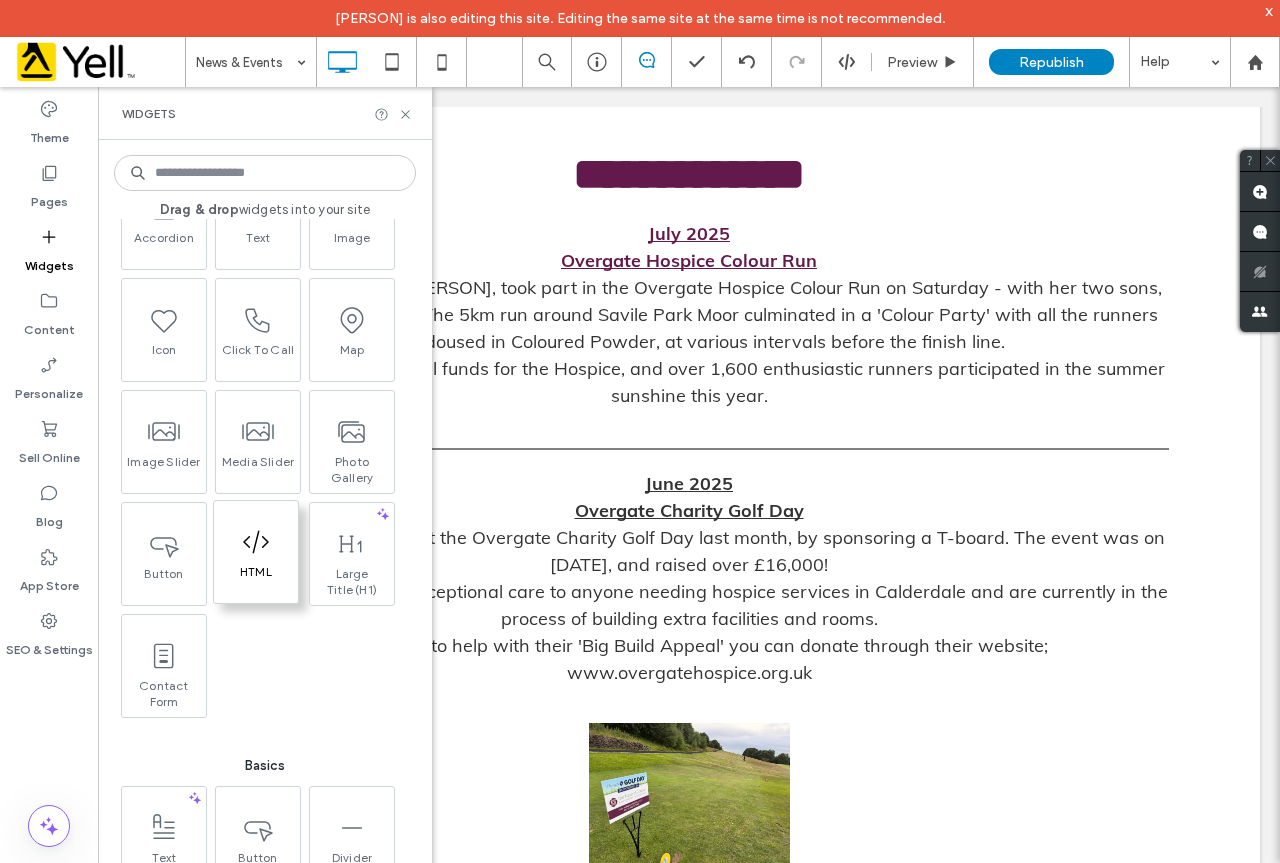scroll, scrollTop: 400, scrollLeft: 0, axis: vertical 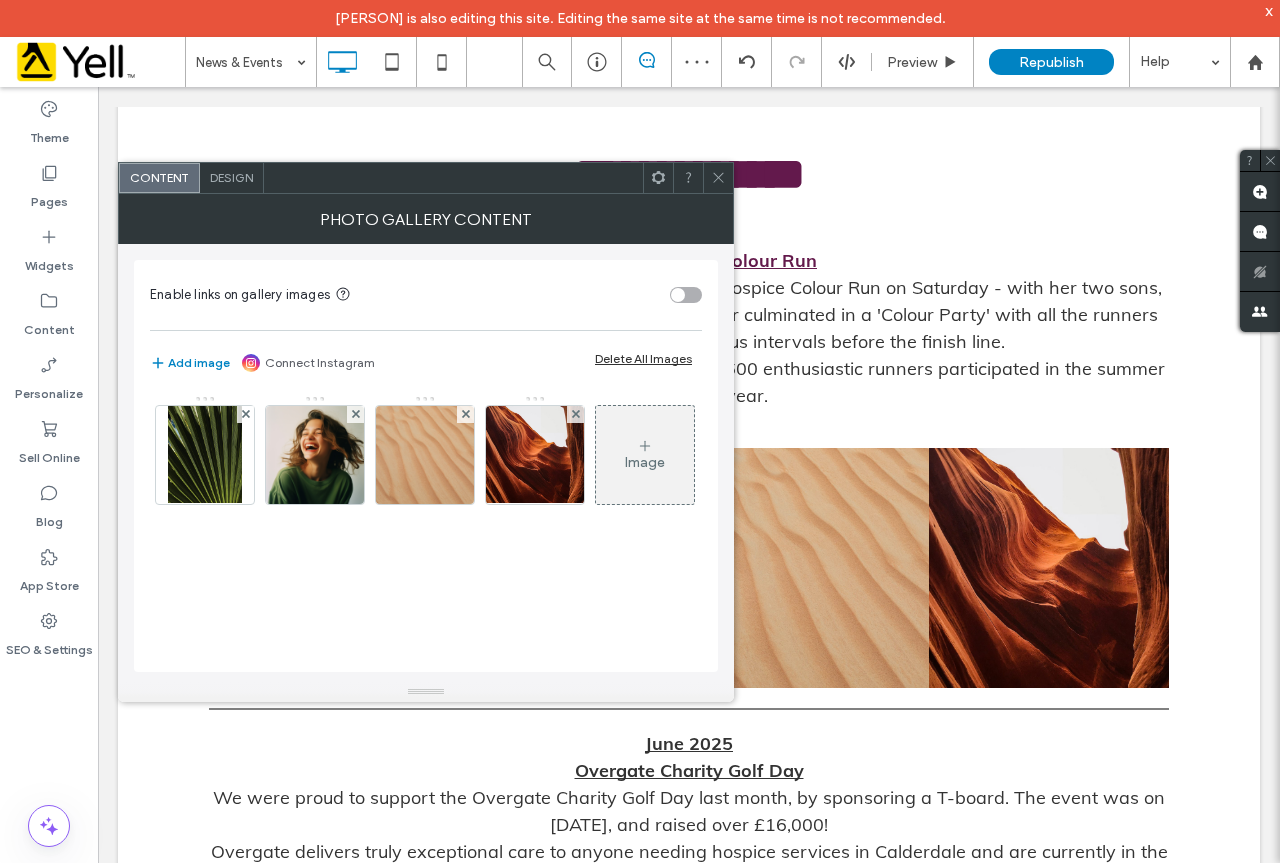 click 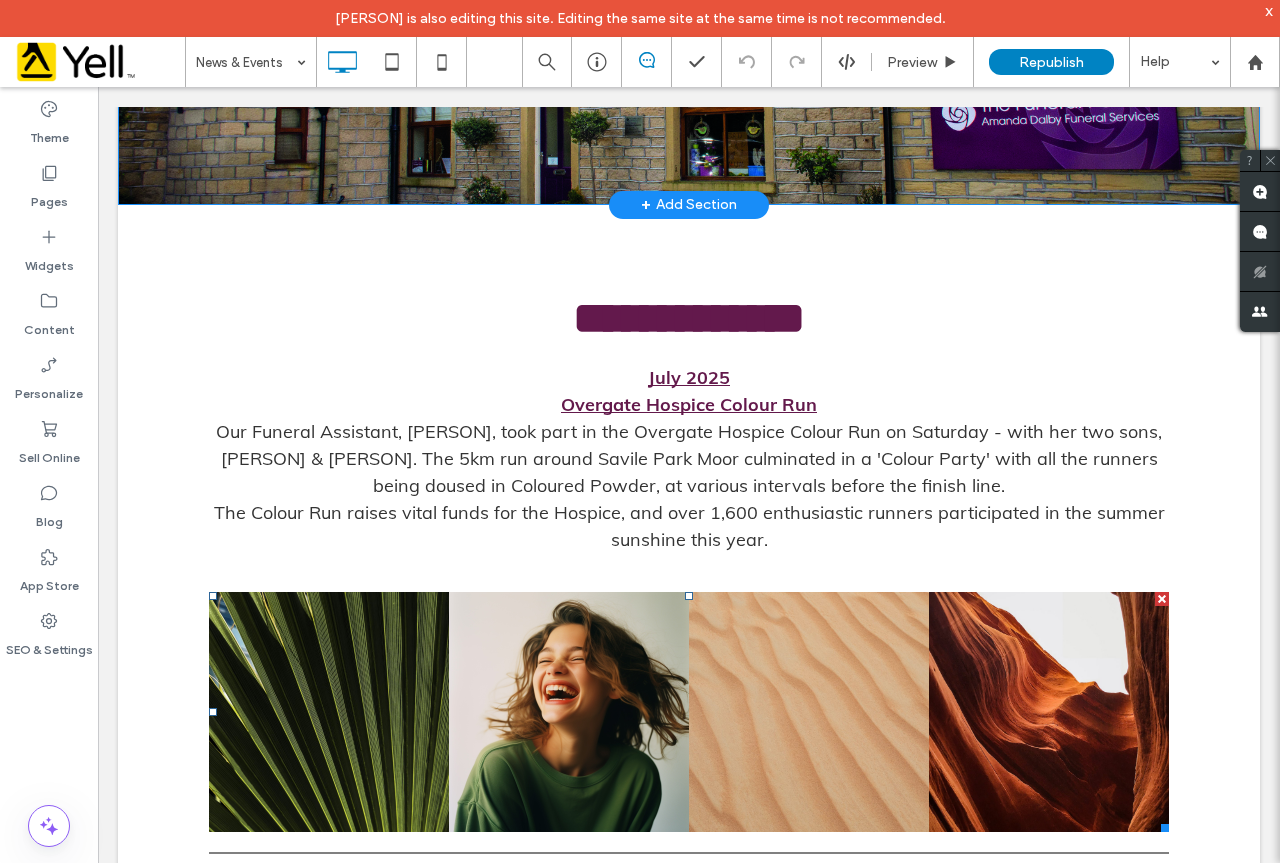 scroll, scrollTop: 400, scrollLeft: 0, axis: vertical 